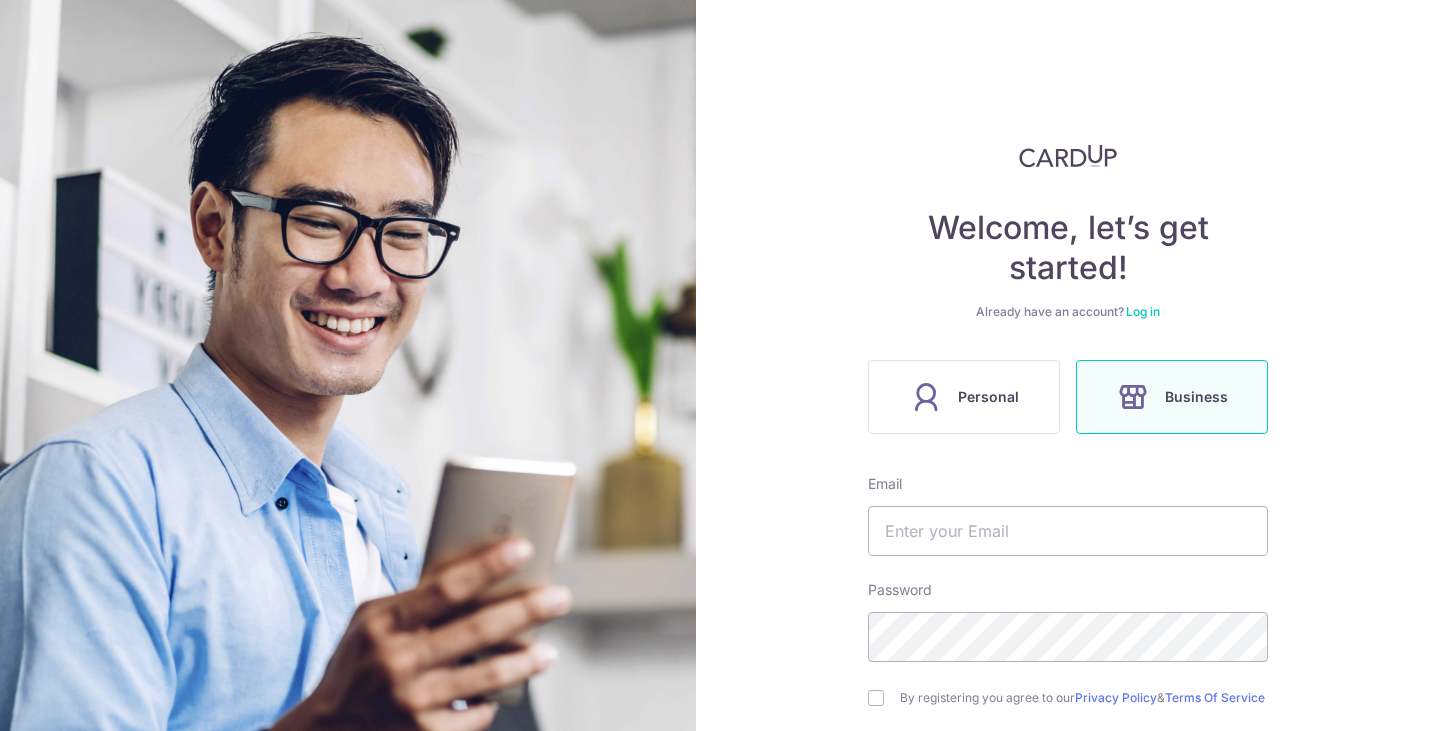 scroll, scrollTop: 0, scrollLeft: 0, axis: both 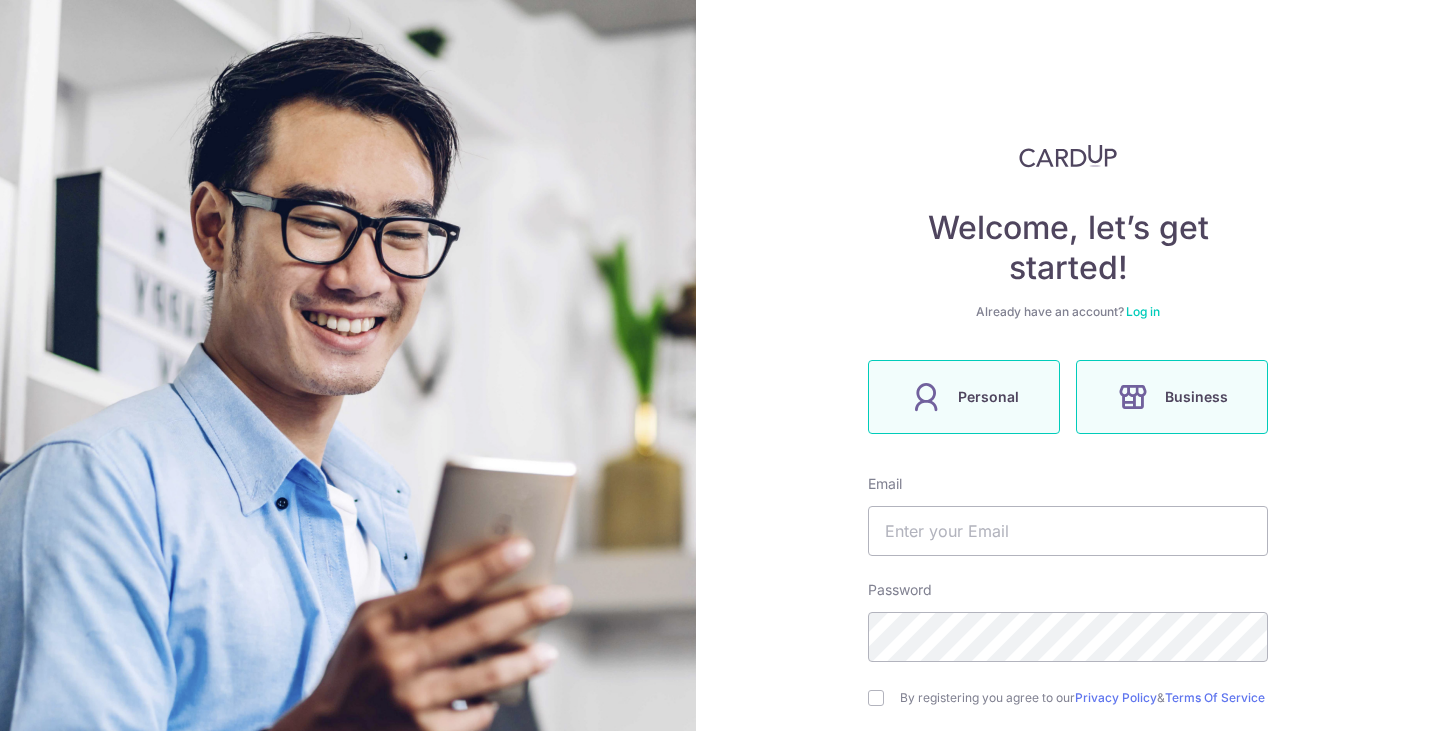 click on "Personal" at bounding box center [964, 397] 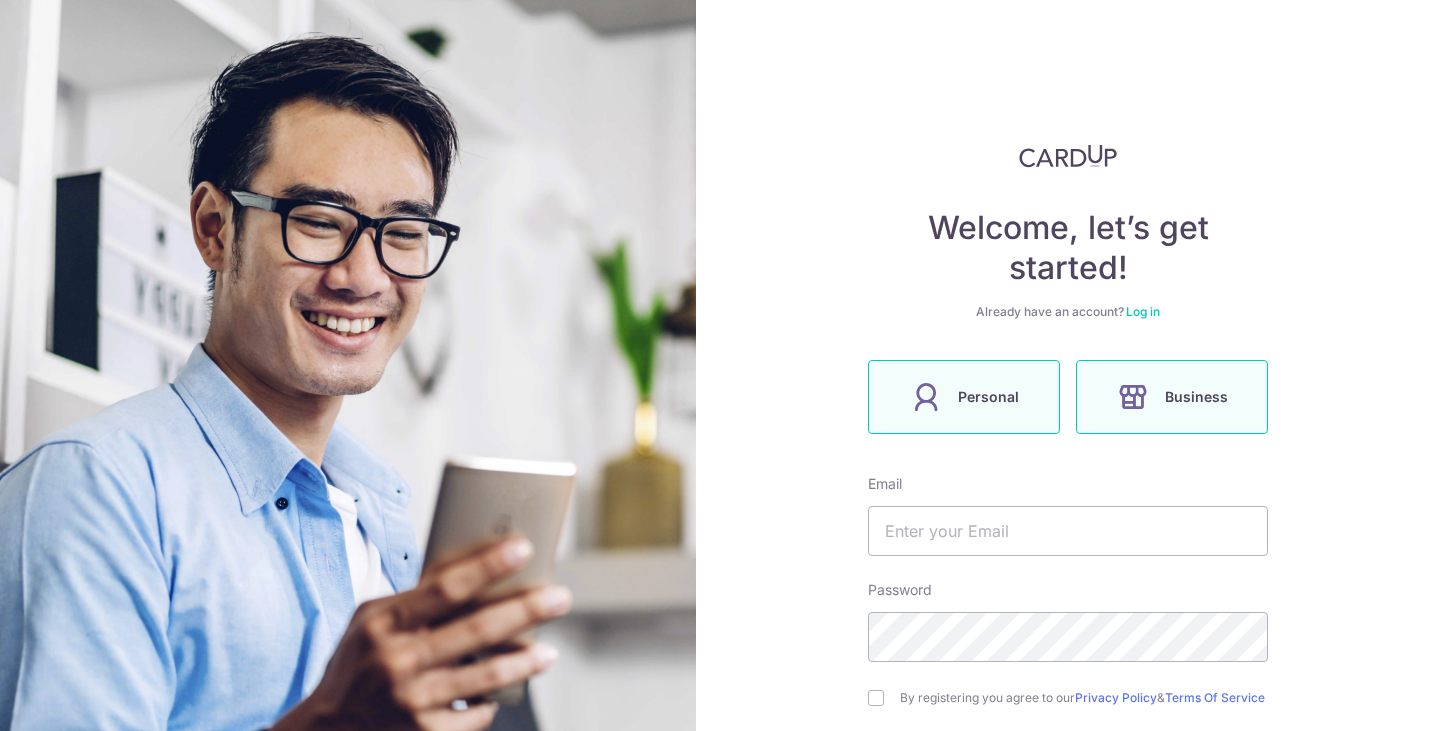 click at bounding box center (1133, 397) 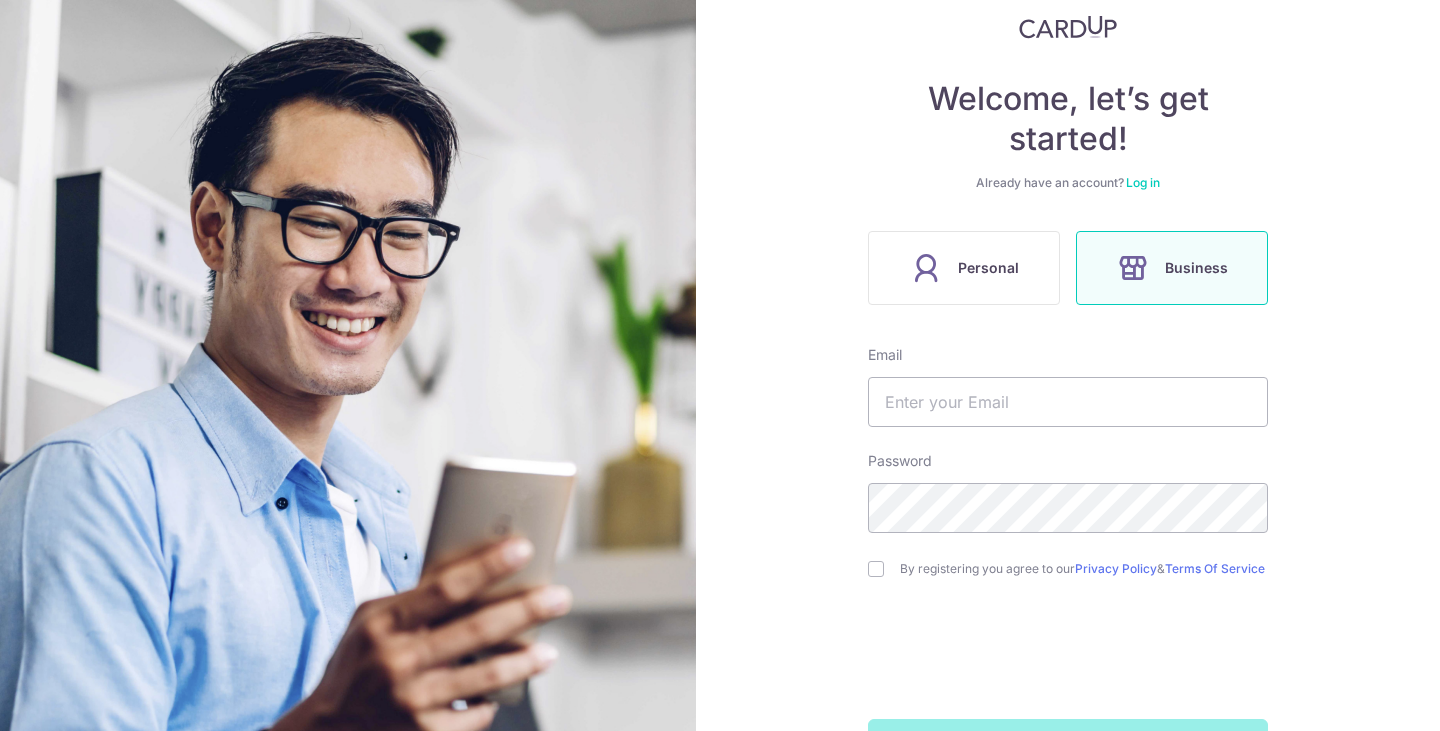scroll, scrollTop: 207, scrollLeft: 0, axis: vertical 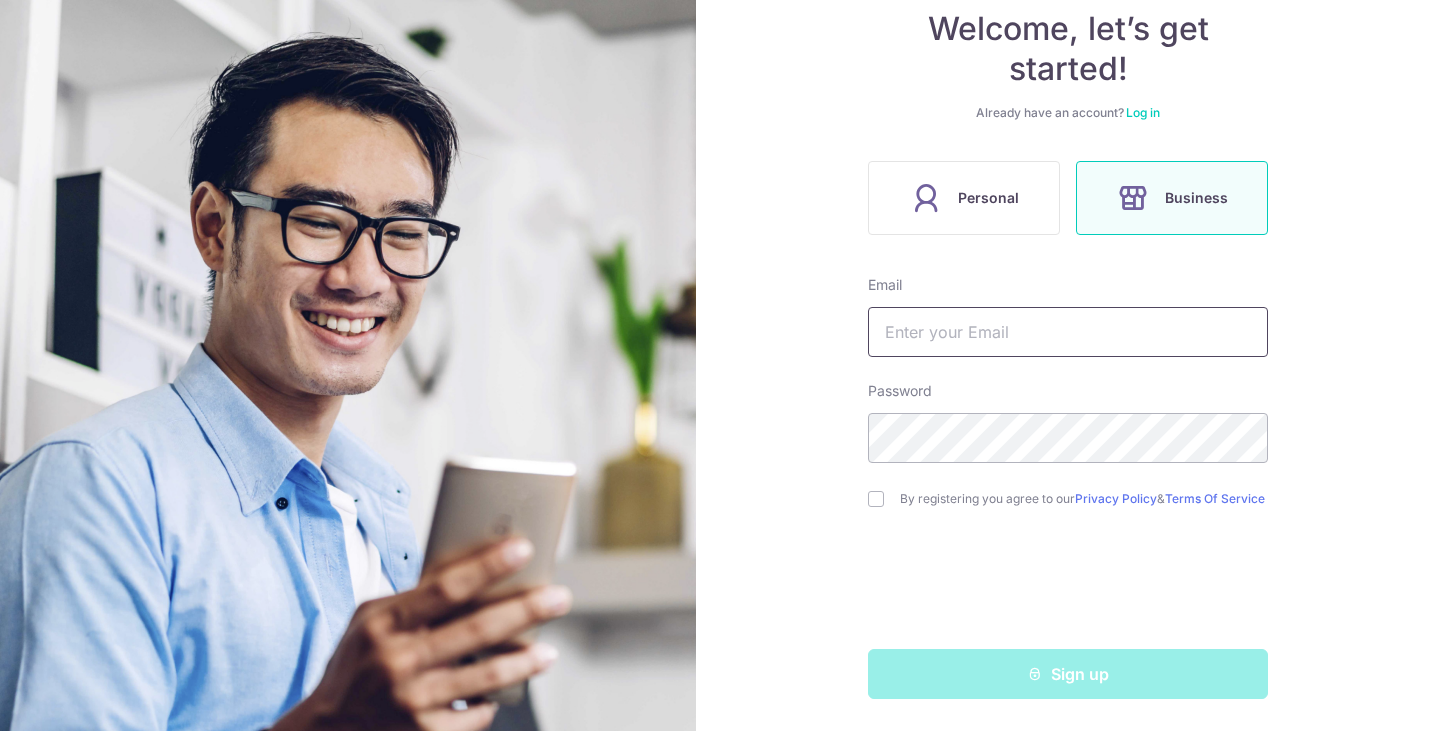 click at bounding box center [1068, 332] 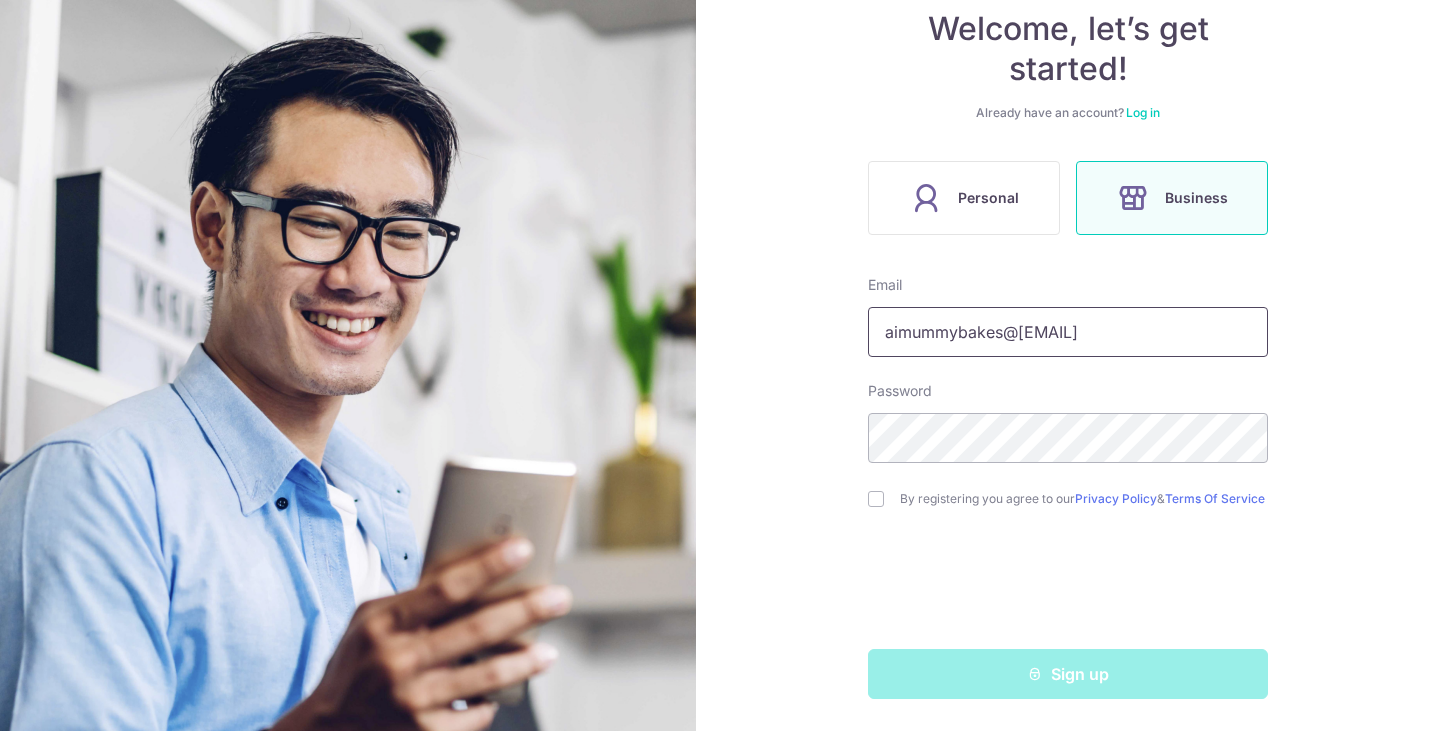 type on "aimummybakes@gmail.com" 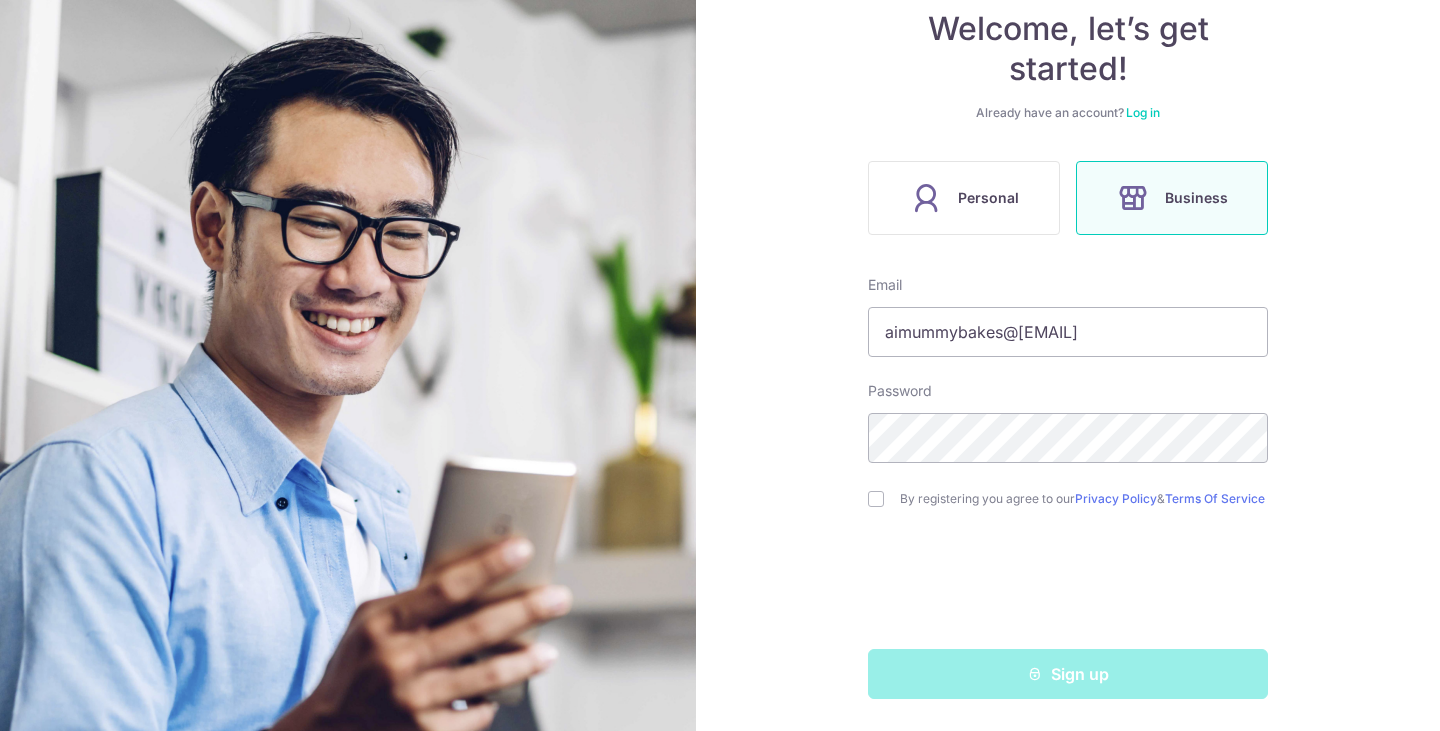 click on "By registering you agree to our
Privacy Policy
&  Terms Of Service" at bounding box center [1084, 499] 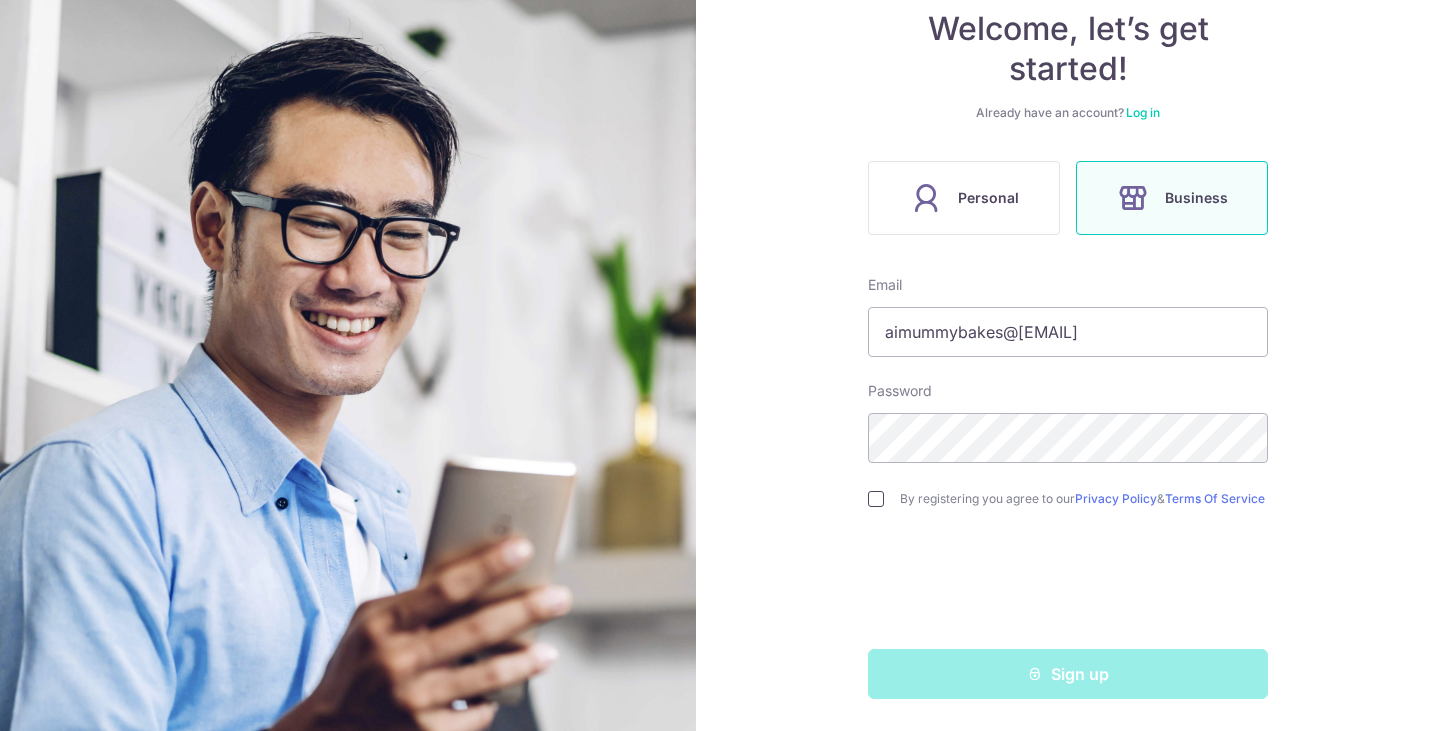 click at bounding box center (876, 499) 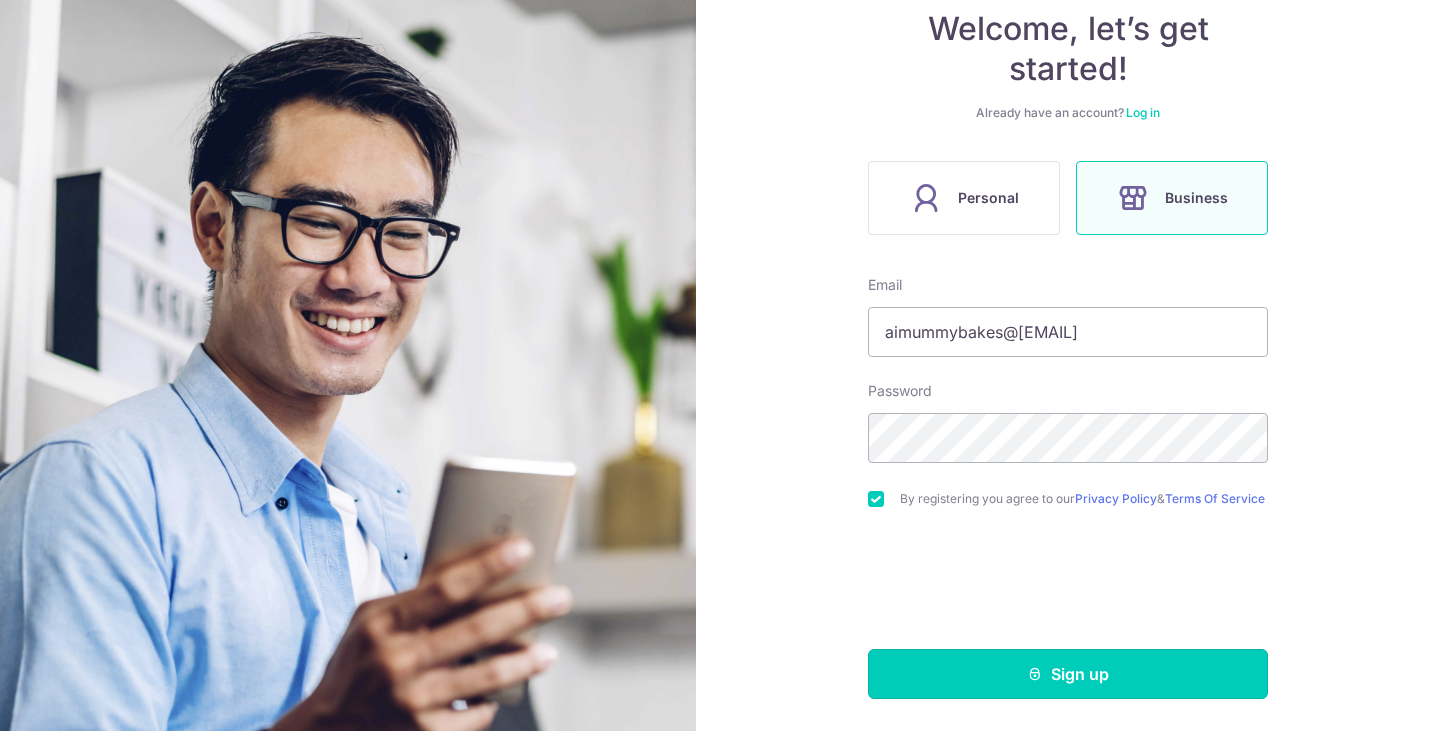 click on "Sign up" at bounding box center [1068, 674] 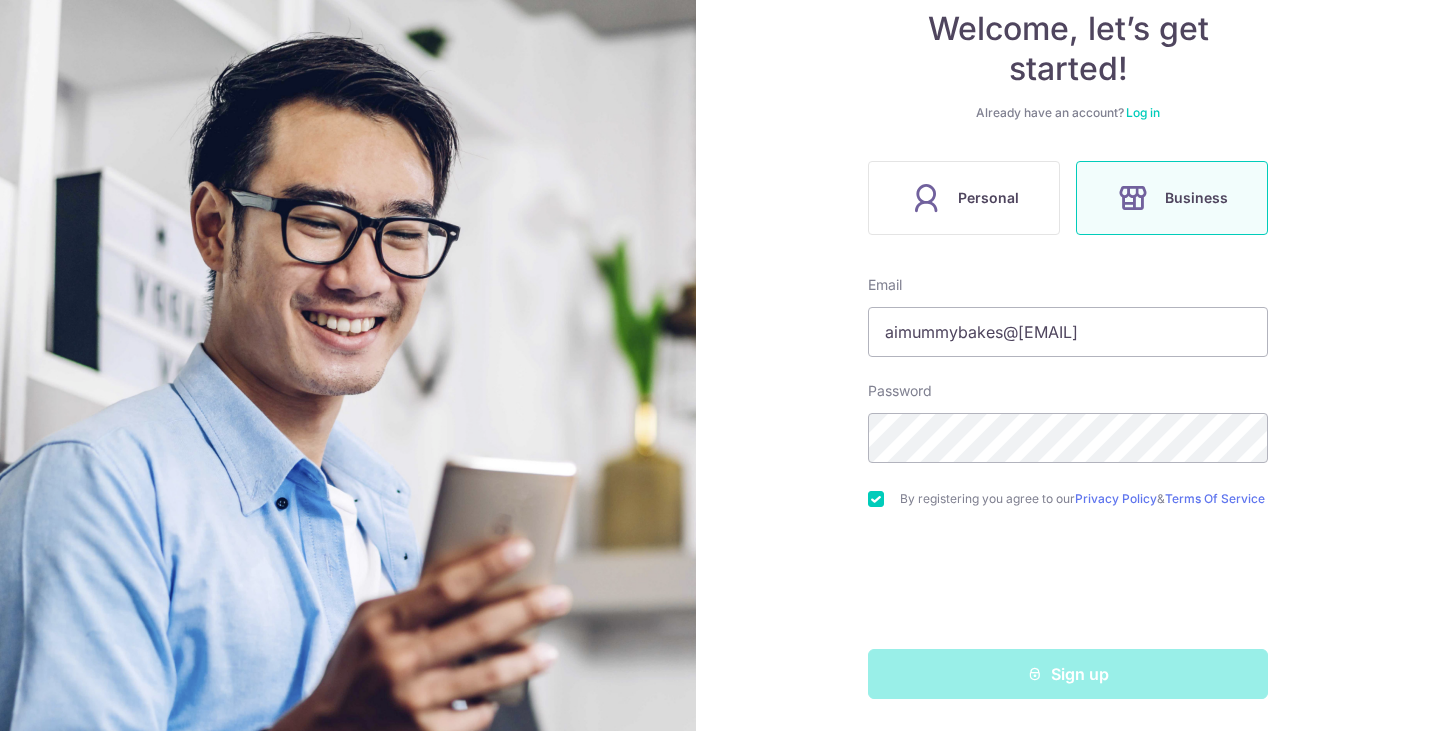 click on "Sign up" at bounding box center [1068, 674] 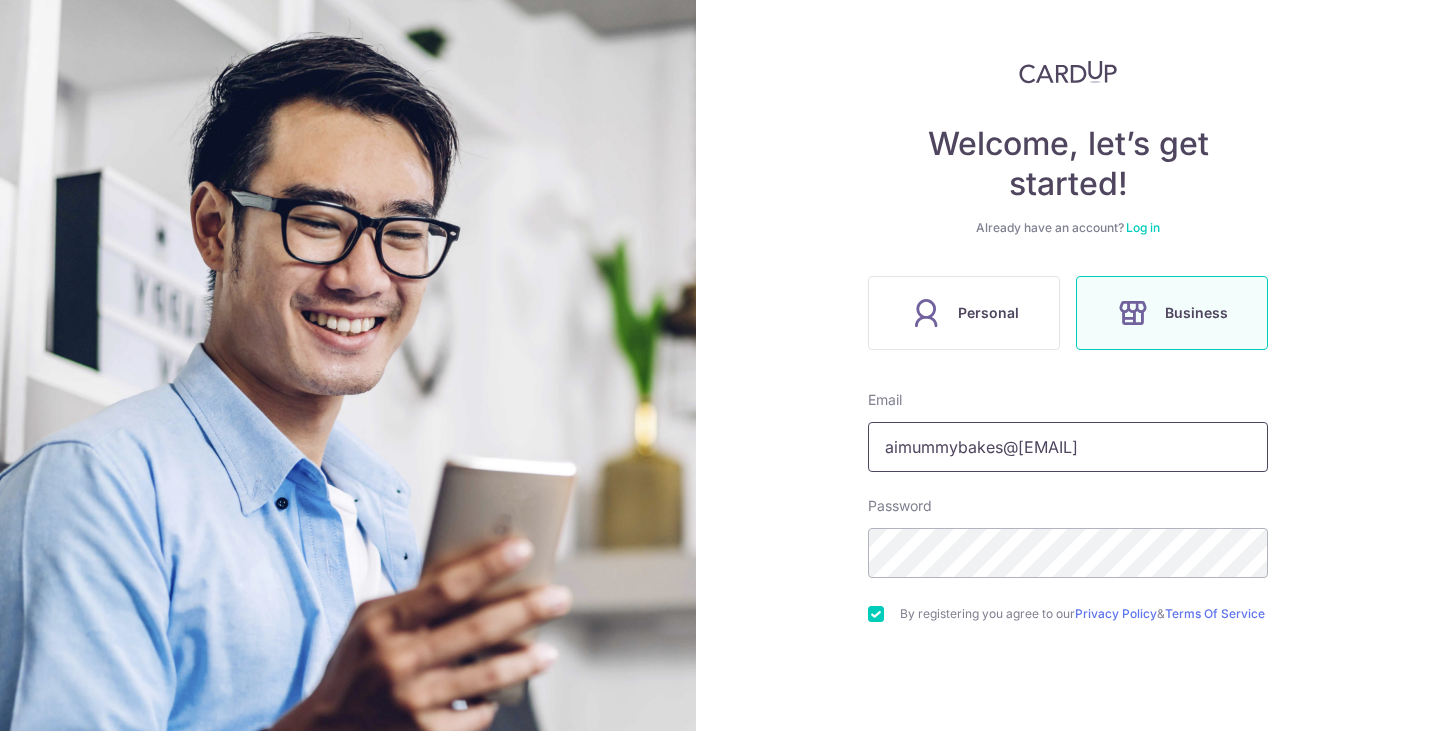 scroll, scrollTop: 0, scrollLeft: 0, axis: both 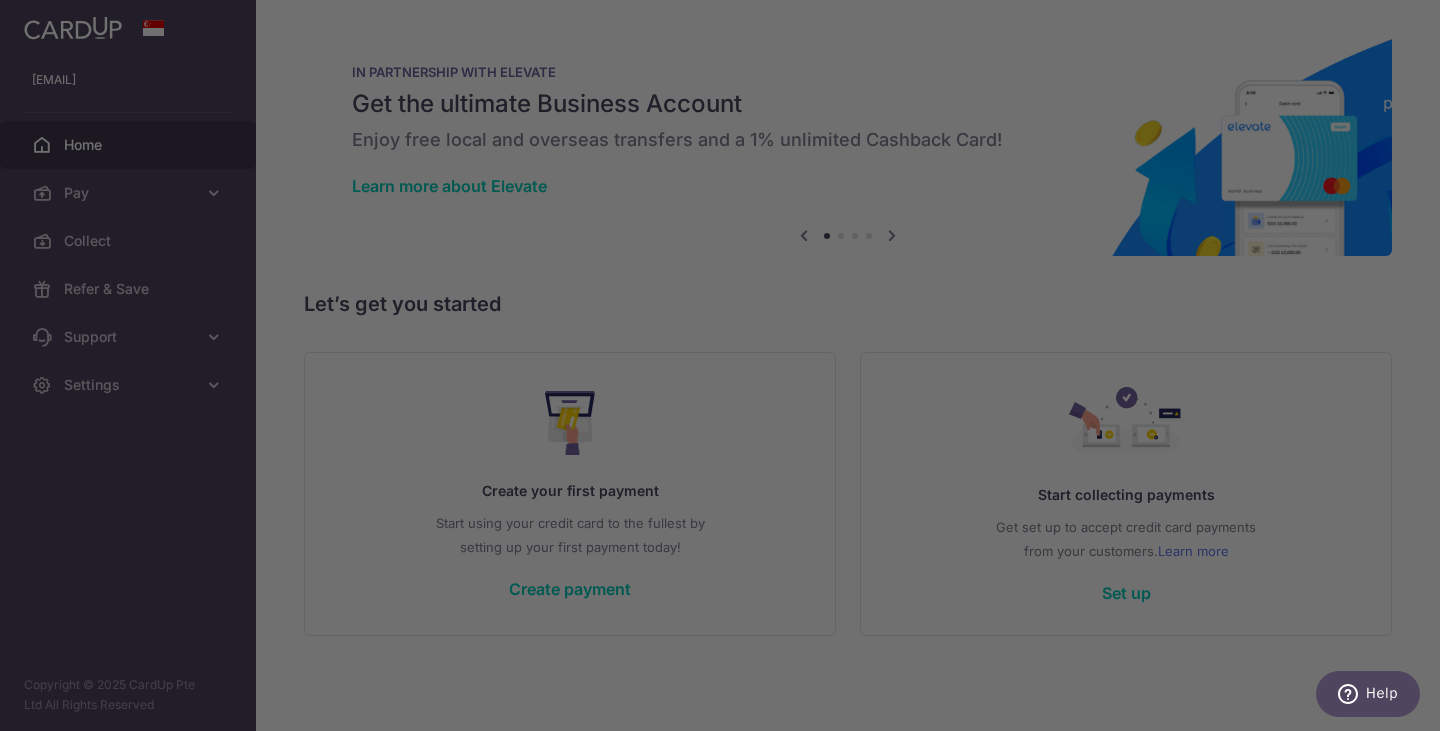 click at bounding box center [727, 369] 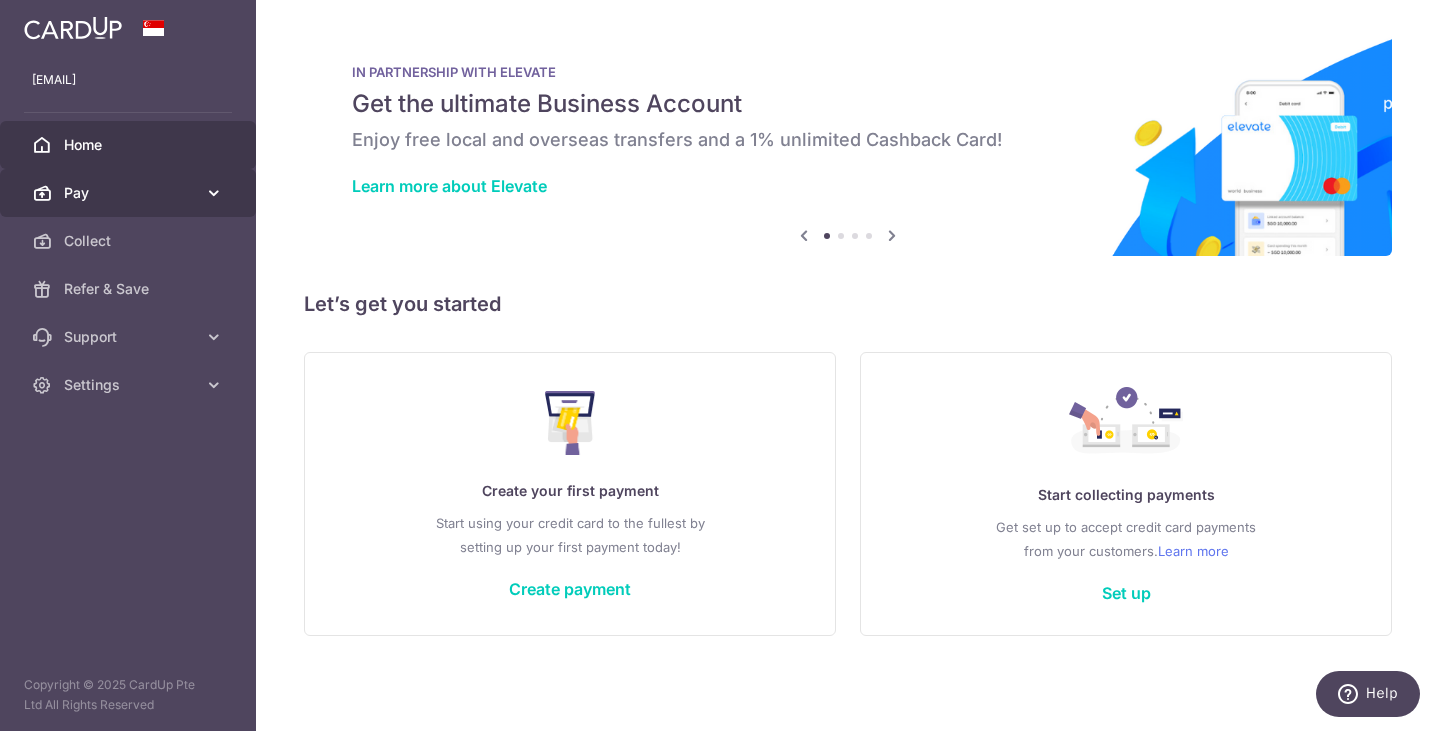 click on "Pay" at bounding box center (128, 193) 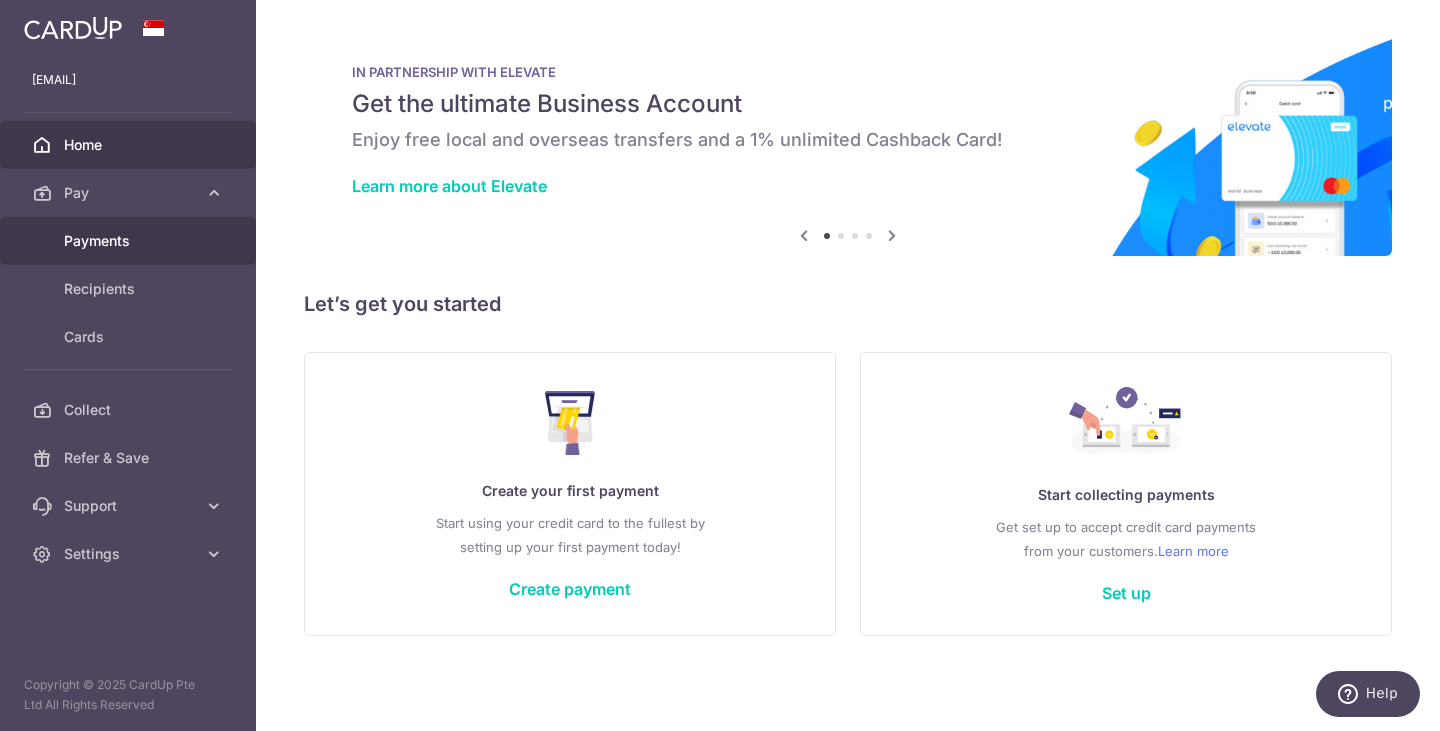 click on "Payments" at bounding box center [130, 241] 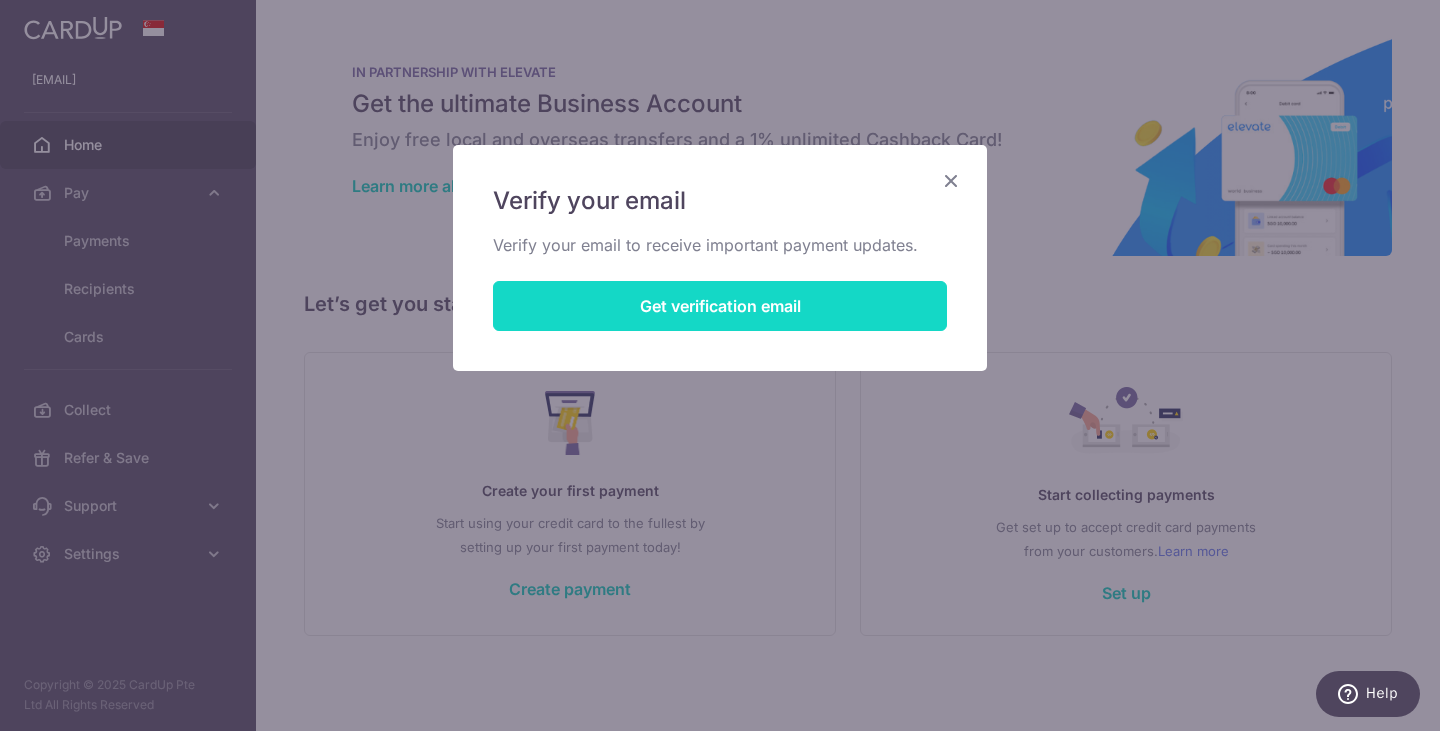 click on "Get verification email" at bounding box center [720, 306] 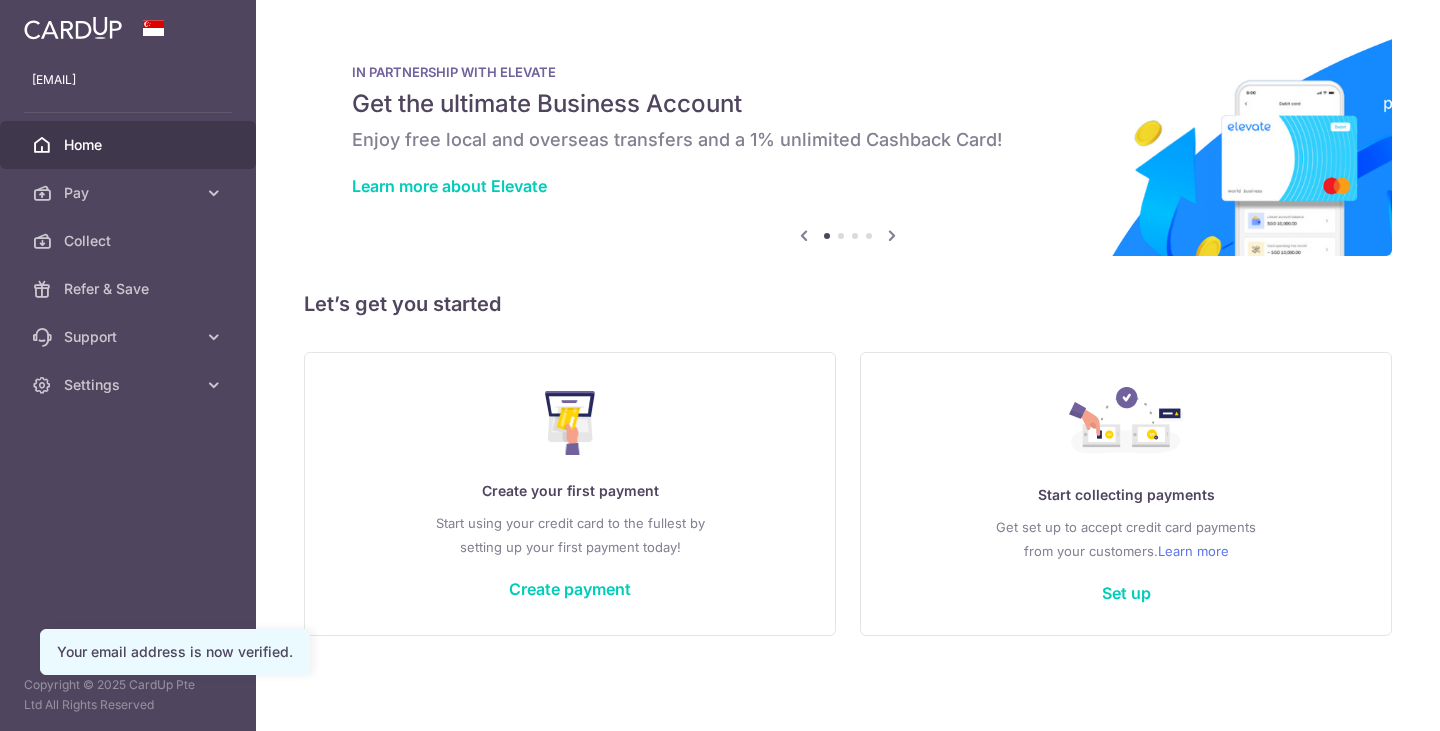 scroll, scrollTop: 0, scrollLeft: 0, axis: both 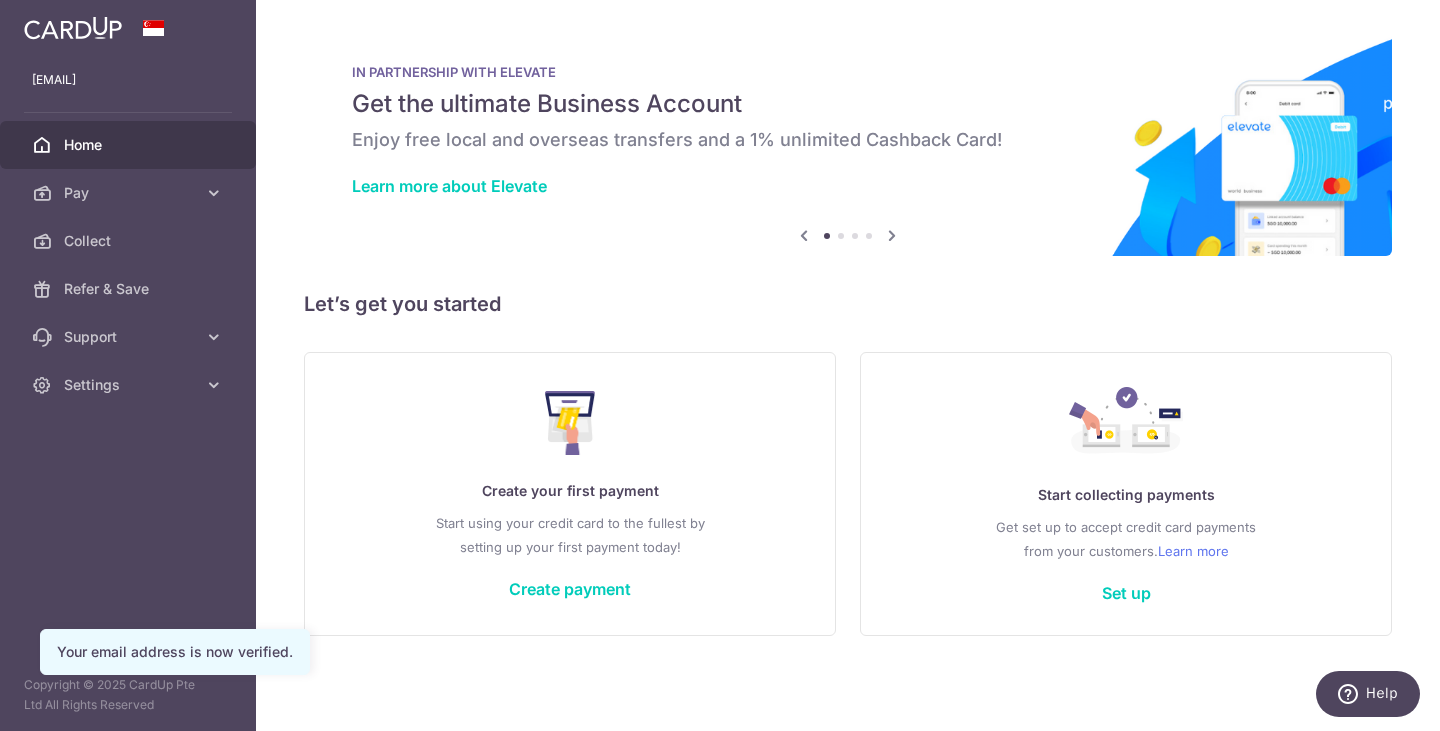 click on "Create your first payment
Start using your credit card to the fullest by   setting up your first payment today!
Create payment" at bounding box center [570, 493] 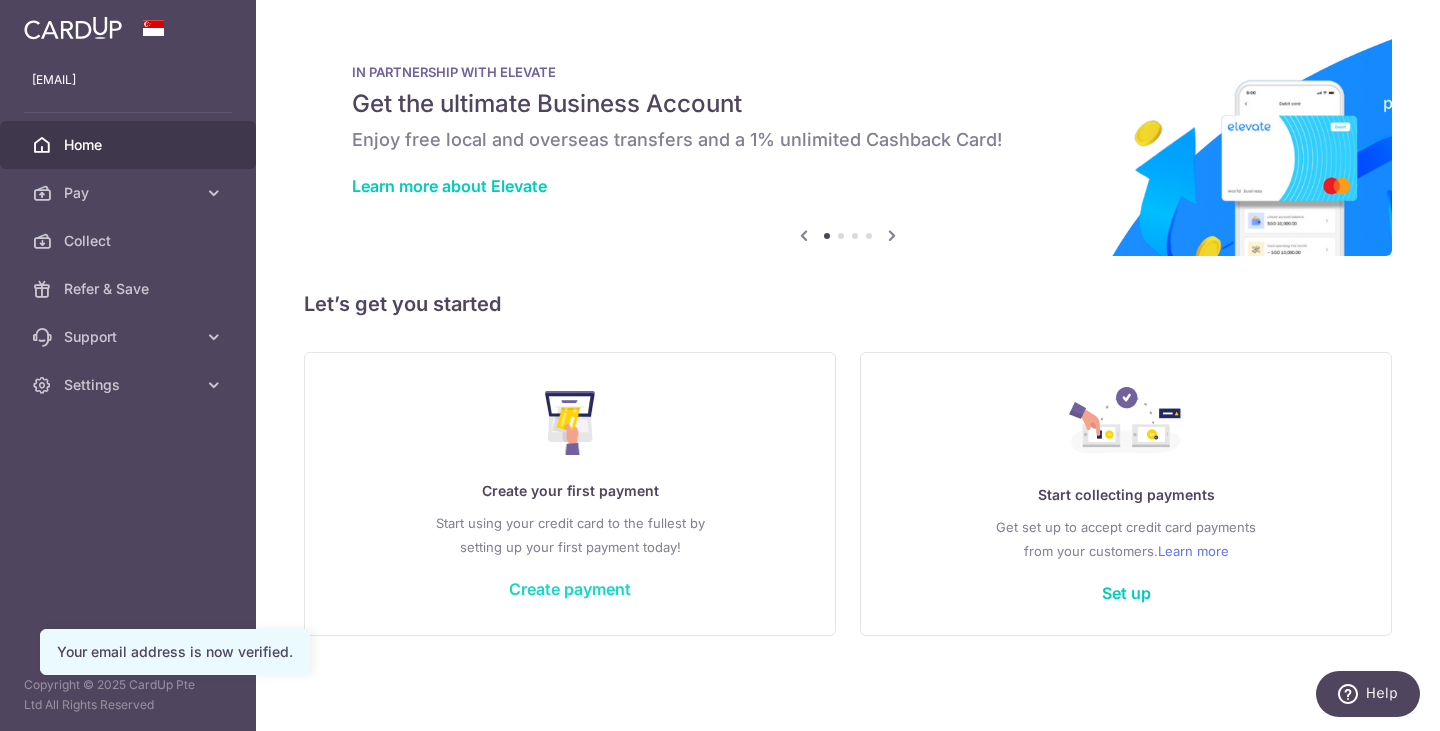 click on "Create payment" at bounding box center (570, 589) 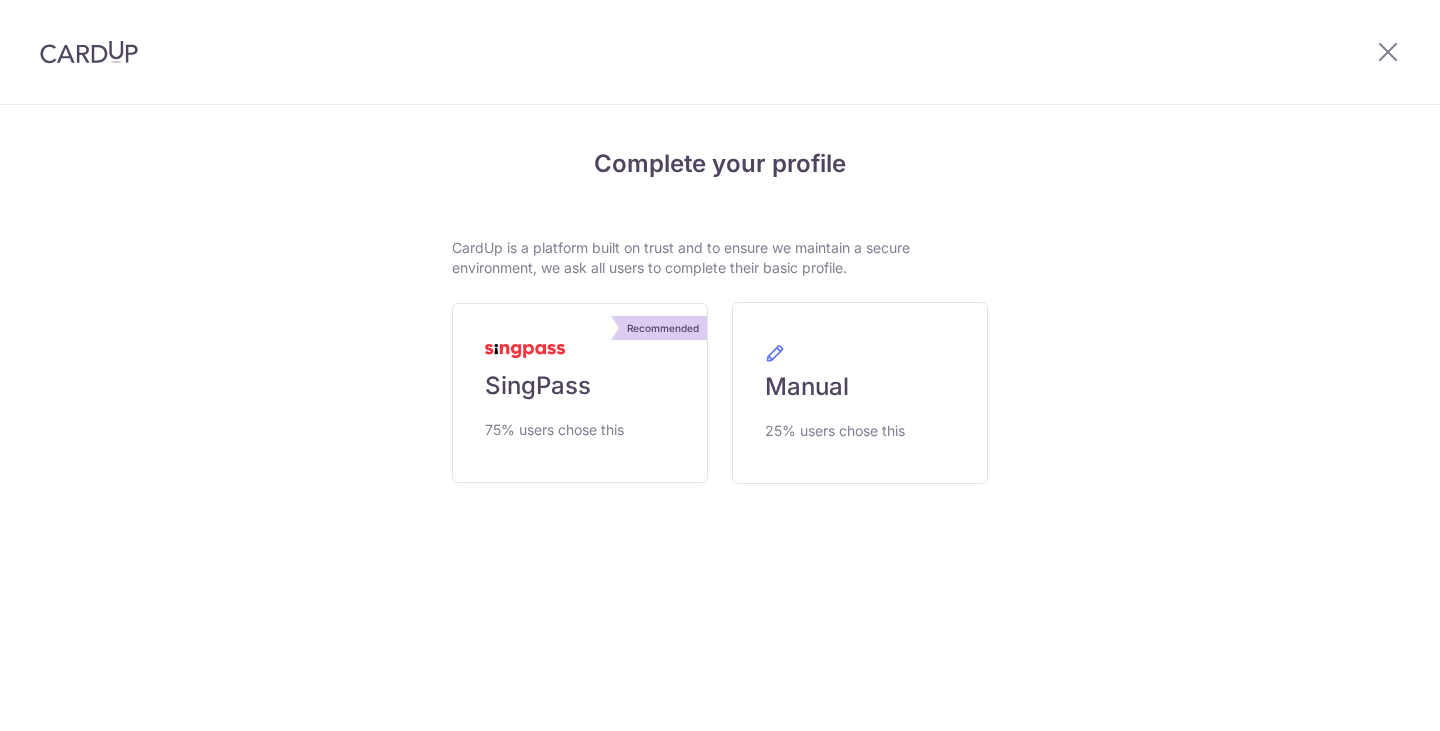 scroll, scrollTop: 0, scrollLeft: 0, axis: both 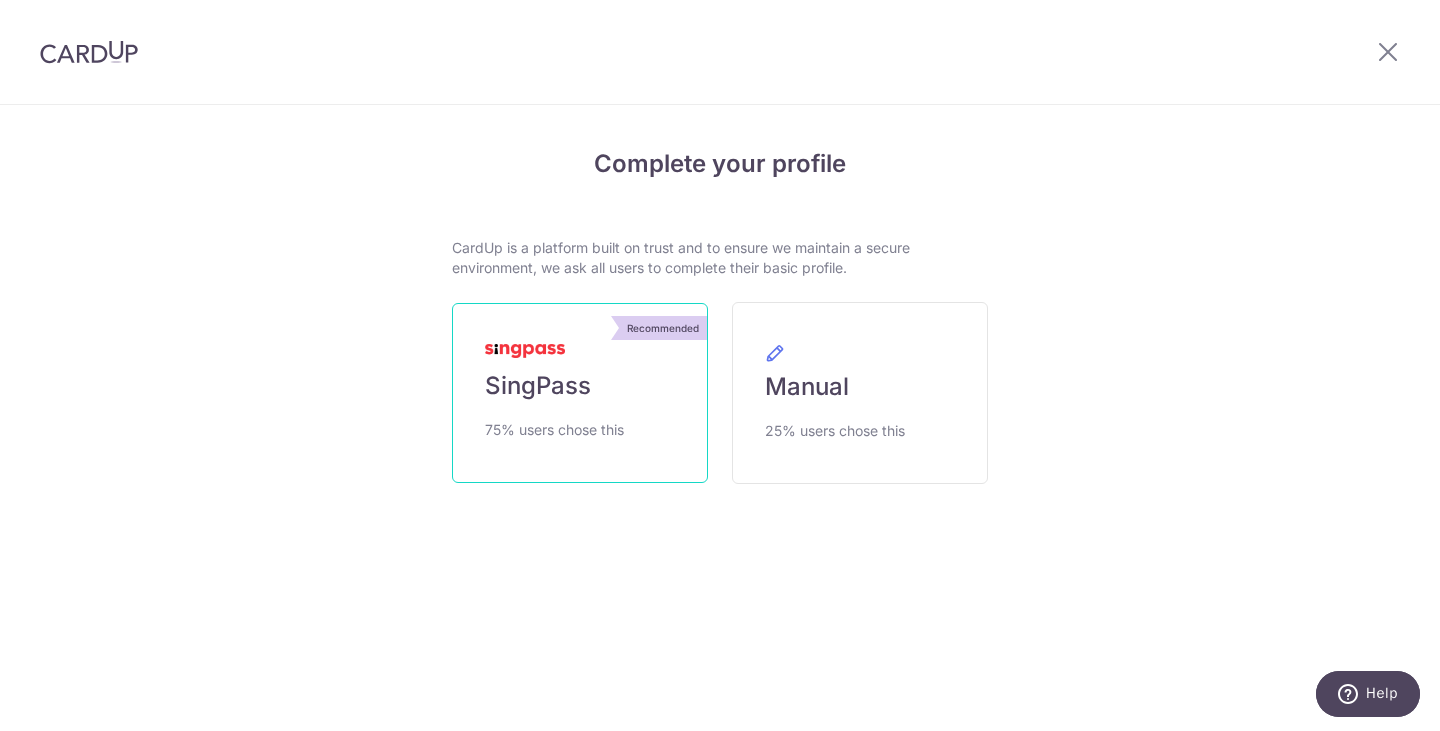 click on "75% users chose this" at bounding box center (554, 430) 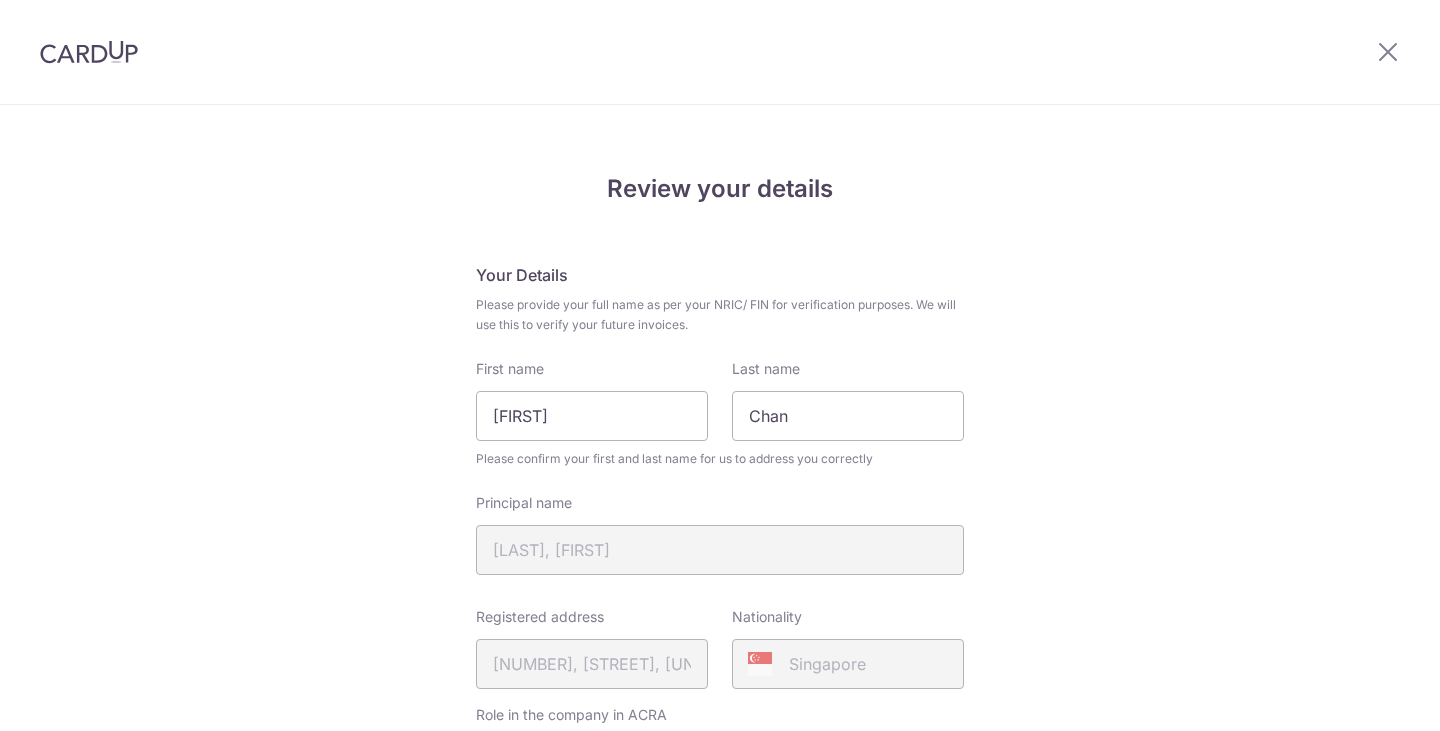 scroll, scrollTop: 0, scrollLeft: 0, axis: both 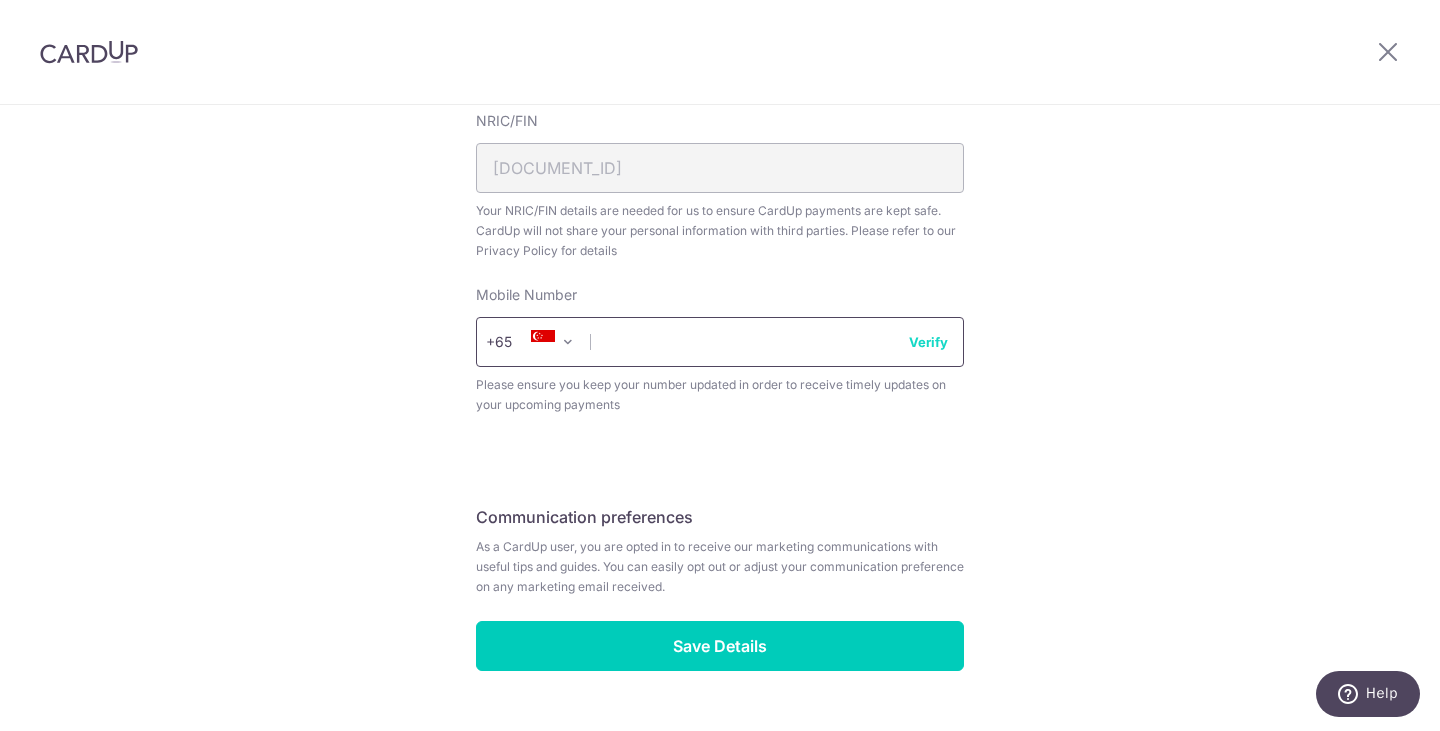 click at bounding box center (720, 342) 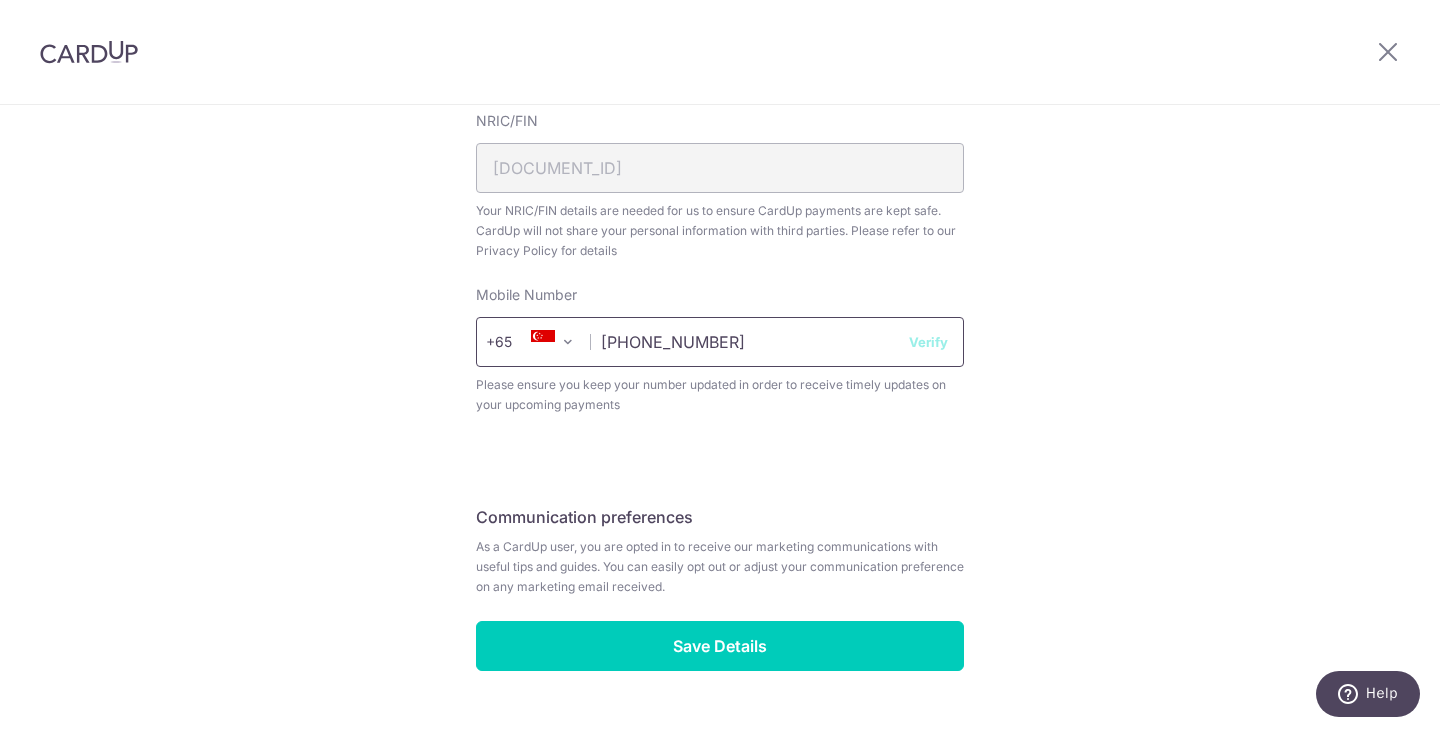 select on "65" 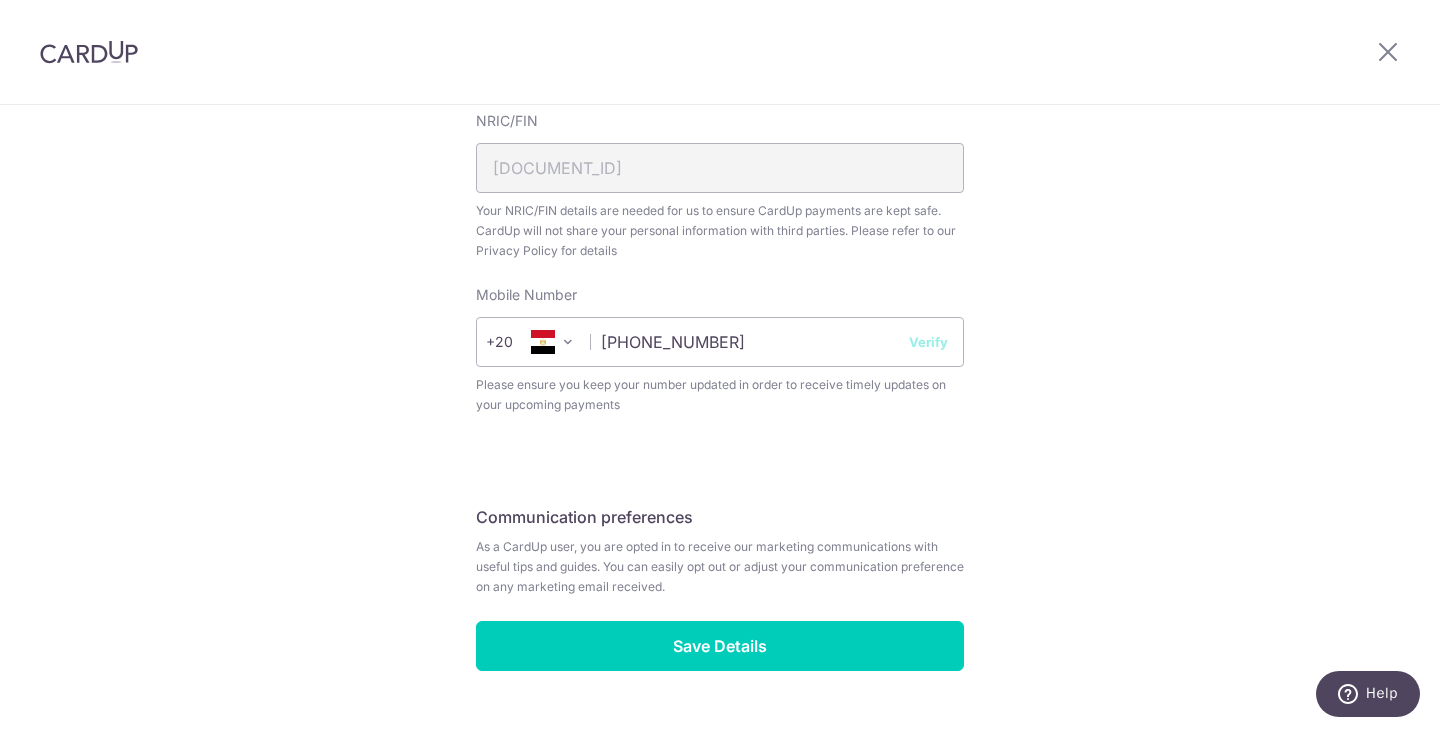 click on "Review your details
Your Details
Please provide your full name as per your NRIC/ FIN for verification purposes. We will use this to verify your future invoices.
First name
[FIRST]
Last name
[LAST]
Please confirm your first and last name for us to address you correctly
Principal name
[LAST] [FIRST]
Registered address
[NUMBER], [STREET], [UNIT], [CITY], [COUNTRY], [POSTAL_CODE]" at bounding box center (720, 93) 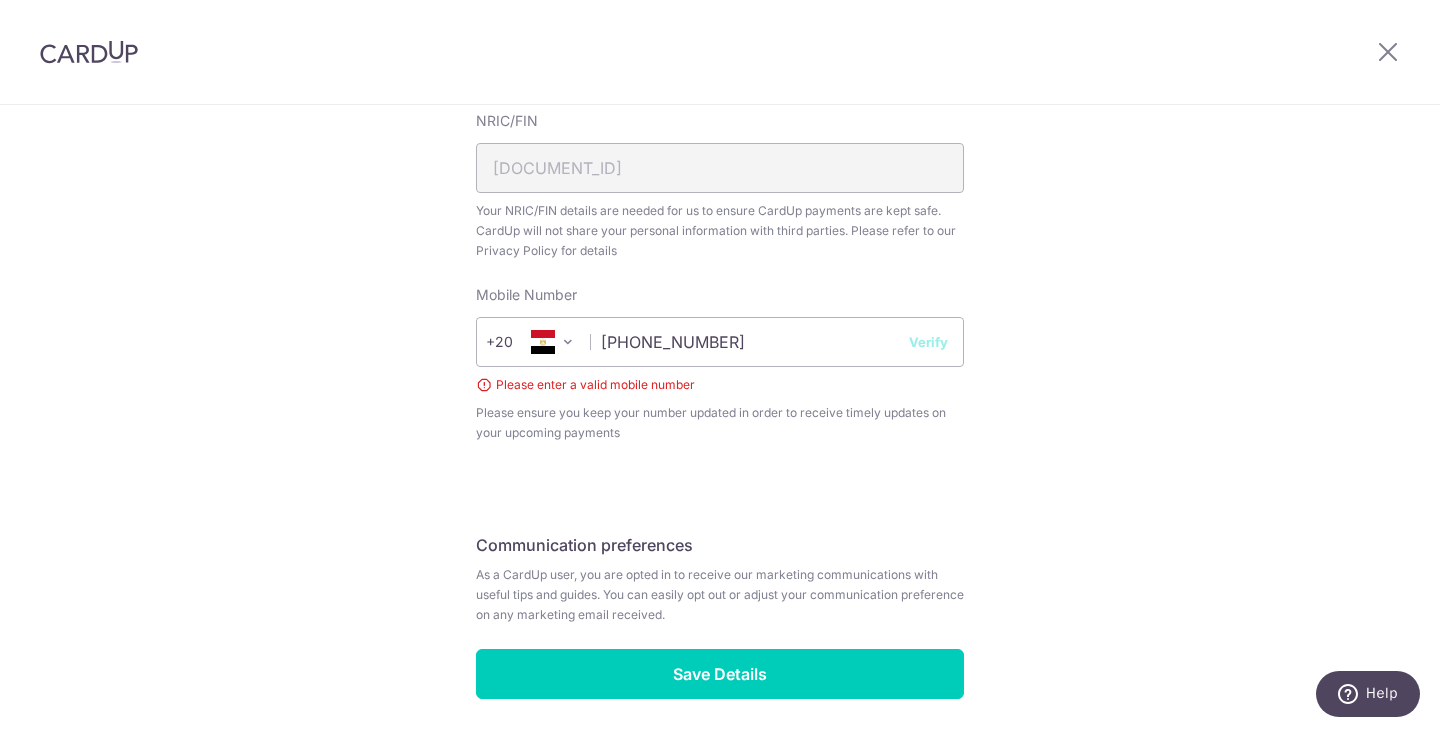 click on "+20" at bounding box center [513, 342] 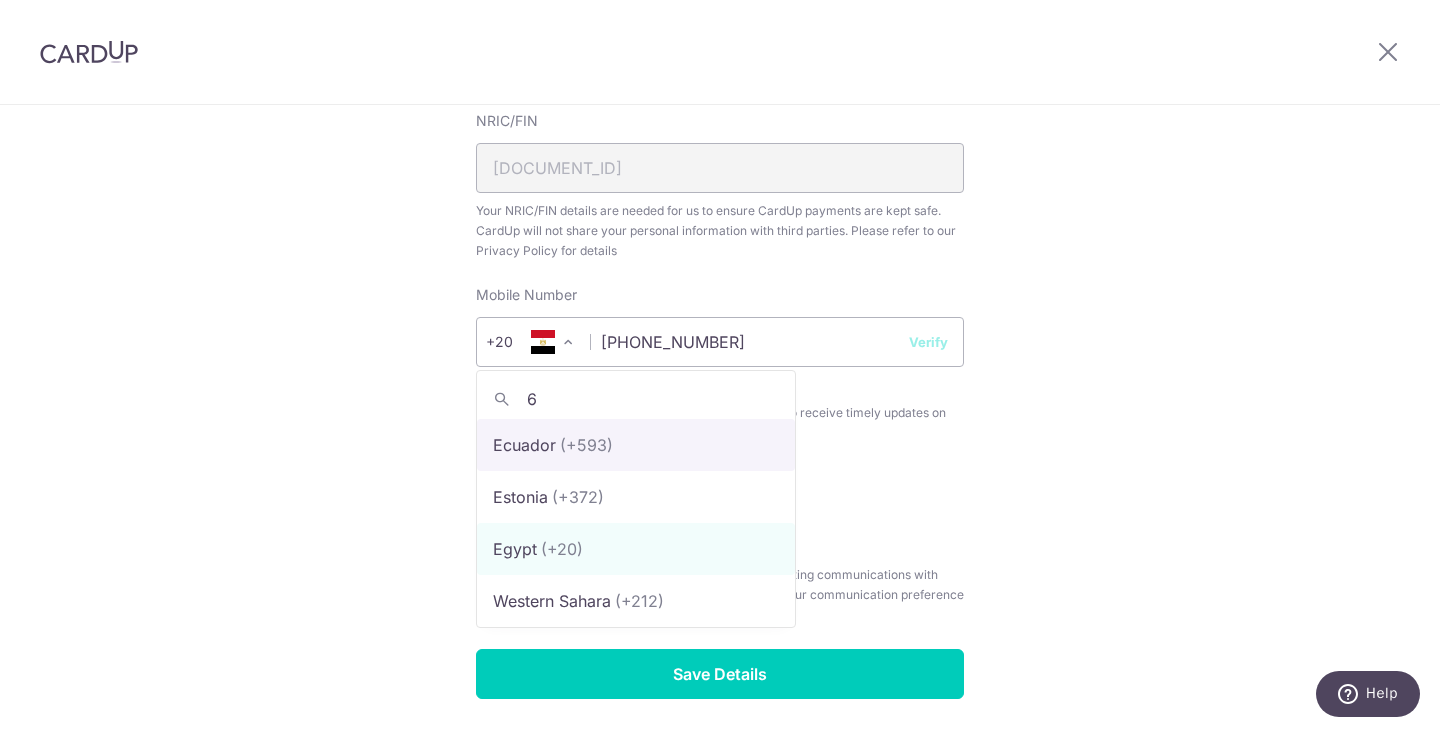 scroll, scrollTop: 0, scrollLeft: 0, axis: both 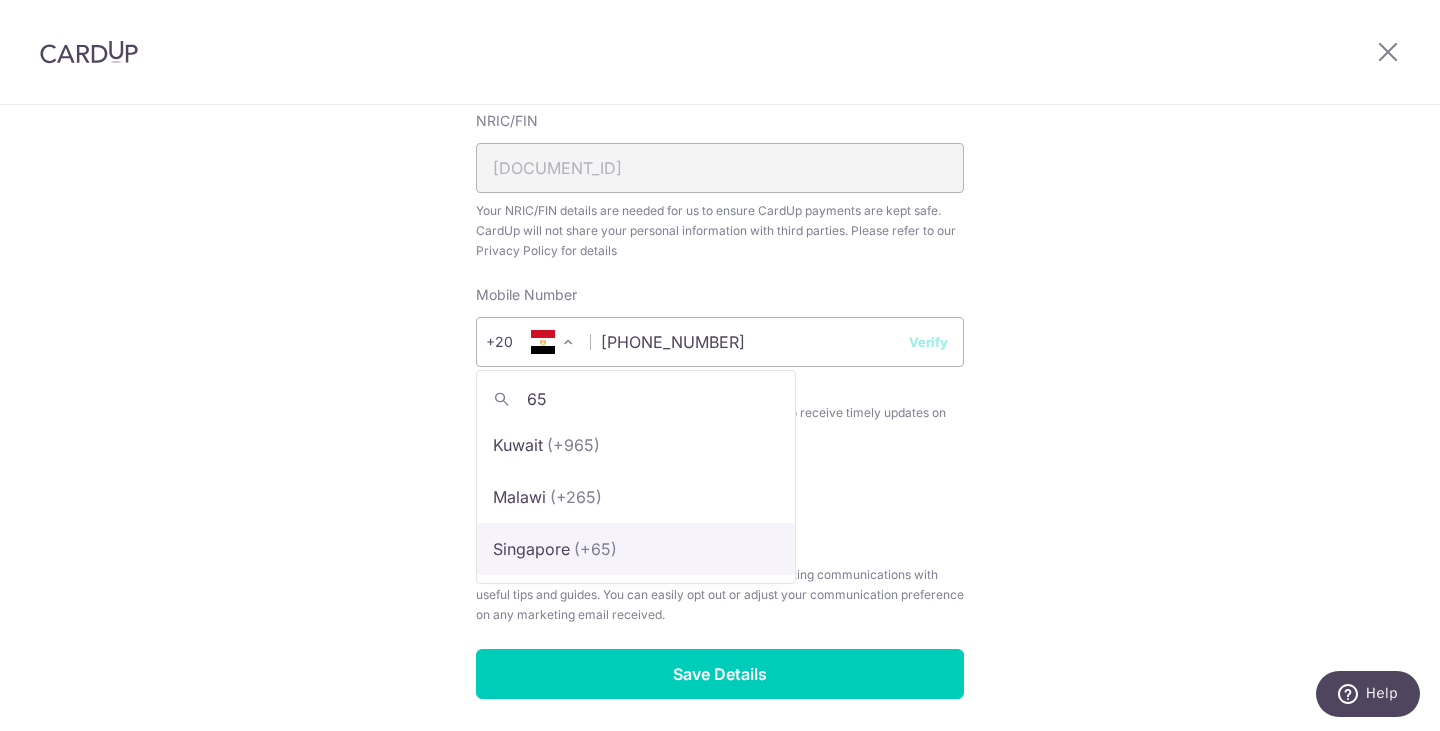 type on "65" 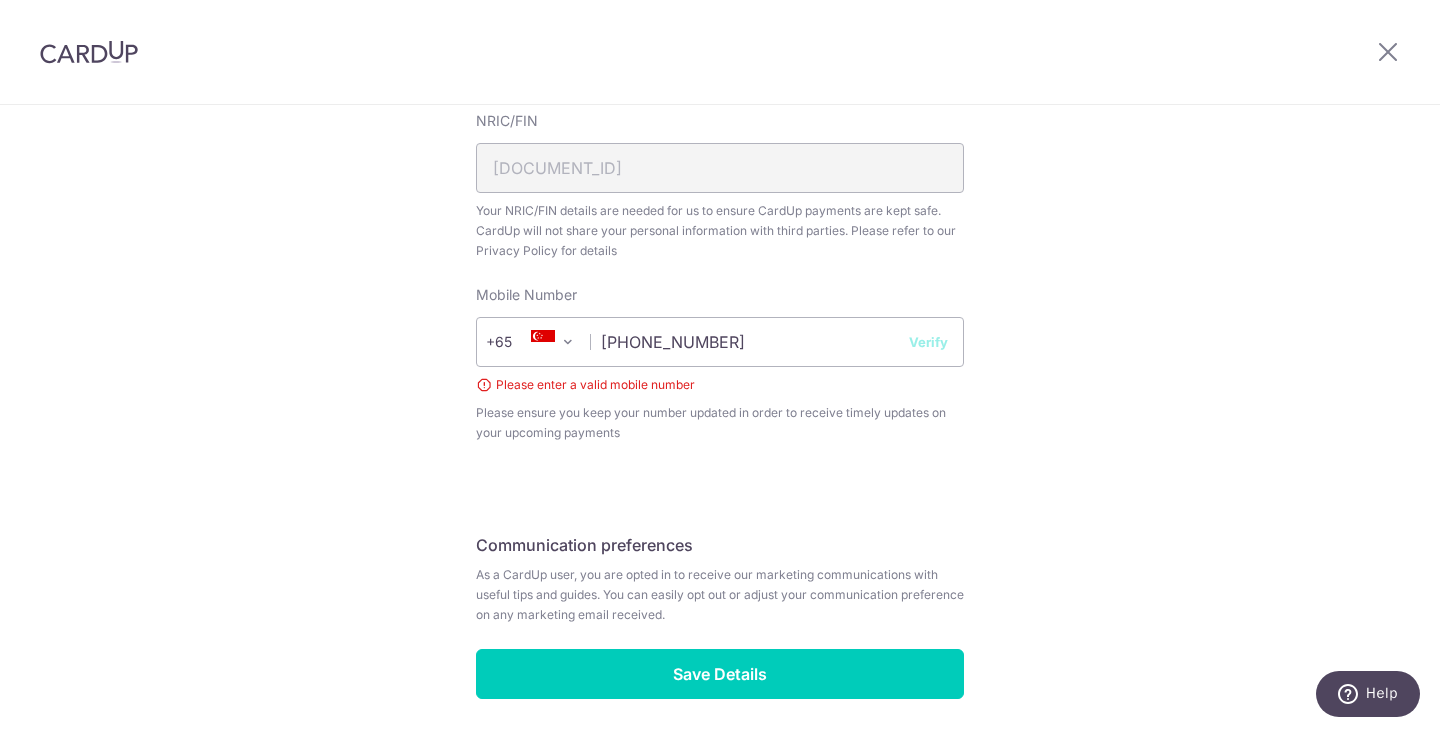 click on "Please ensure you keep your number updated in order to receive timely updates on your upcoming payments" at bounding box center (720, 423) 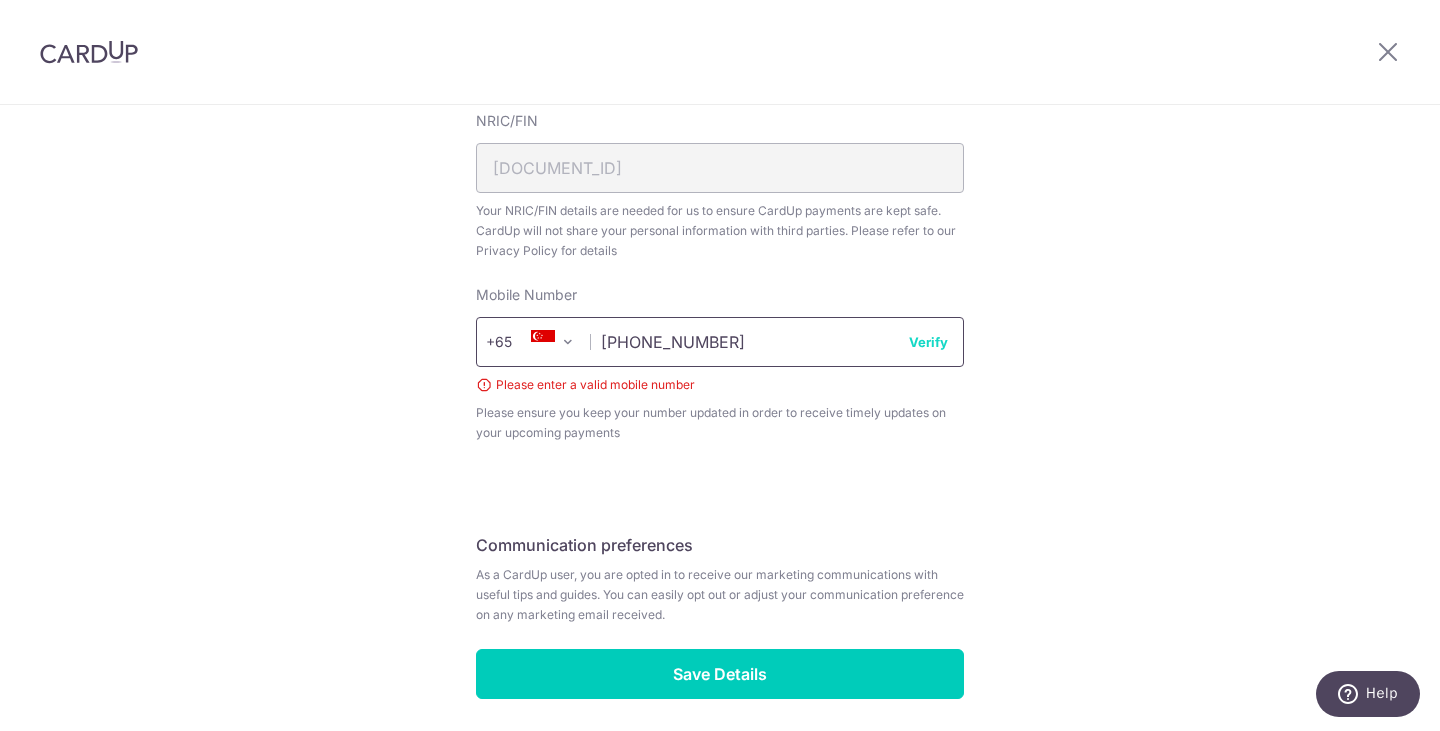 drag, startPoint x: 934, startPoint y: 354, endPoint x: 932, endPoint y: 344, distance: 10.198039 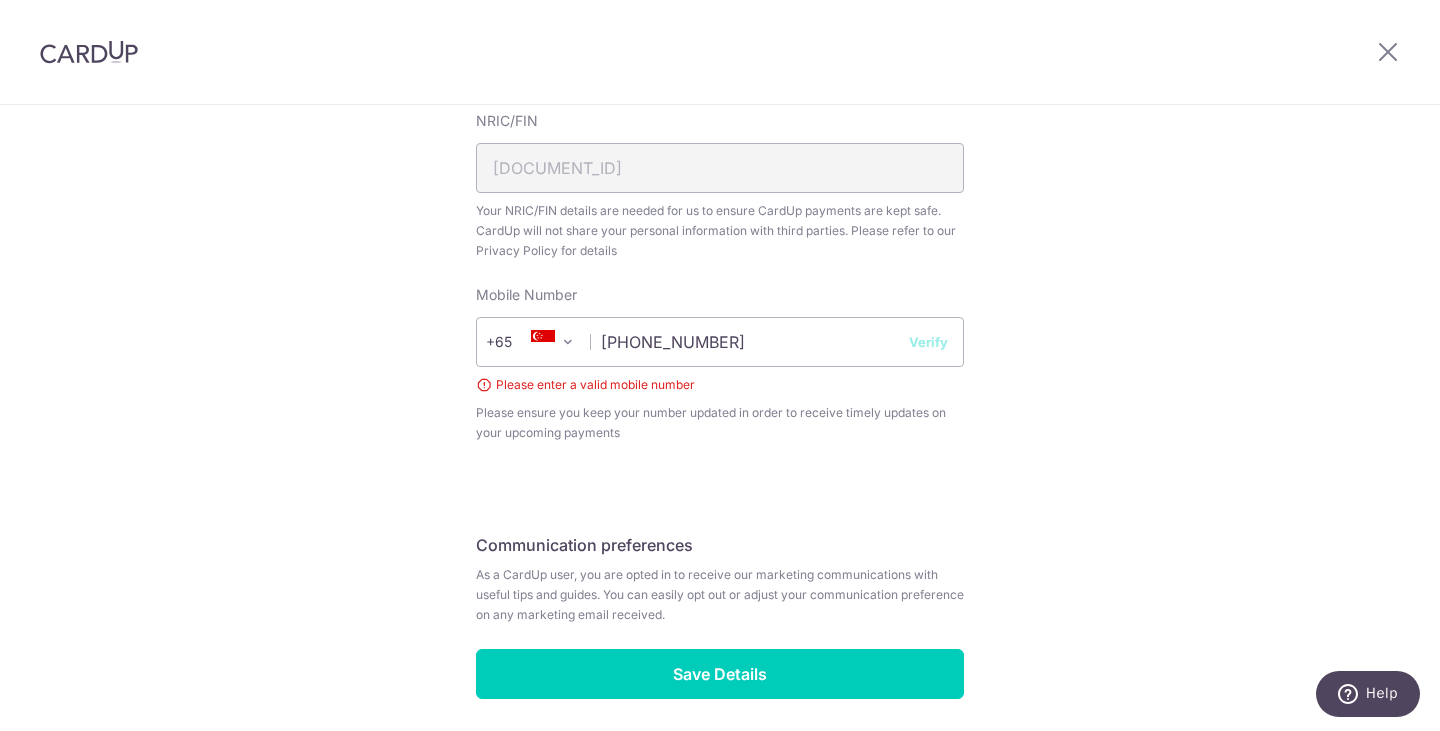 click on "Verify" at bounding box center [928, 342] 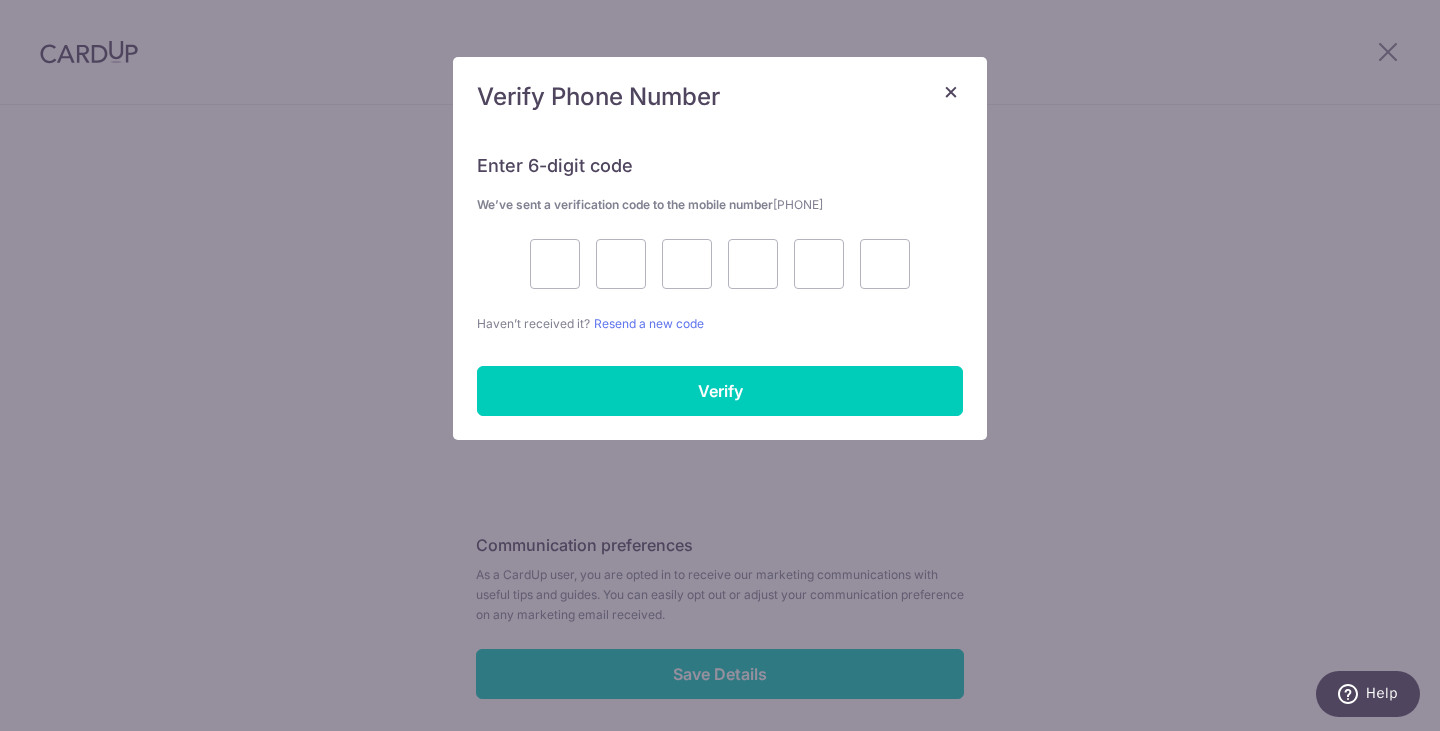 click at bounding box center (720, 264) 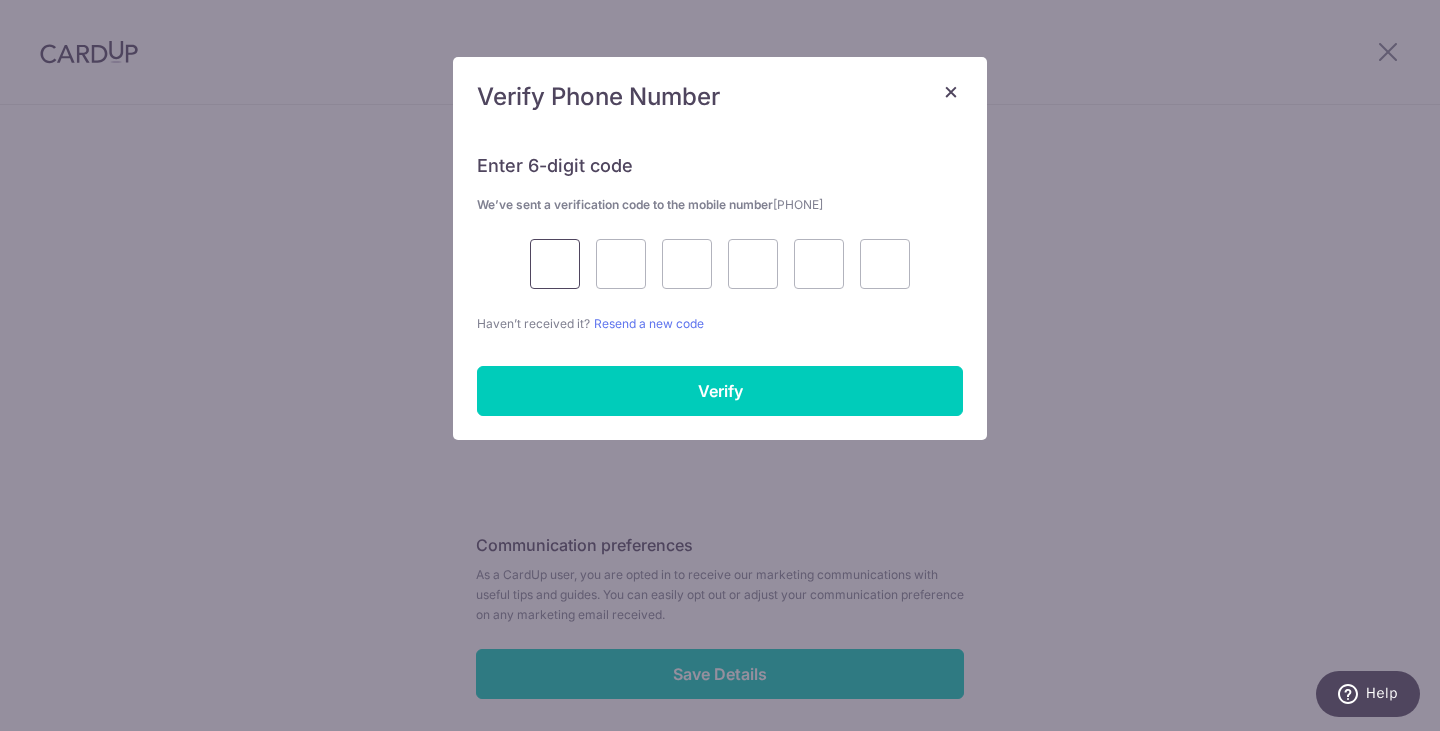 click at bounding box center [555, 264] 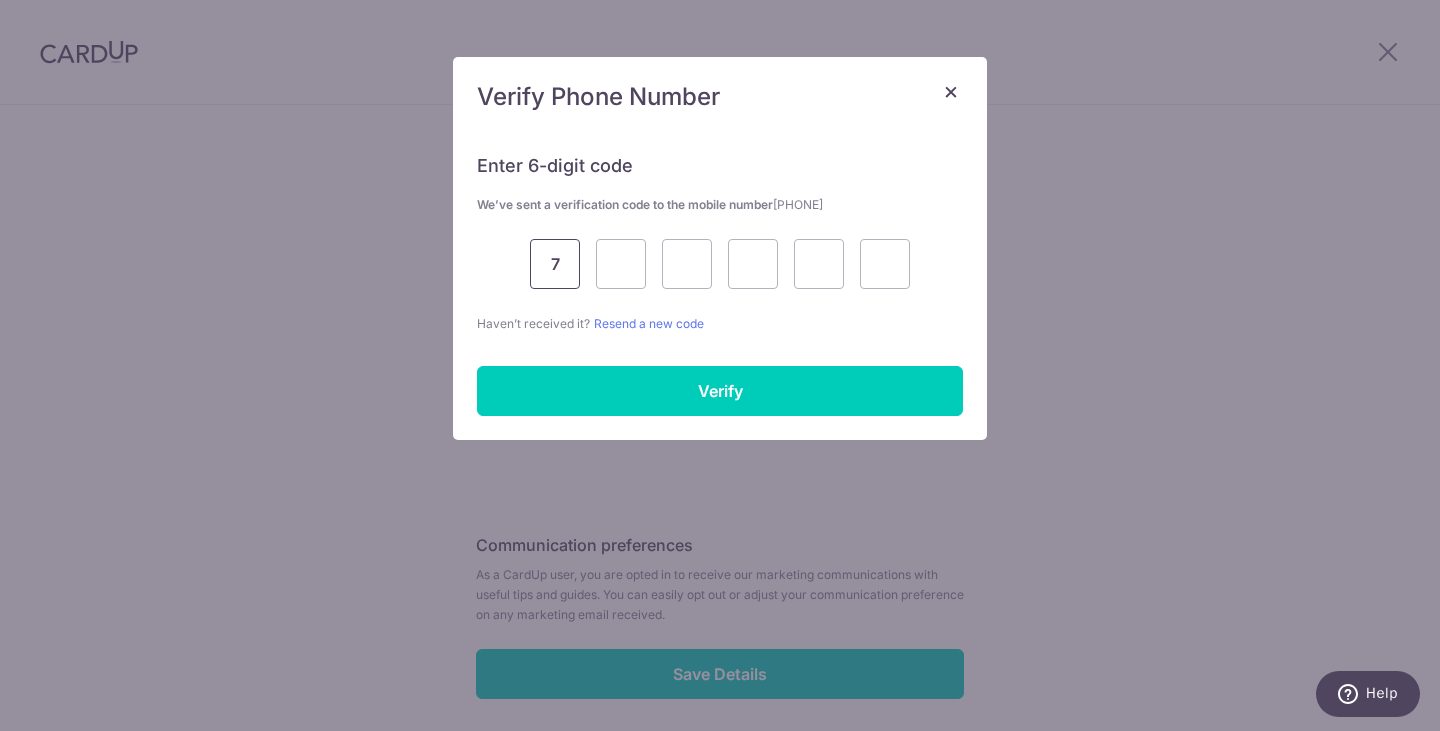 type on "7" 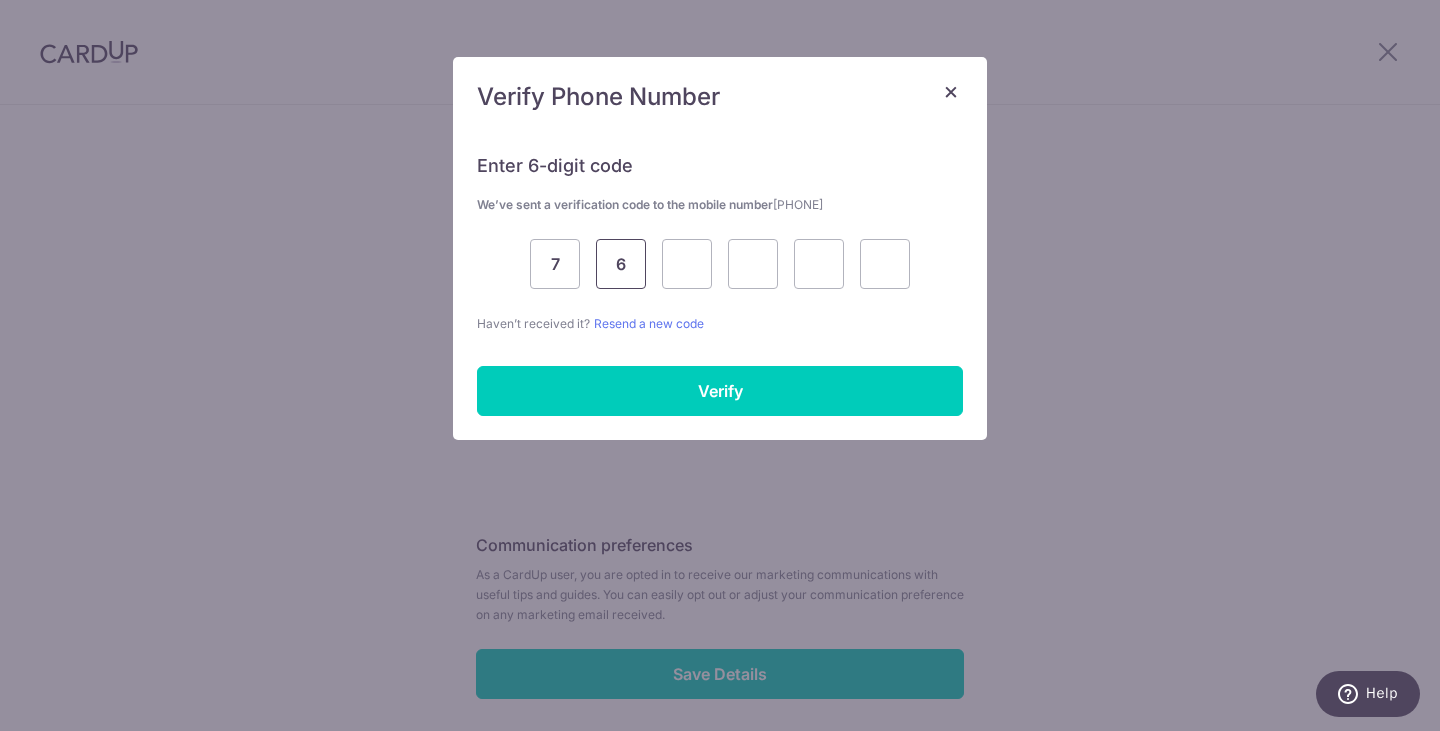 type on "6" 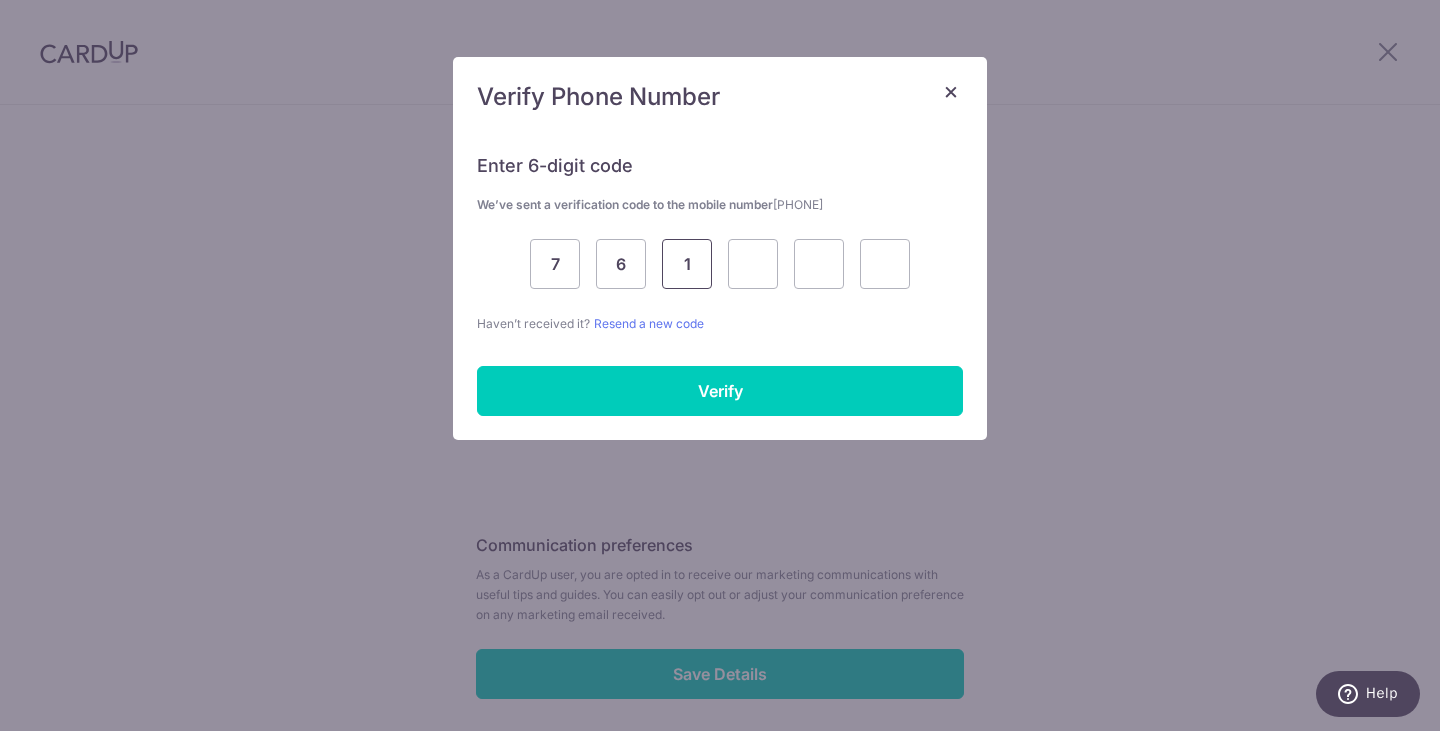 type on "1" 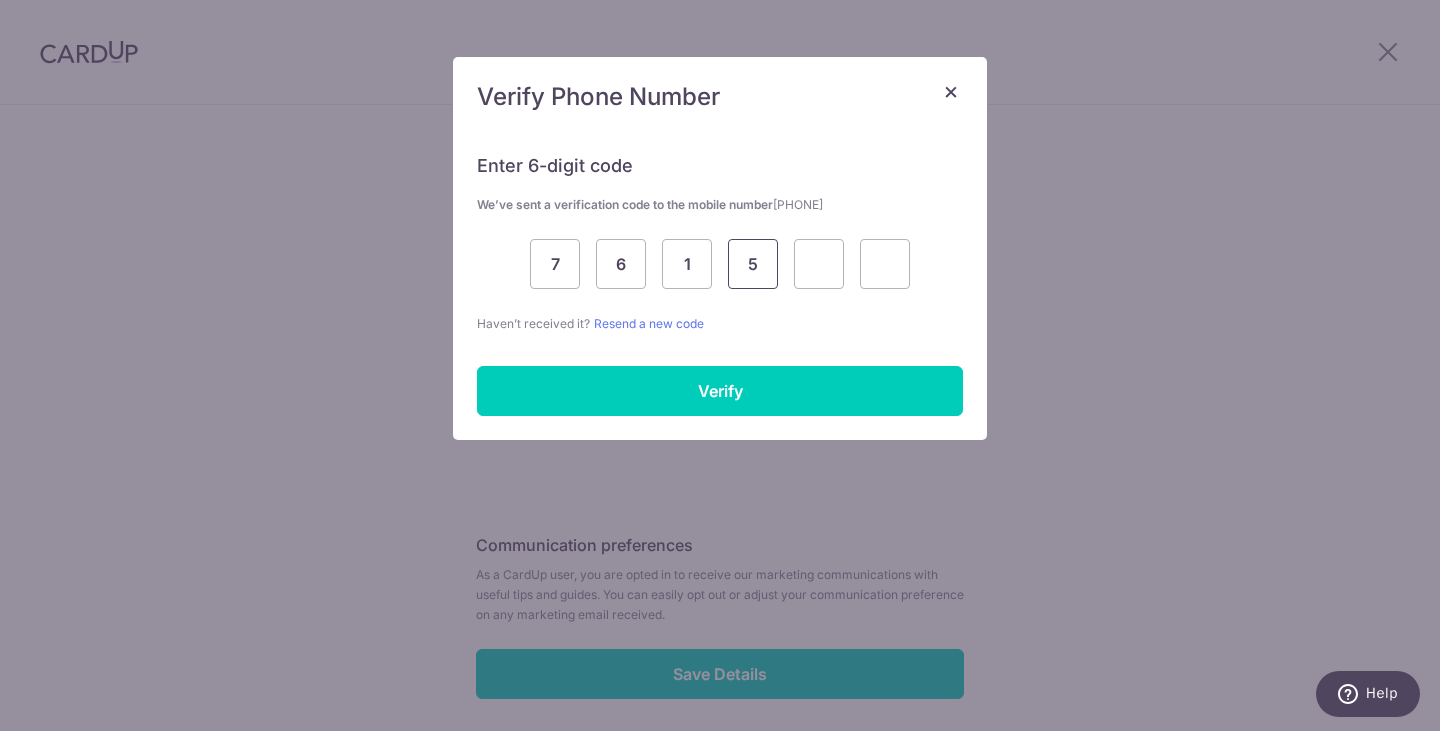 type on "5" 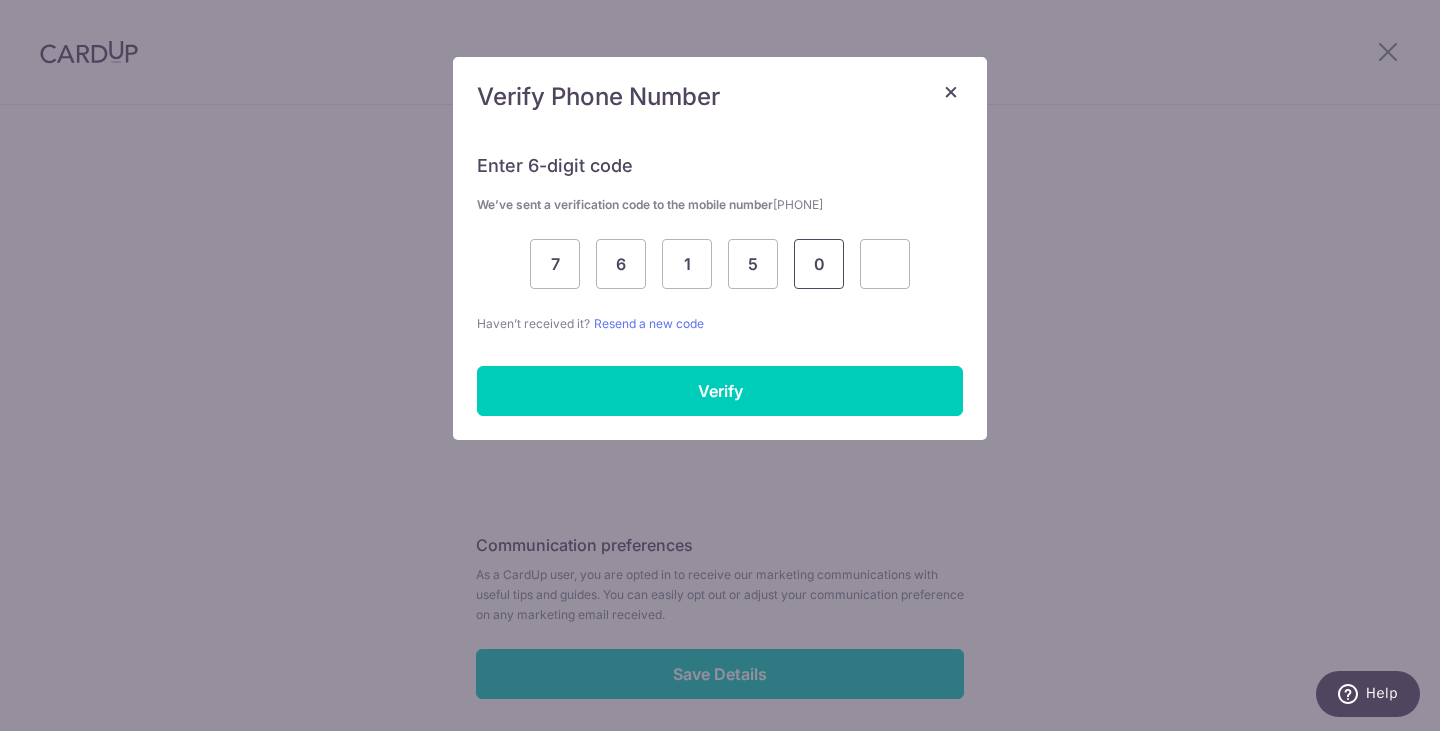type on "0" 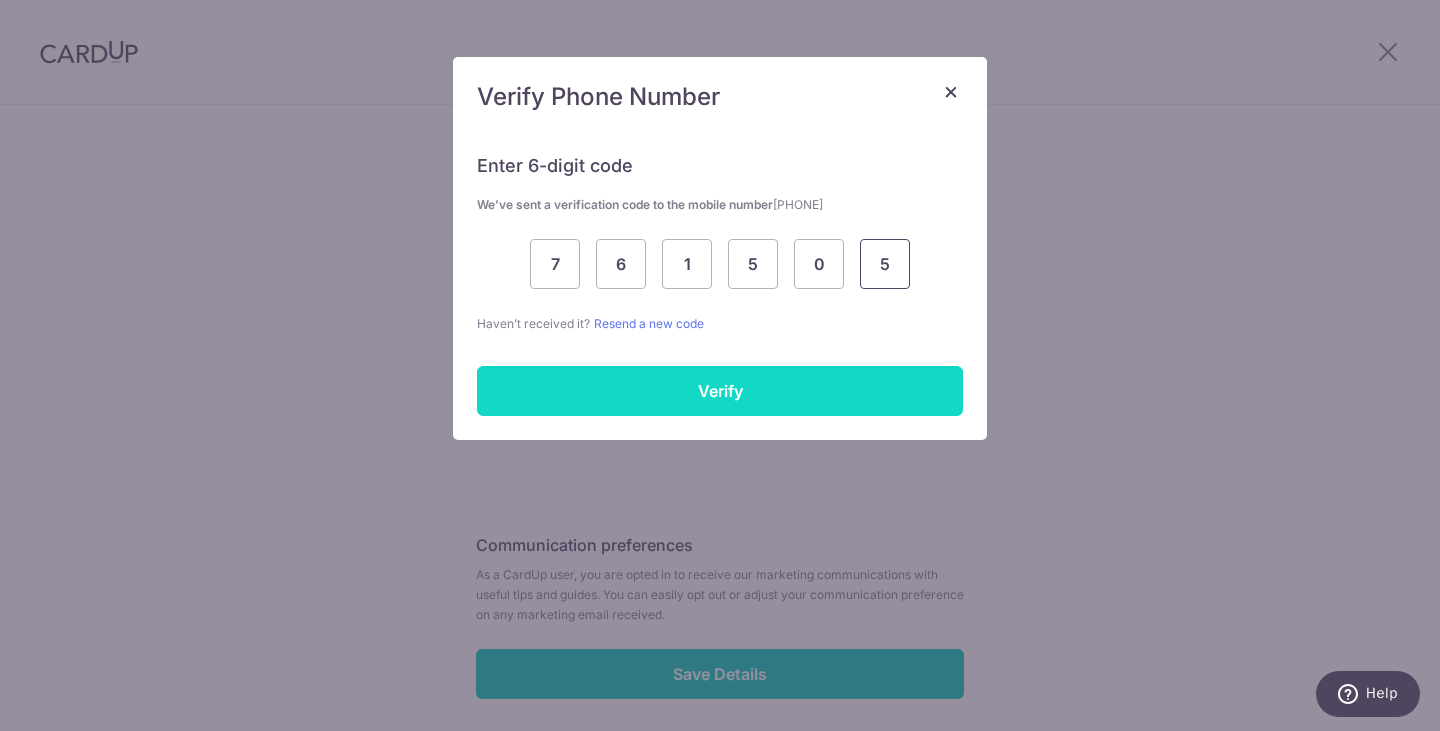 type on "5" 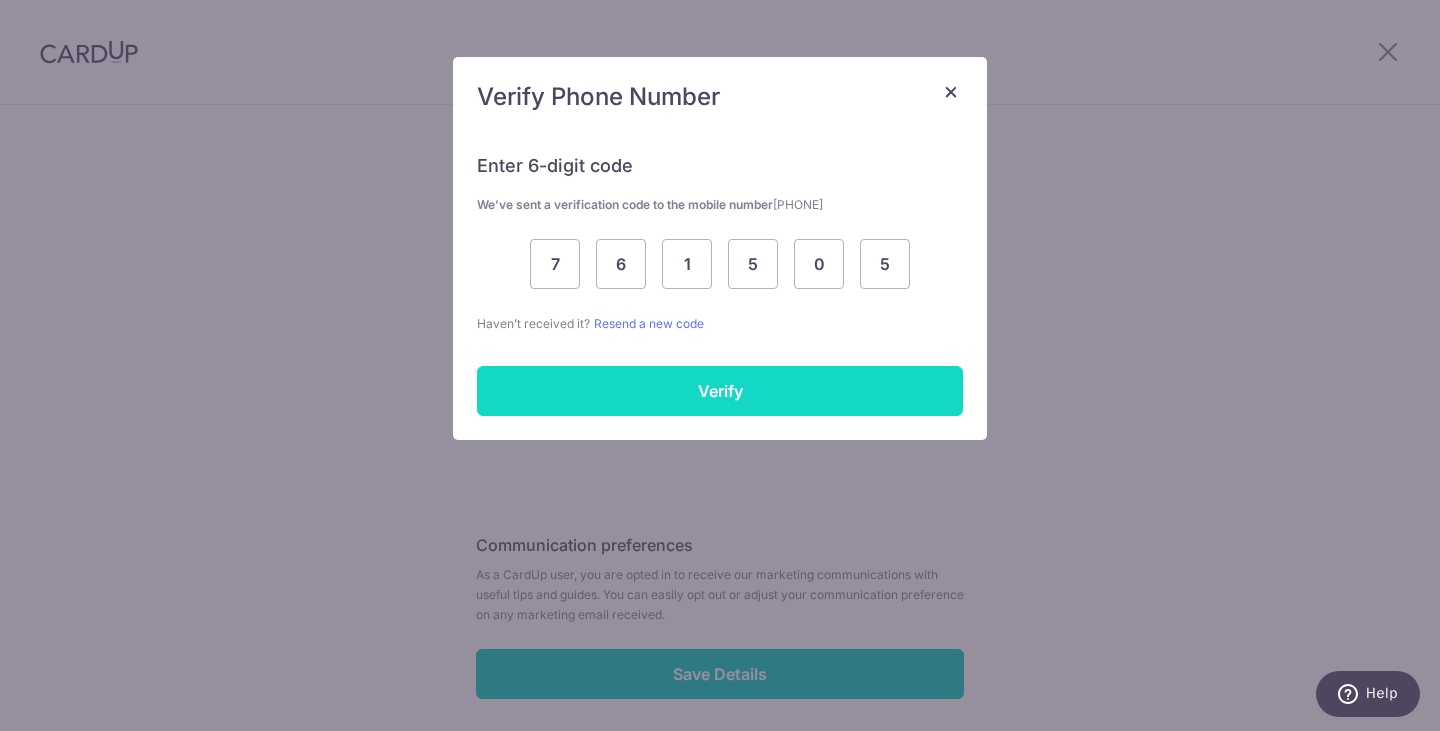click on "Verify" at bounding box center [720, 391] 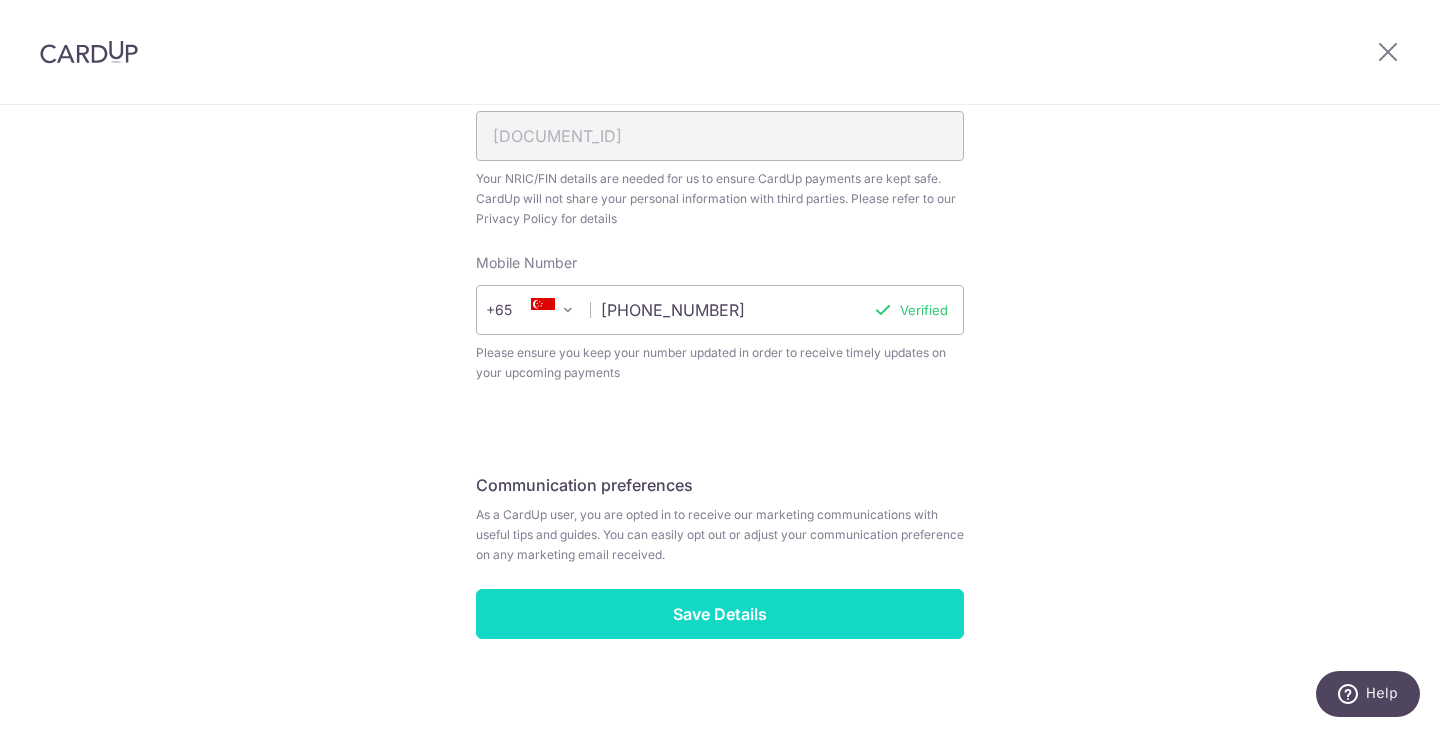 scroll, scrollTop: 750, scrollLeft: 0, axis: vertical 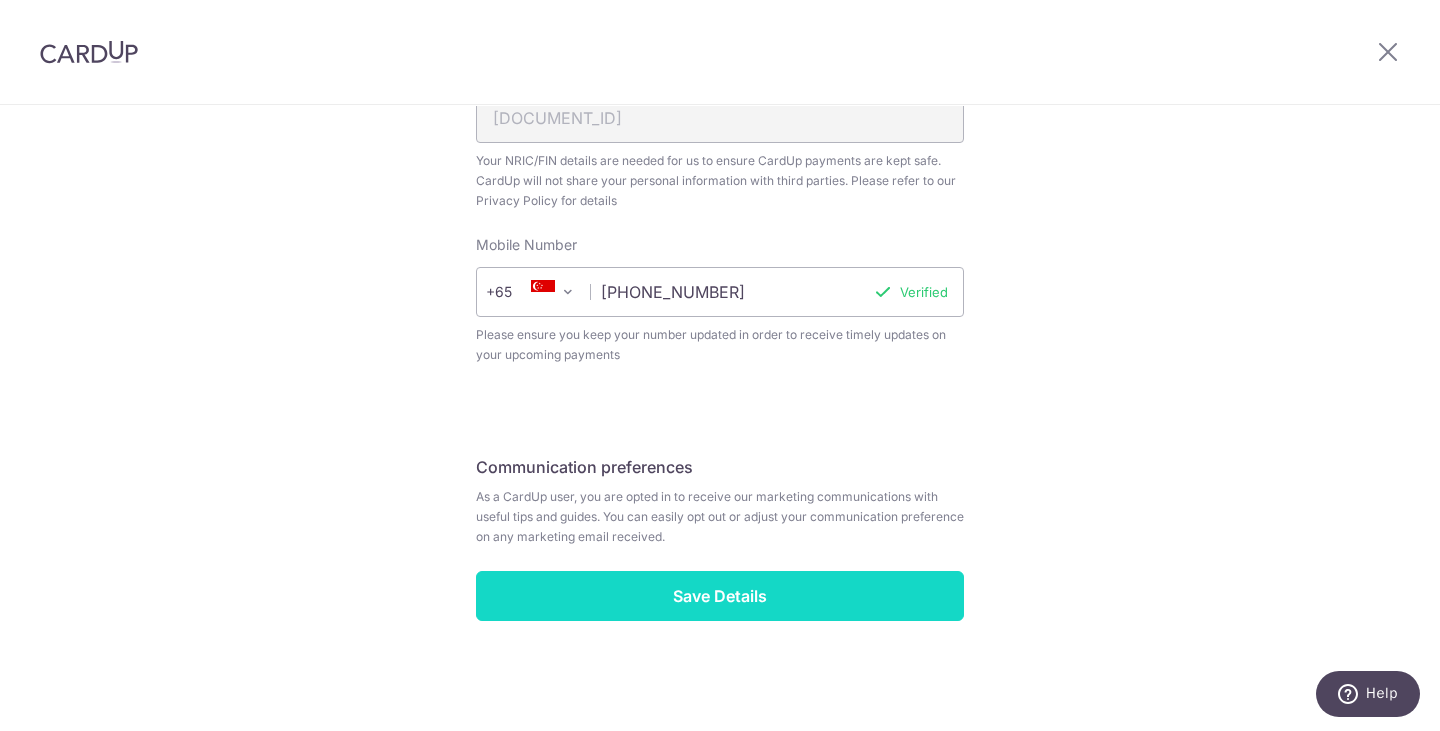 click on "Save Details" at bounding box center (720, 596) 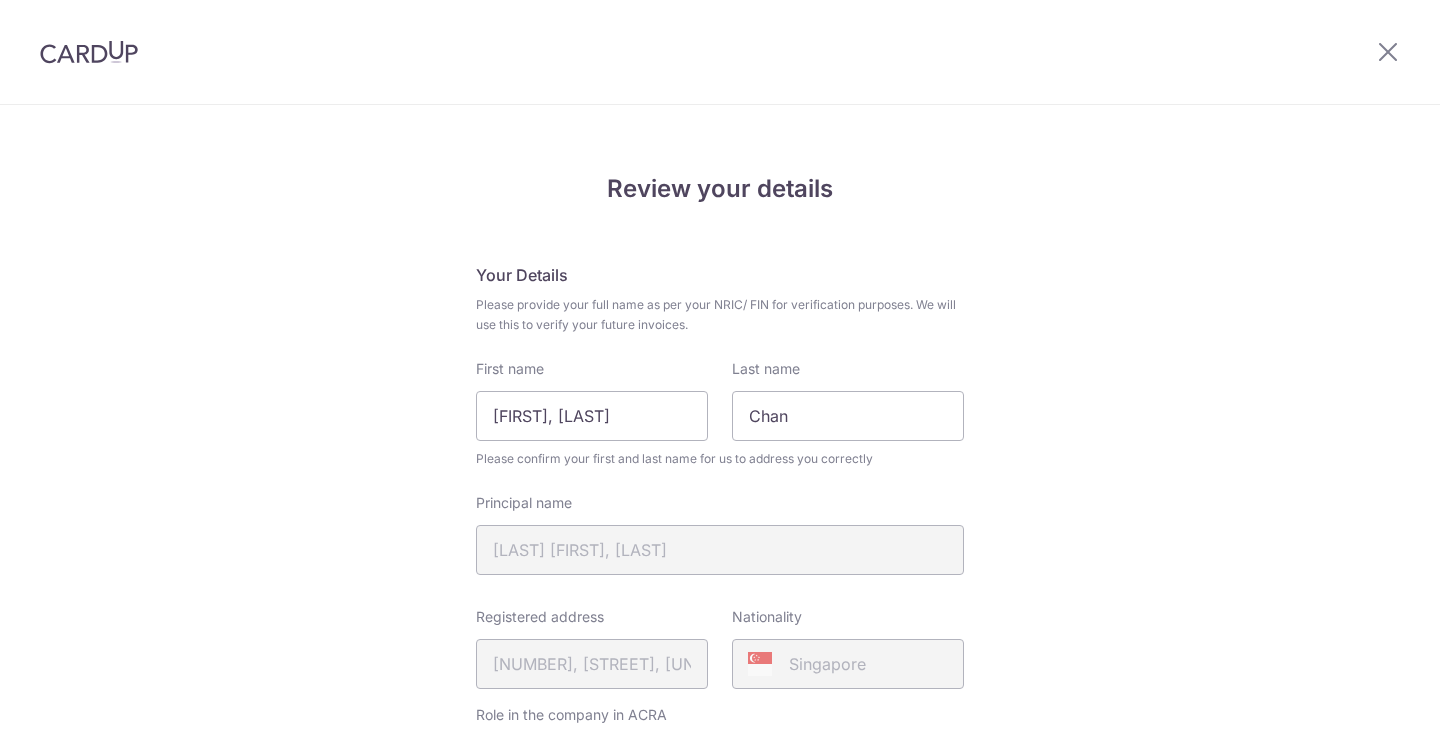 scroll, scrollTop: 0, scrollLeft: 0, axis: both 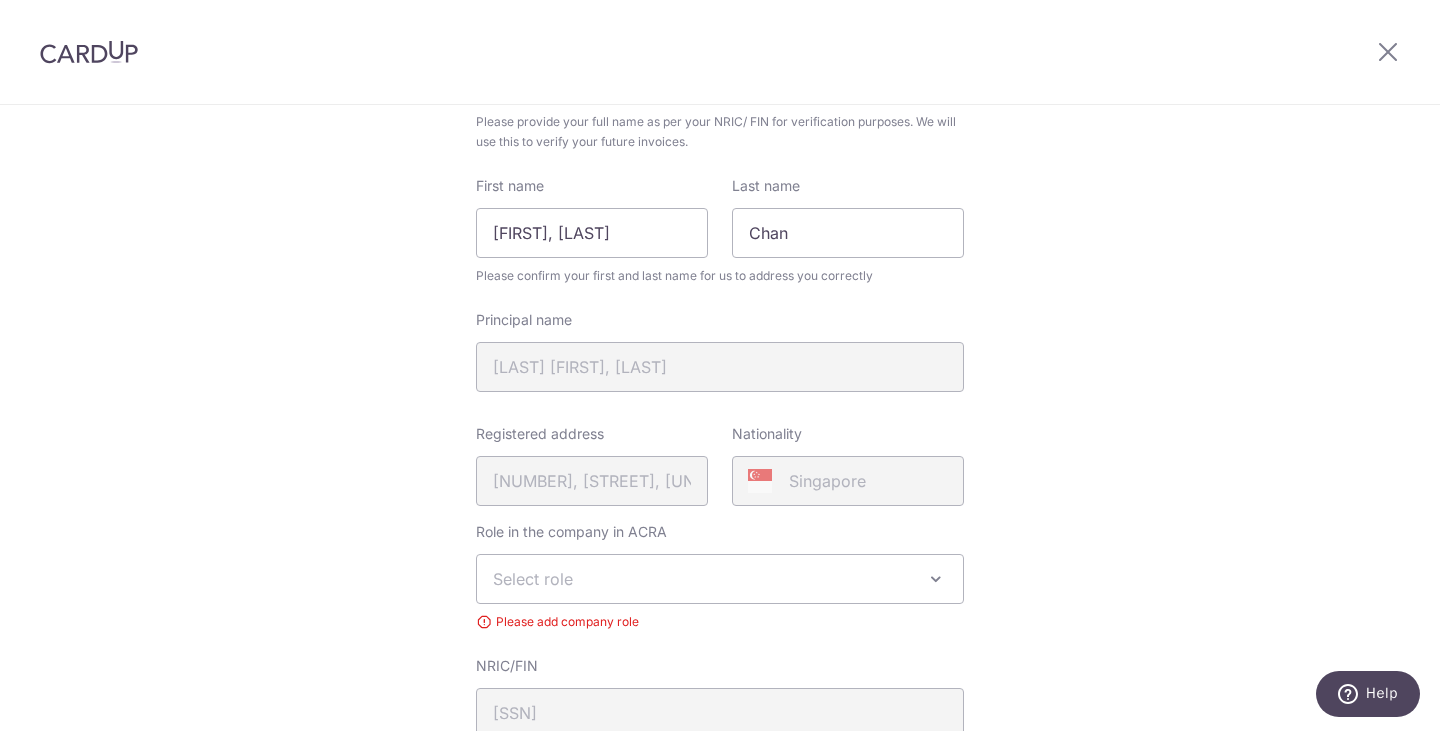 click on "Select role" at bounding box center (533, 579) 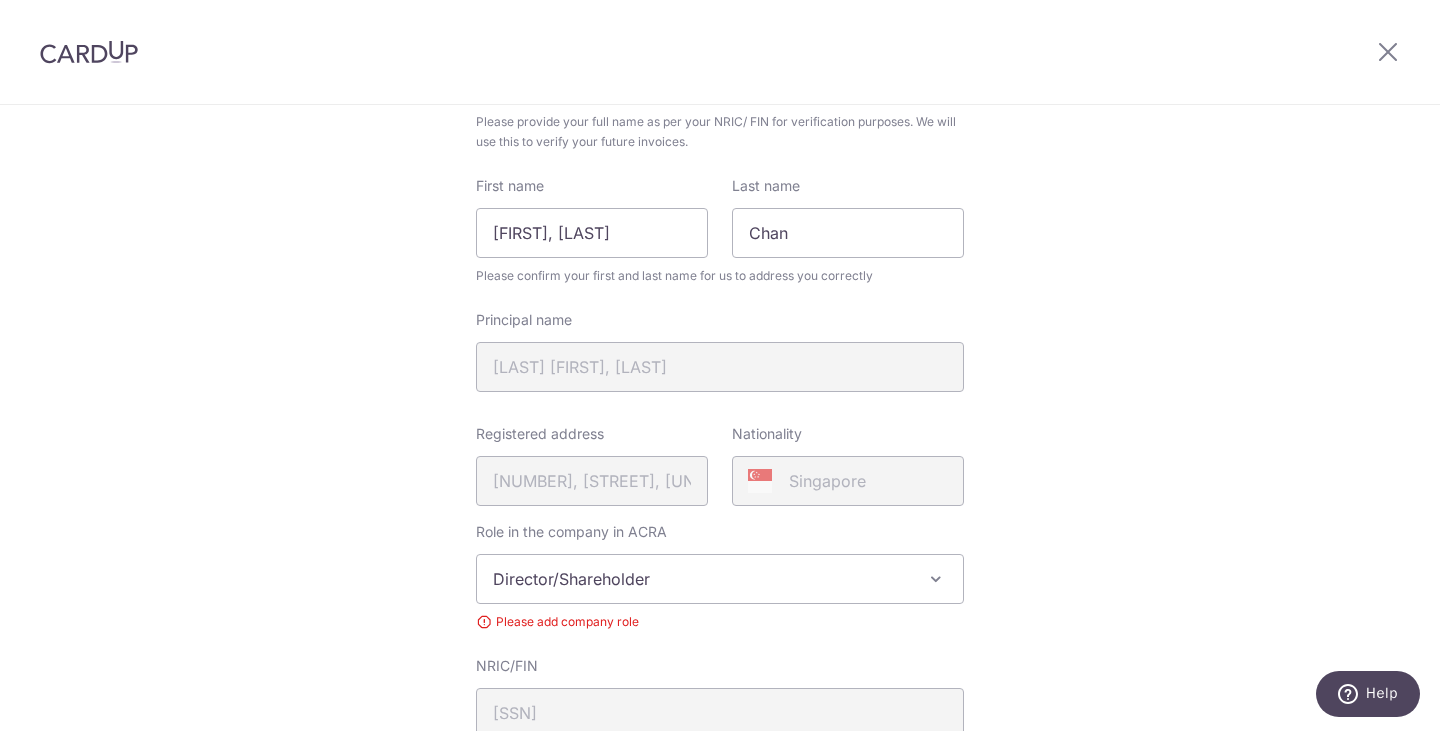 click on "Review your details
Your Details
Please provide your full name as per your NRIC/ FIN for verification purposes. We will use this to verify your future invoices.
First name
Wai, Aloysius
Last name
Chan
Please confirm your first and last name for us to address you correctly
Principal name
CHAN WAI, ALOYSIUS
Registered address
129, GEYLANG EAST AVENUE 2, 02, 106, SINGAPORE, 380129" at bounding box center (720, 624) 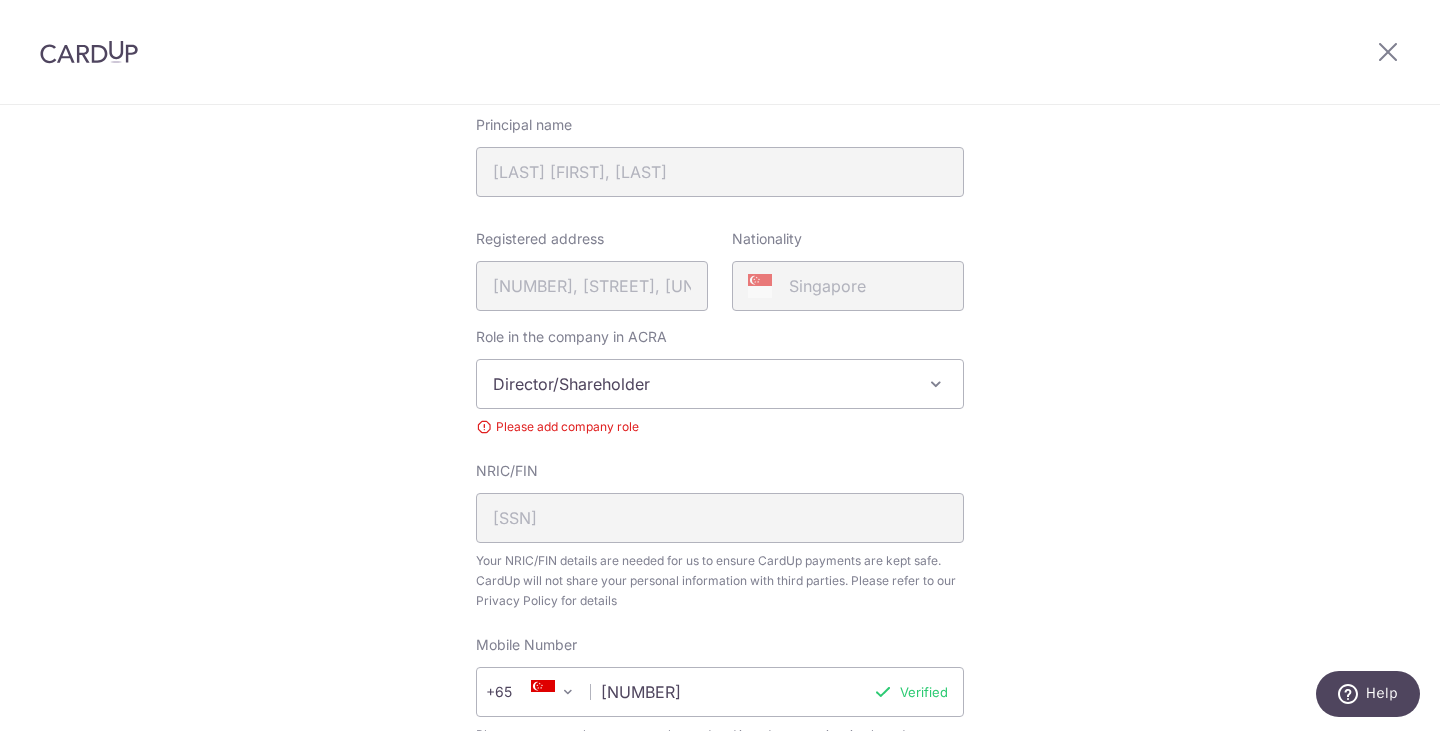 scroll, scrollTop: 383, scrollLeft: 0, axis: vertical 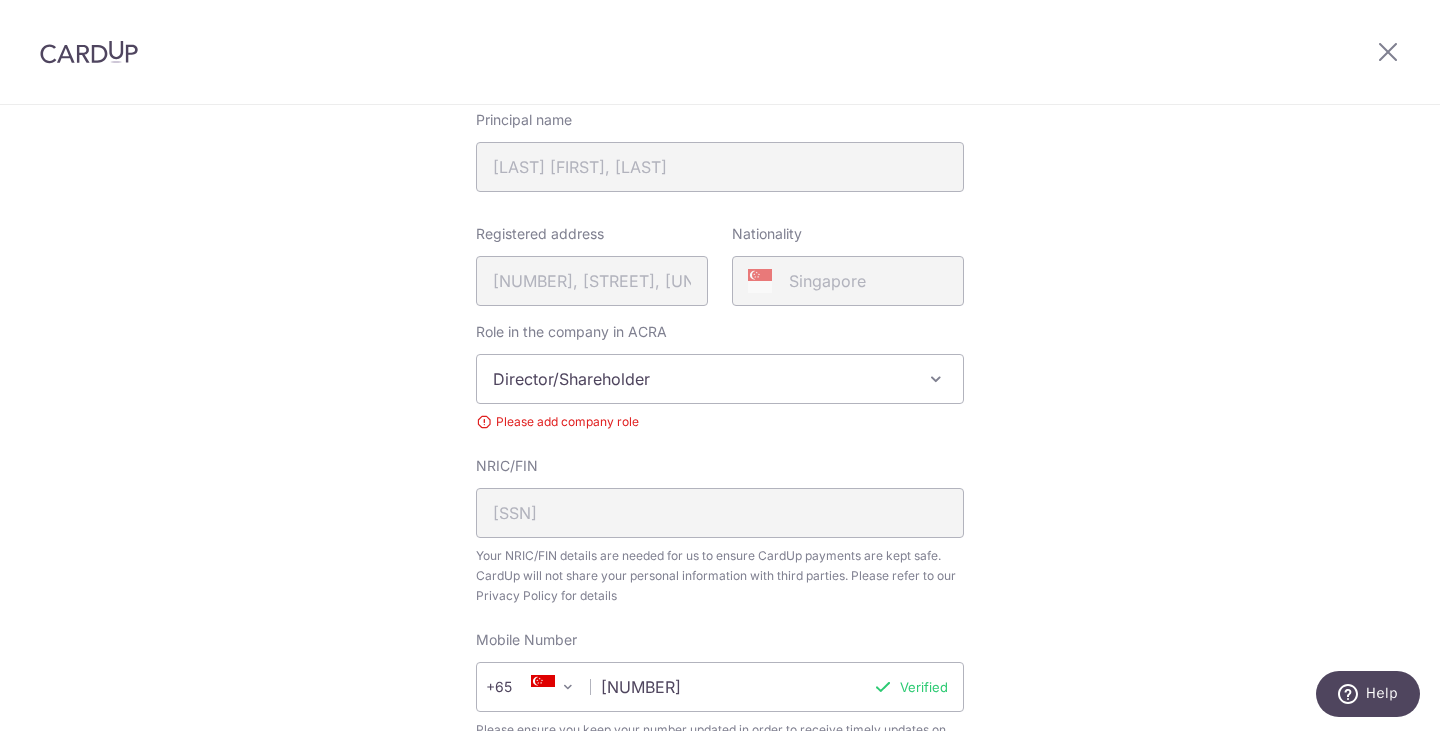 click on "Director/Shareholder" at bounding box center (720, 379) 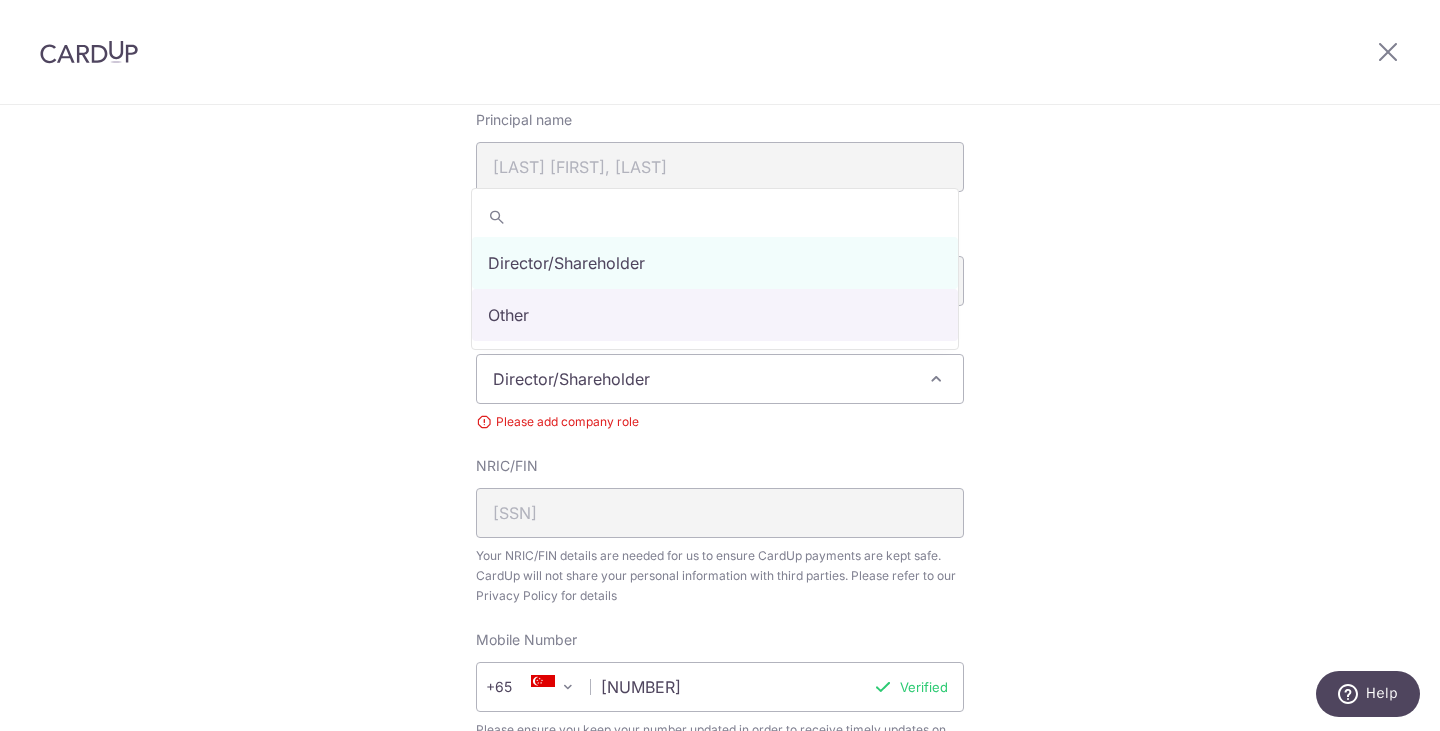 select on "other" 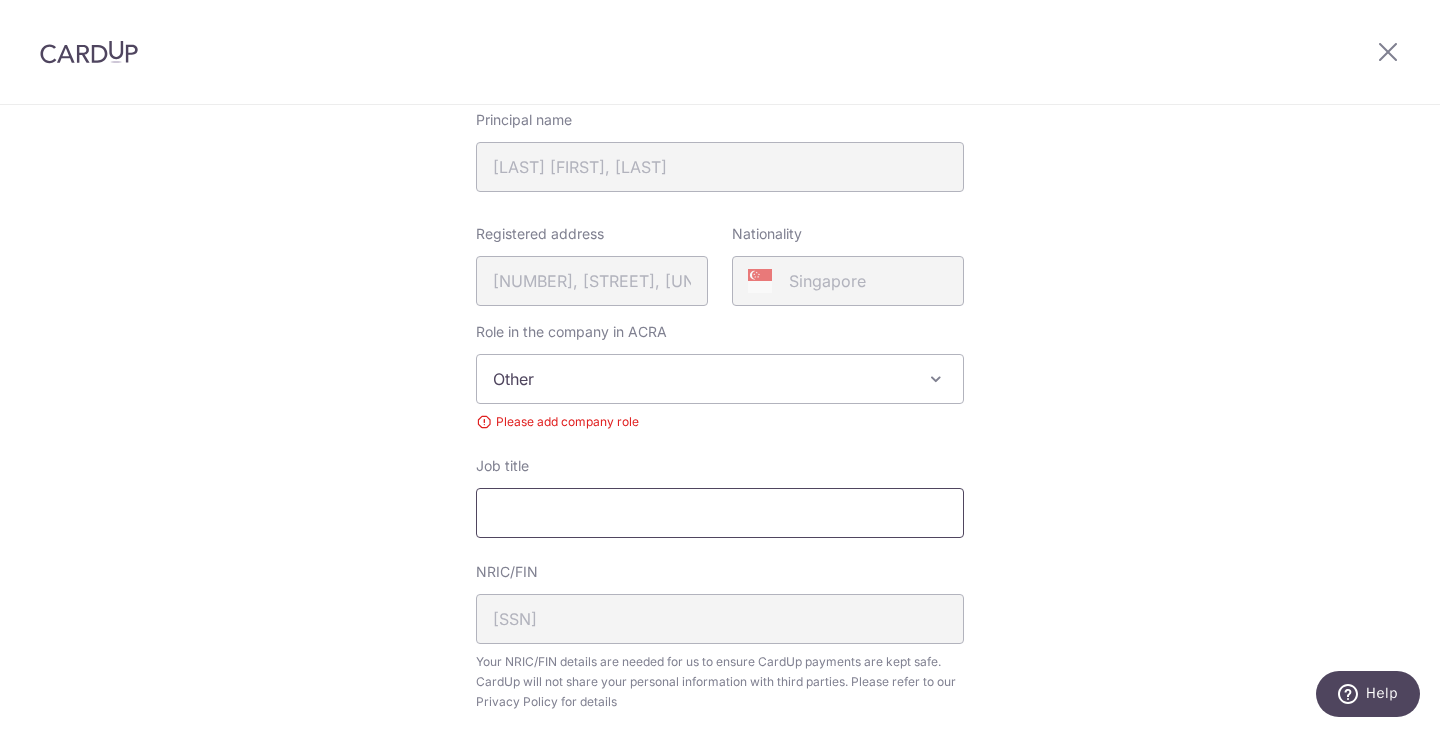 click on "Job title" at bounding box center (720, 513) 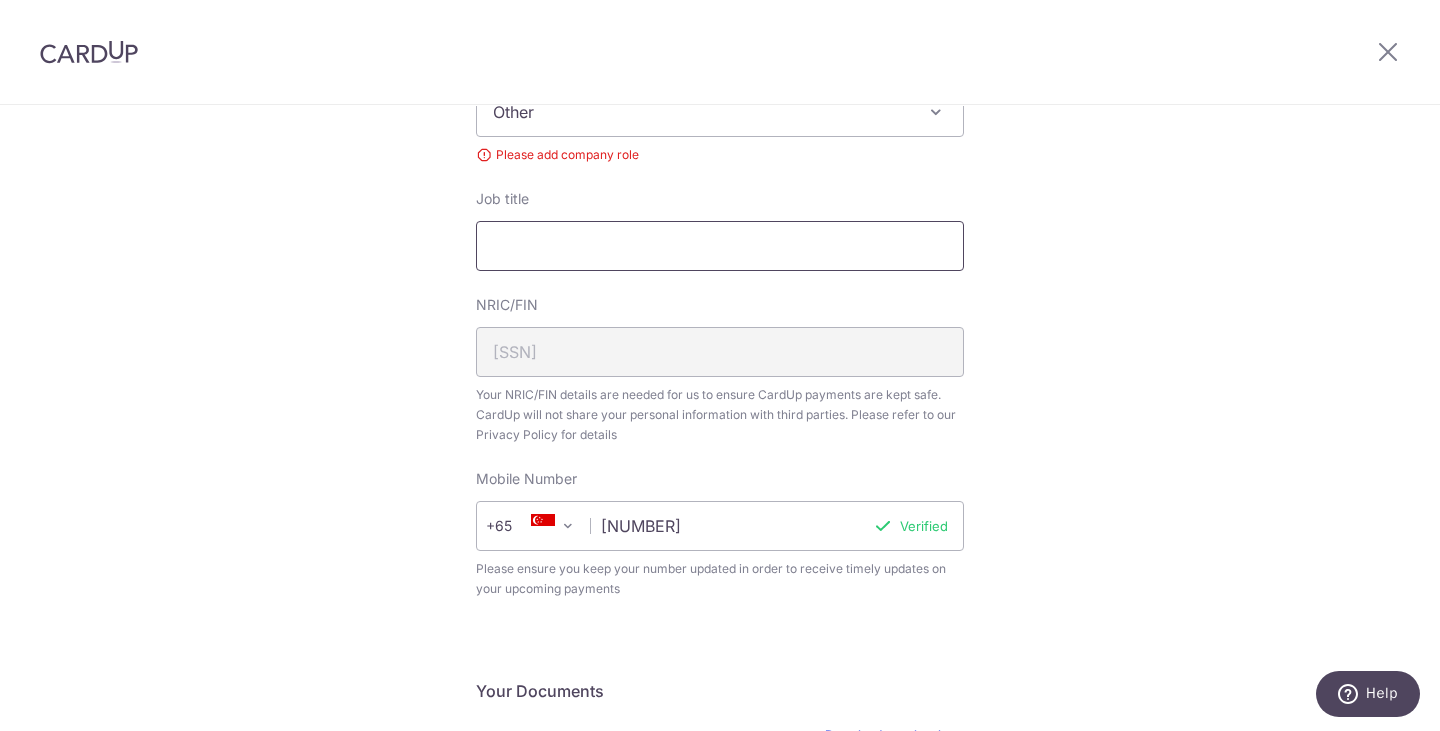 scroll, scrollTop: 683, scrollLeft: 0, axis: vertical 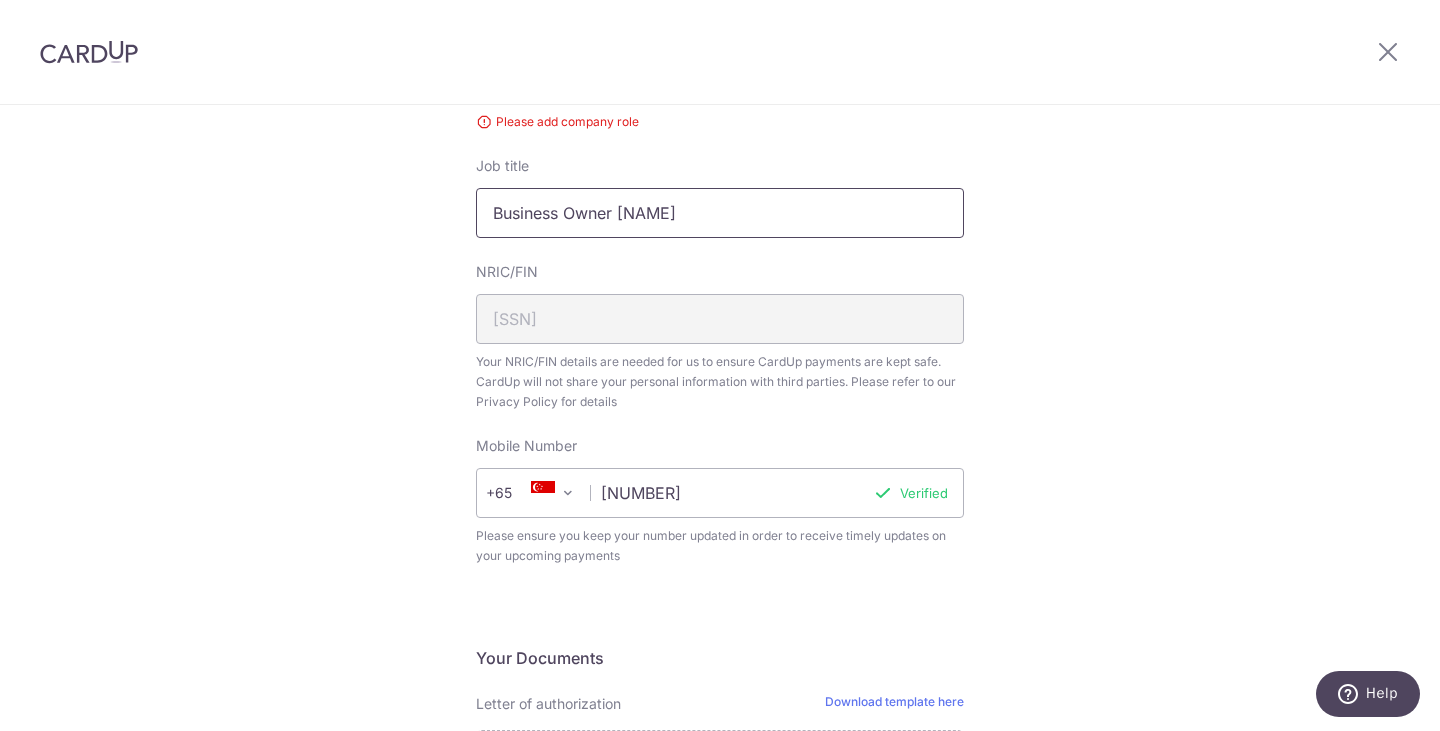 type on "Business Owner" 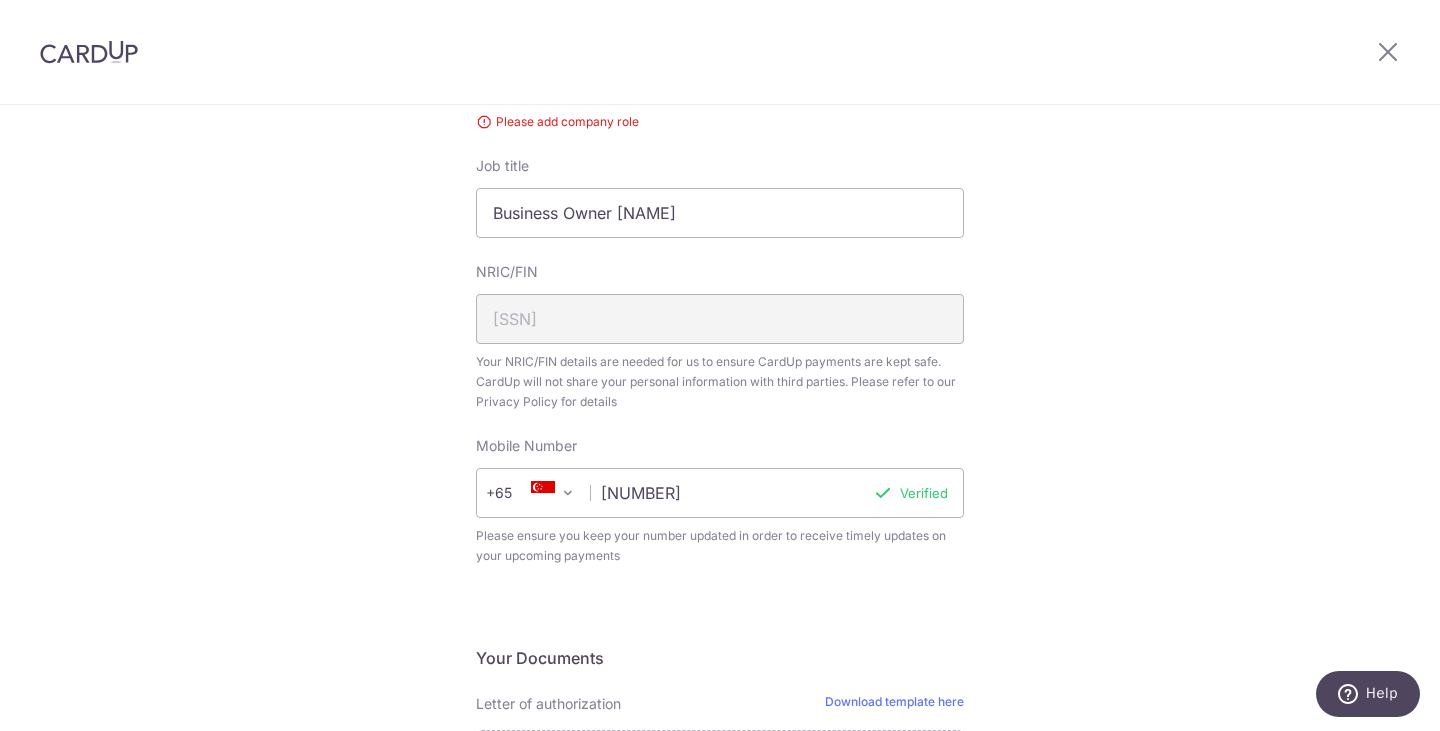 click on "Review your details
Your Details
Please provide your full name as per your NRIC/ FIN for verification purposes. We will use this to verify your future invoices.
First name
Wai, Aloysius
Last name
Chan
Please confirm your first and last name for us to address you correctly
Principal name
CHAN WAI, ALOYSIUS
Registered address
129, GEYLANG EAST AVENUE 2, 02, 106, SINGAPORE, 380129" at bounding box center (720, 324) 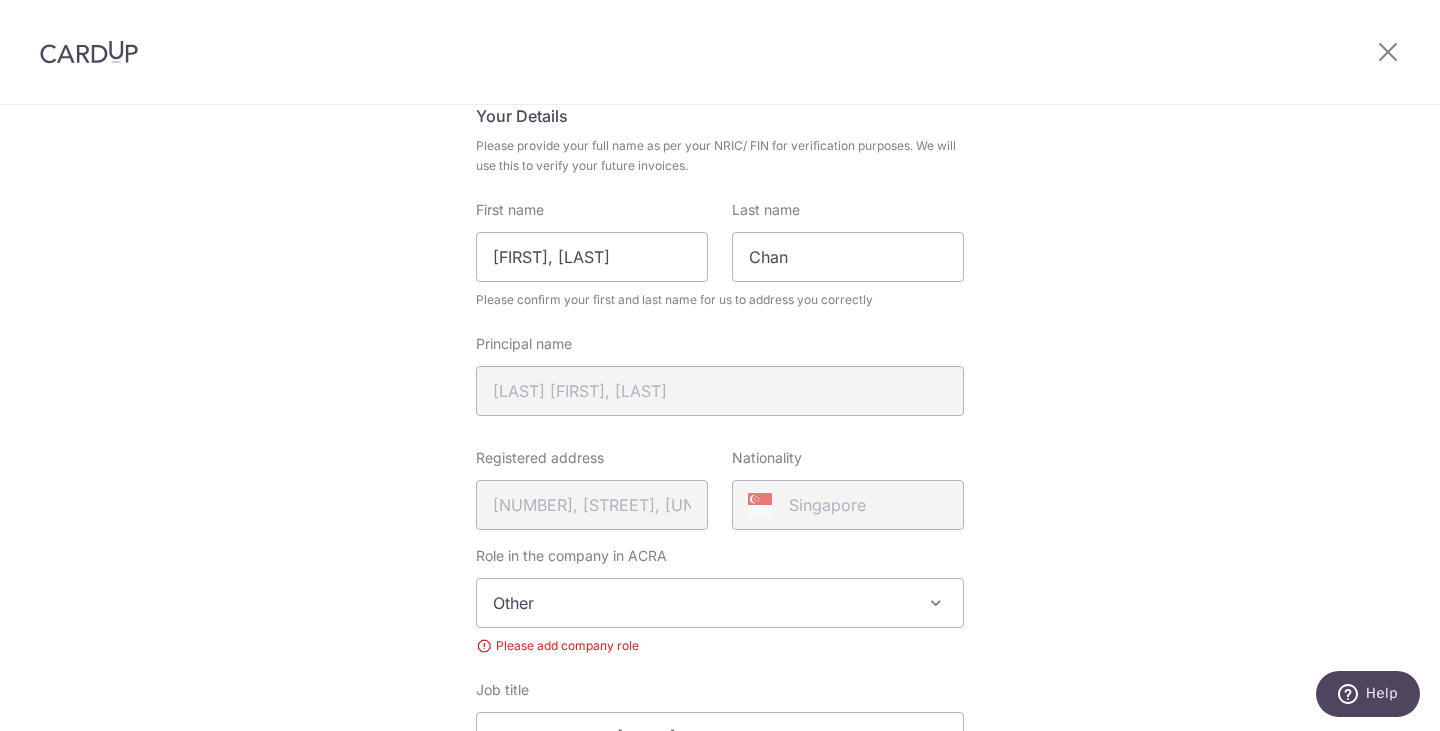scroll, scrollTop: 200, scrollLeft: 0, axis: vertical 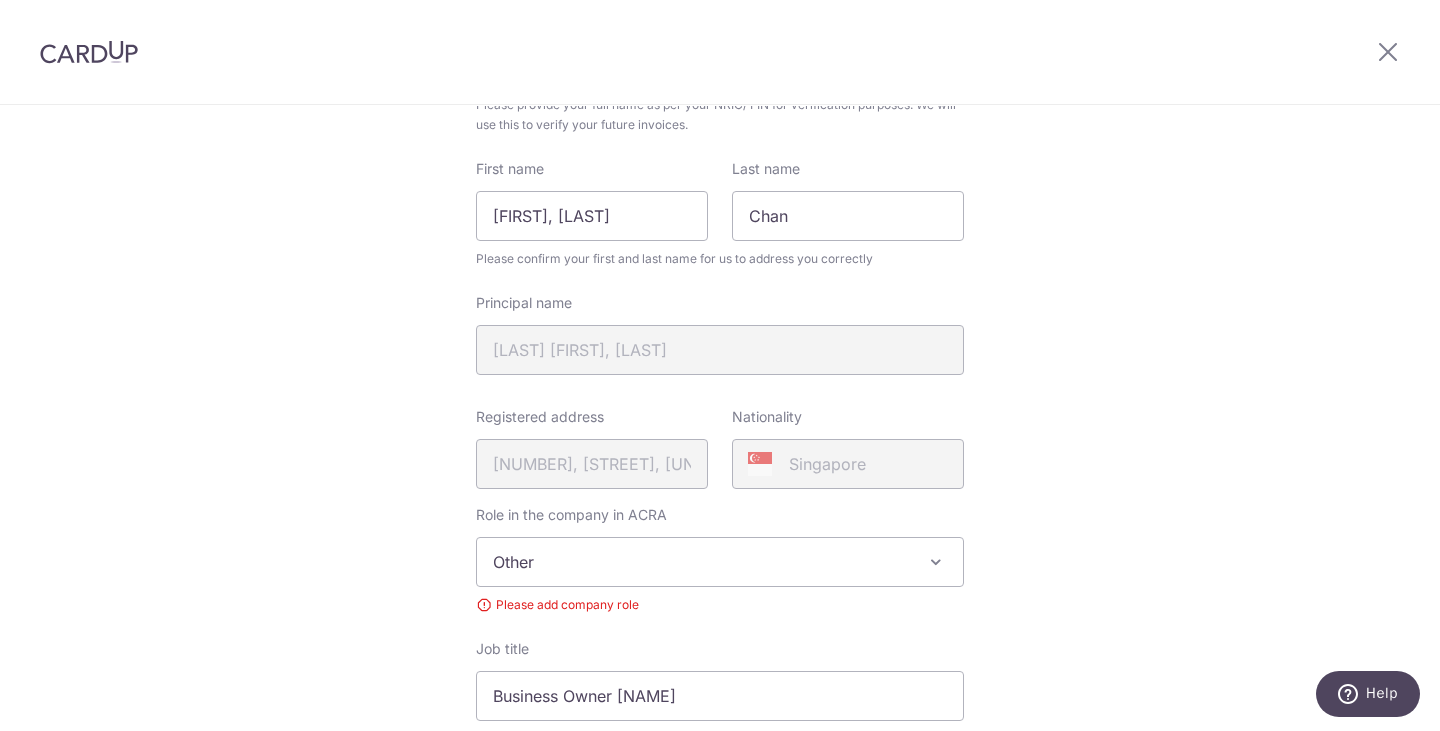 click on "Other" at bounding box center [720, 562] 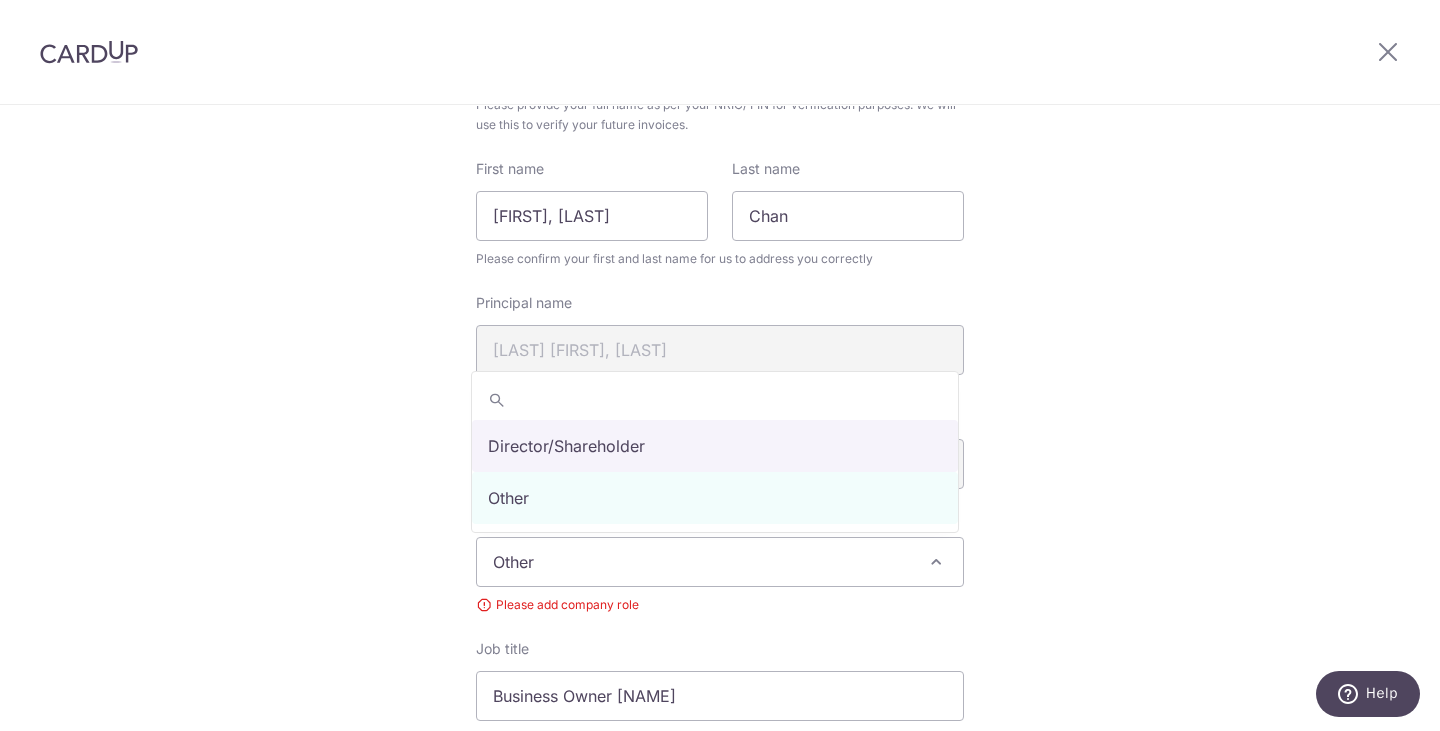 select on "director" 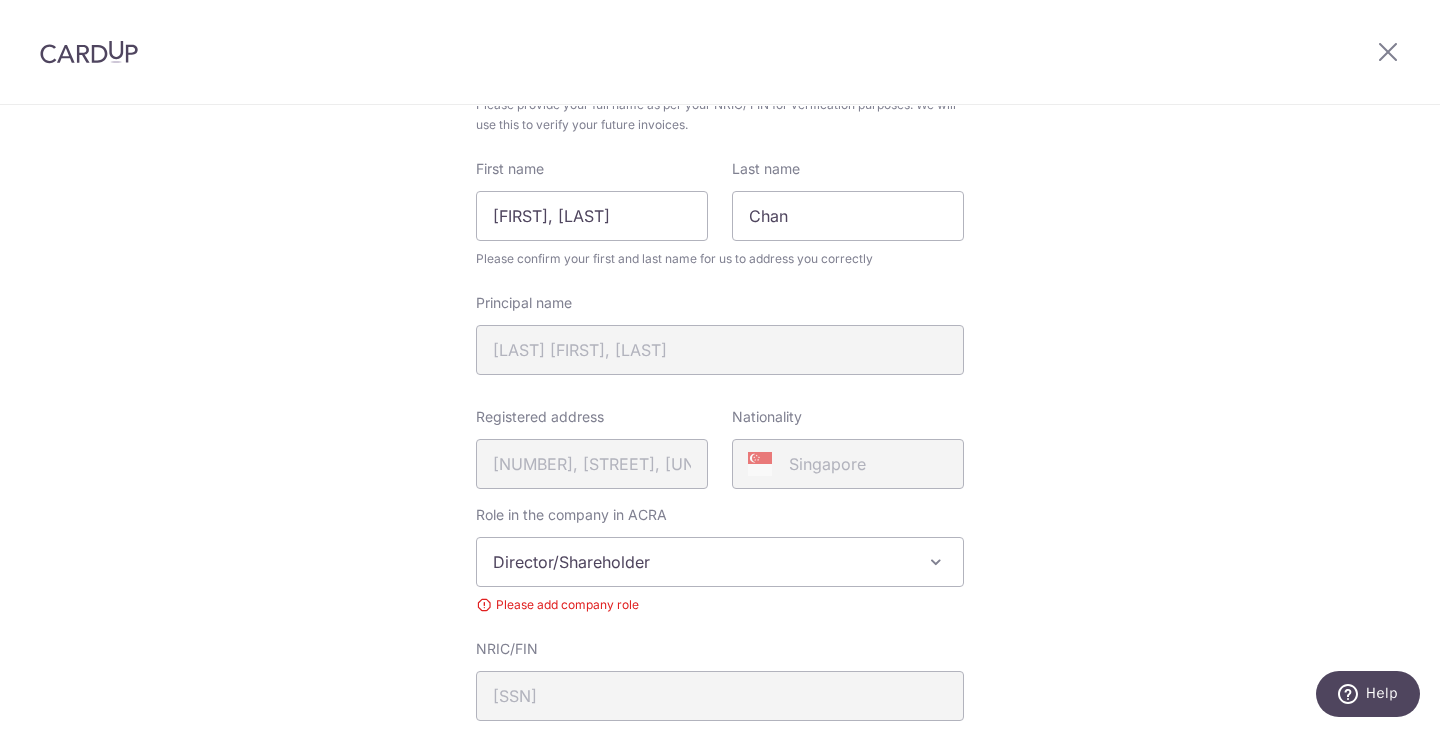 click on "Review your details
Your Details
Please provide your full name as per your NRIC/ FIN for verification purposes. We will use this to verify your future invoices.
First name
Wai, Aloysius
Last name
Chan
Please confirm your first and last name for us to address you correctly
Principal name
CHAN WAI, ALOYSIUS
Registered address
129, GEYLANG EAST AVENUE 2, 02, 106, SINGAPORE, 380129" at bounding box center (720, 607) 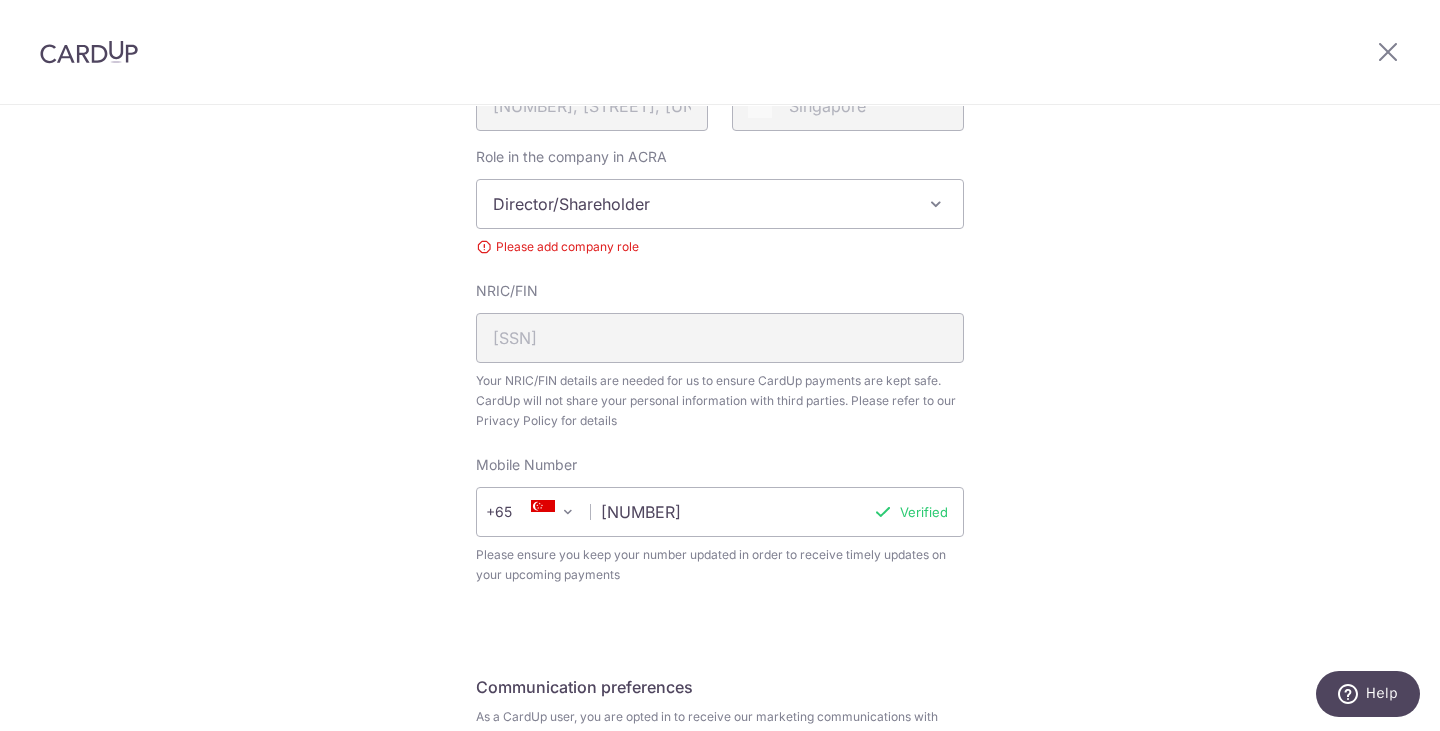 scroll, scrollTop: 778, scrollLeft: 0, axis: vertical 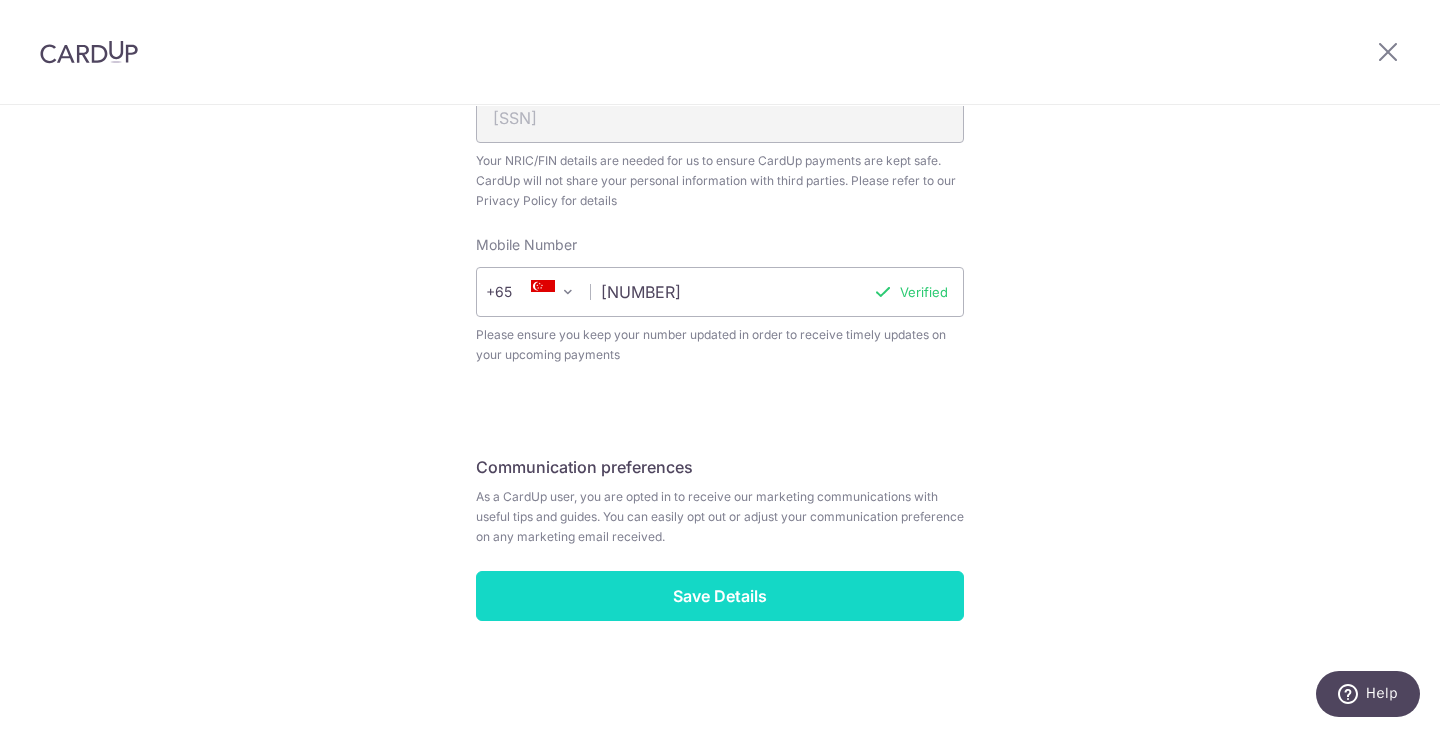 click on "Save Details" at bounding box center [720, 596] 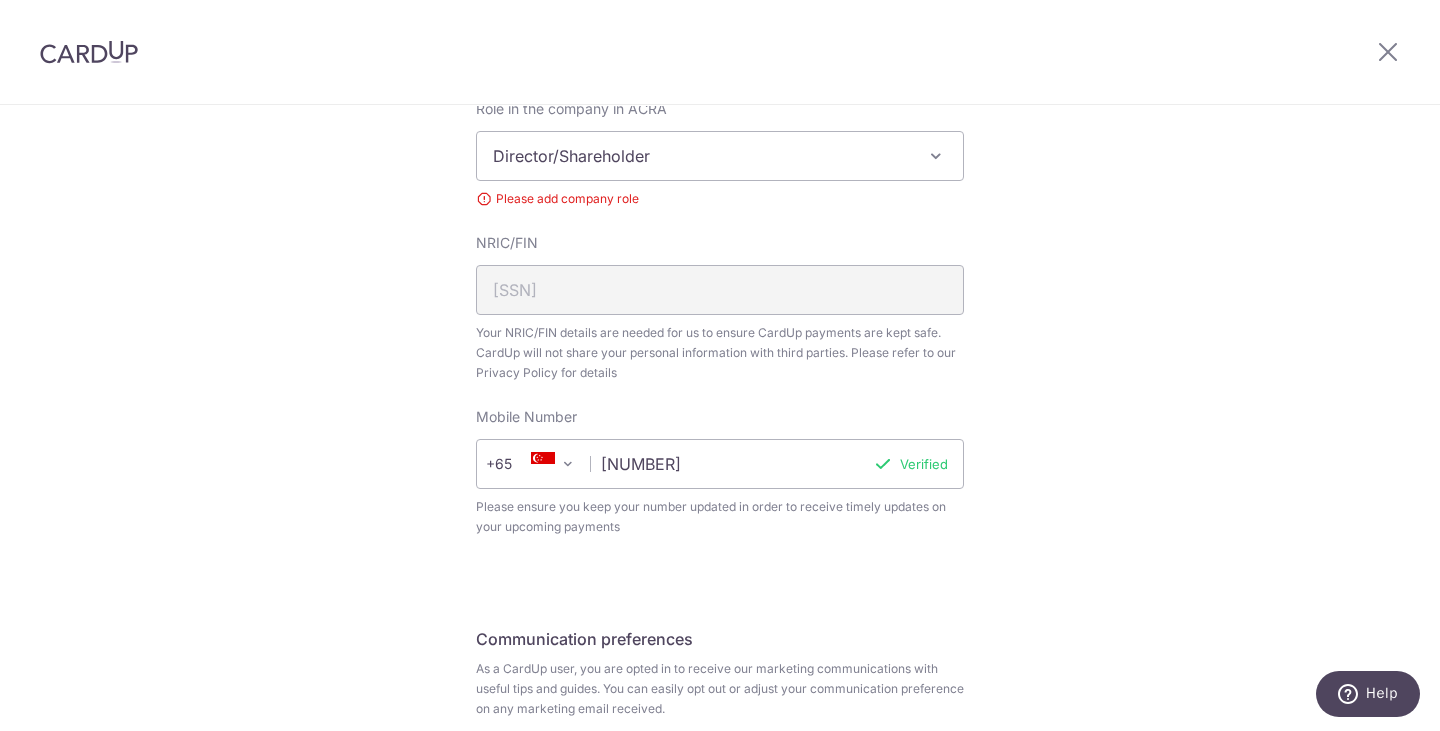scroll, scrollTop: 778, scrollLeft: 0, axis: vertical 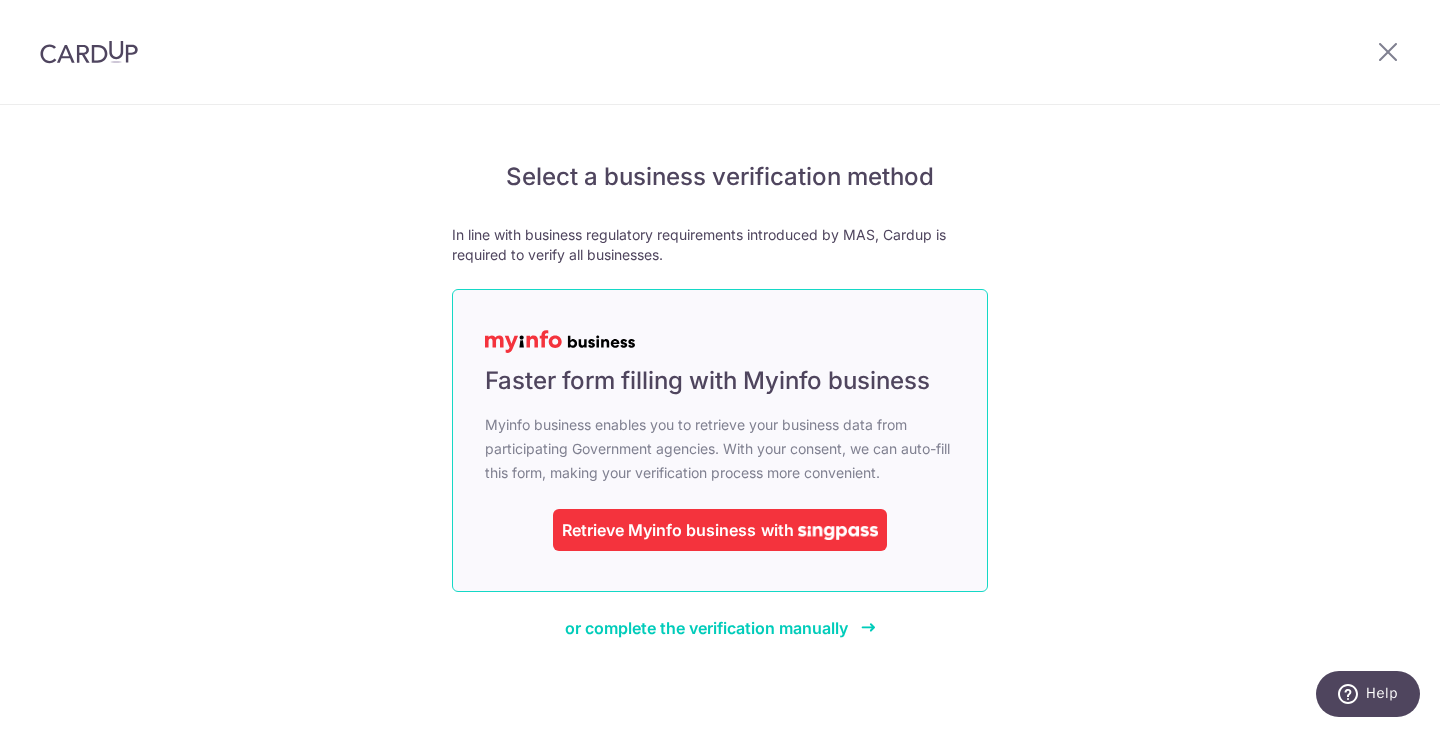 click on "Retrieve Myinfo business" at bounding box center [659, 530] 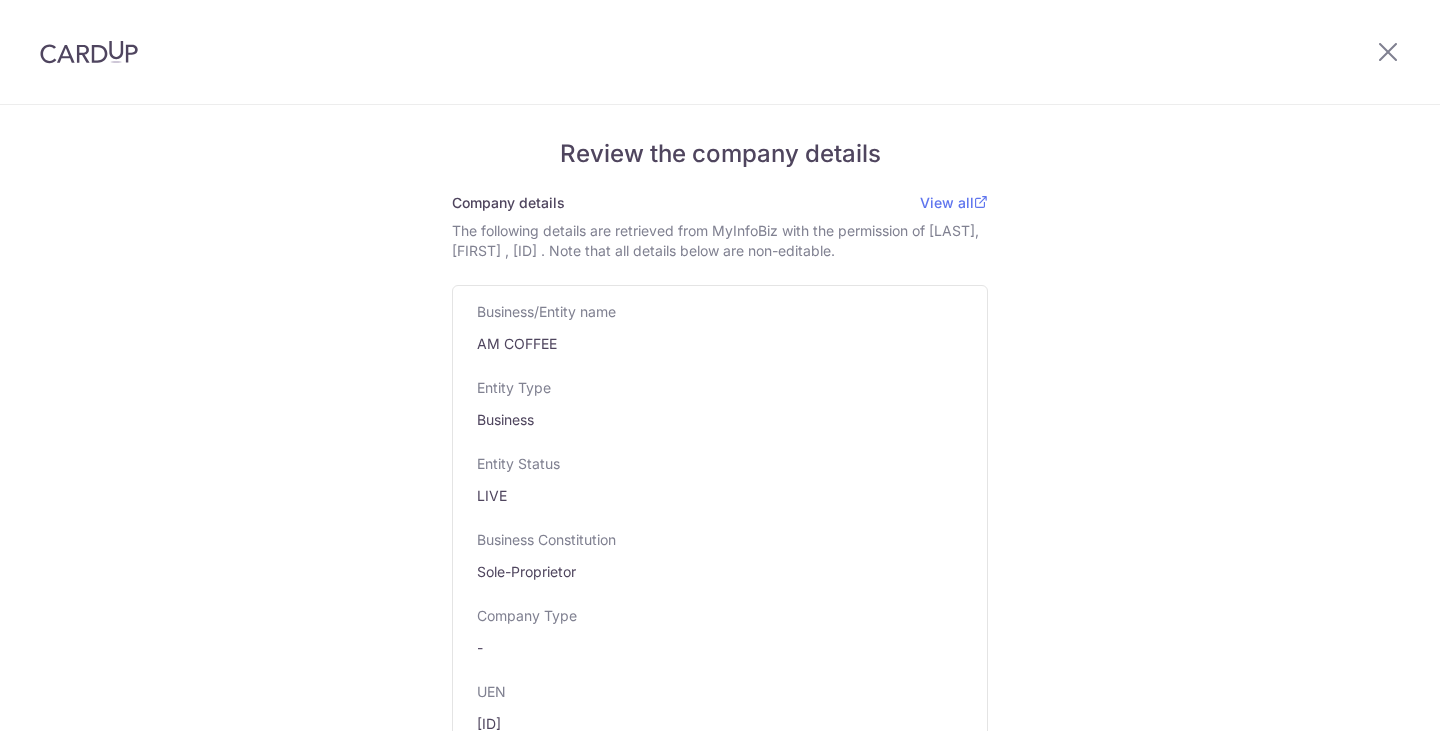 scroll, scrollTop: 0, scrollLeft: 0, axis: both 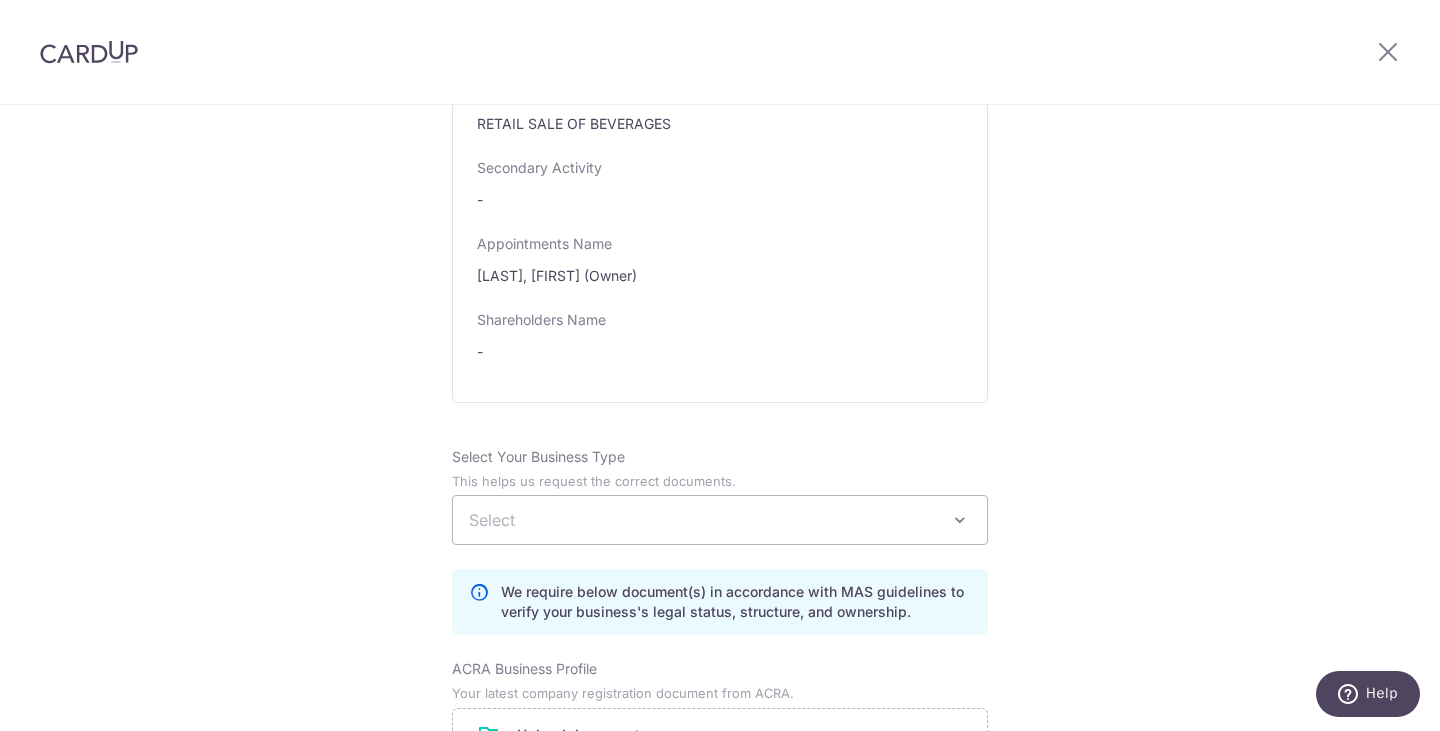 click on "Select" at bounding box center (720, 520) 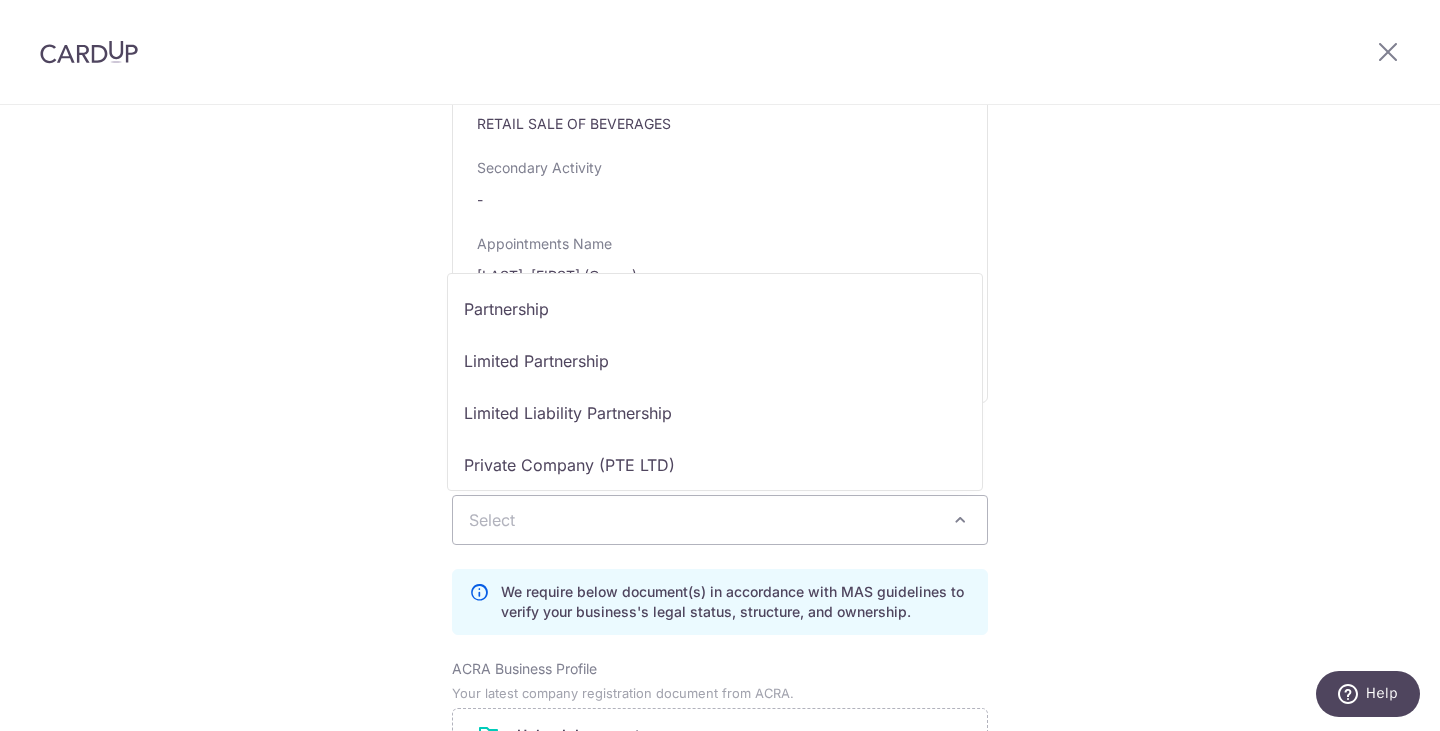 scroll, scrollTop: 0, scrollLeft: 0, axis: both 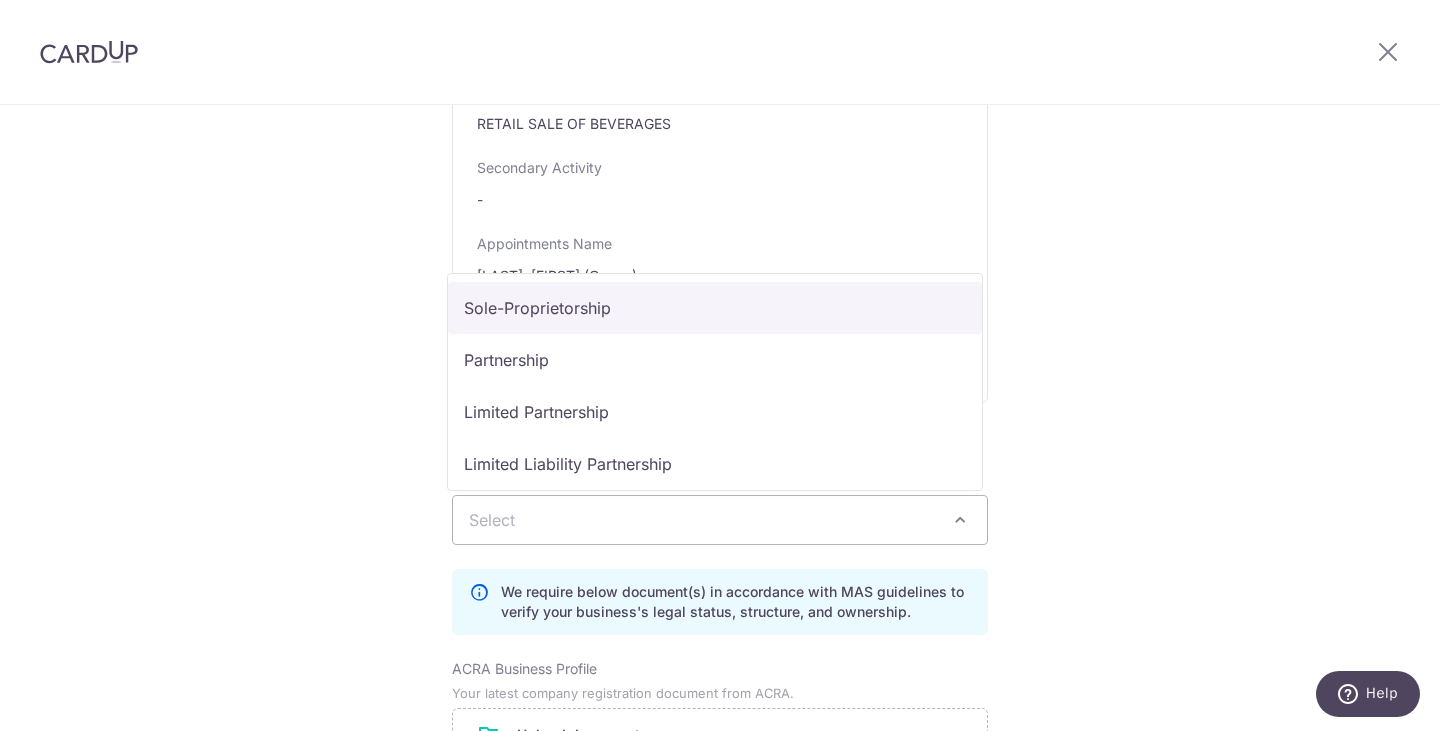 select on "Sole-Proprietorship" 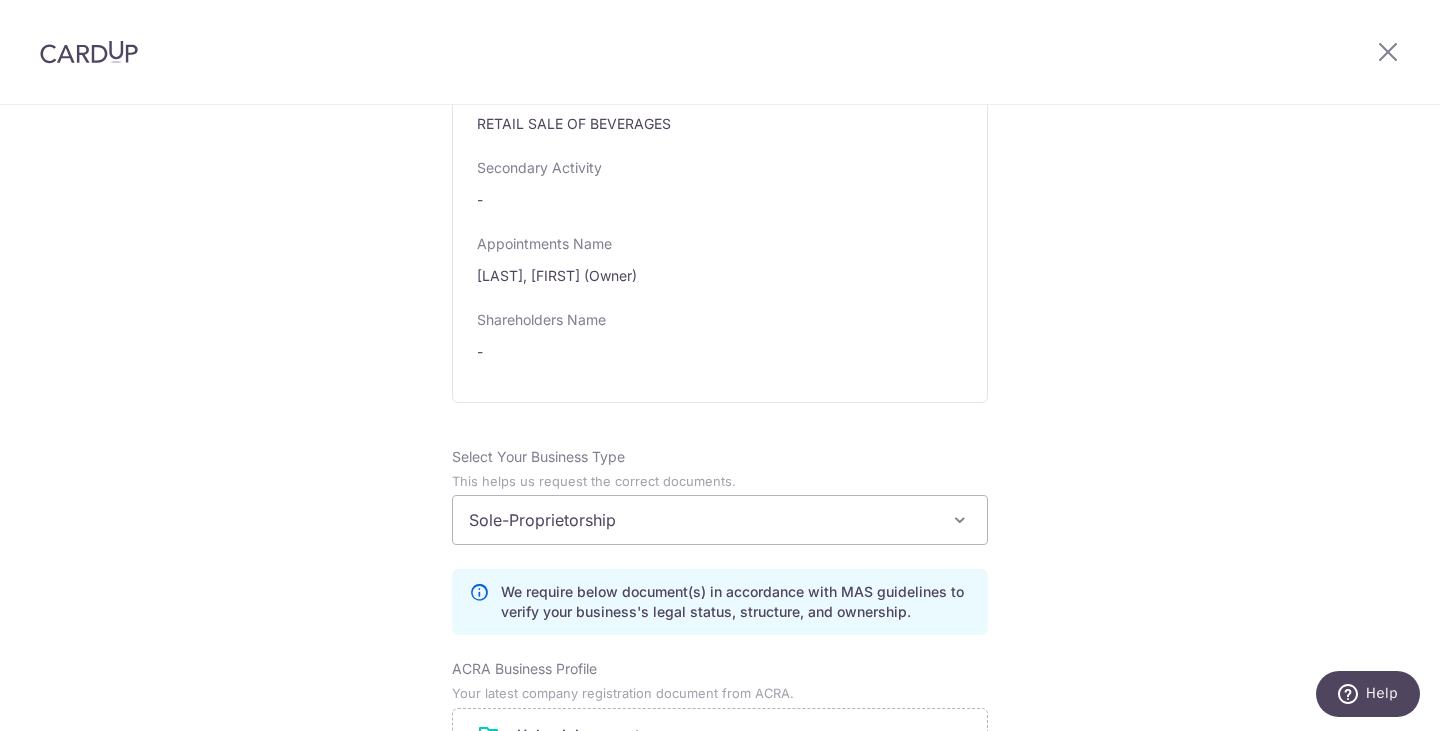 click on "Review the company details
Company details
View all
The following details are retrieved from MyInfoBiz with the permission of [CHAN WAI, ALOYSIUS], [S9604535B] . Note that all details below are non-editable.
Business/Entity name
AM COFFEE
Entity Type
Business
Entity Status
LIVE
Business Constitution
Sole-Proprietor
Company Type
-
UEN
53481300C
Registered Business Address
129, GEYLANG EAST AVENUE 2, 02, 106, GEYLANG EAST GROVE, 380129, SINGAPORE
Ownership
-
Country of Incorporation
- -" at bounding box center (720, 212) 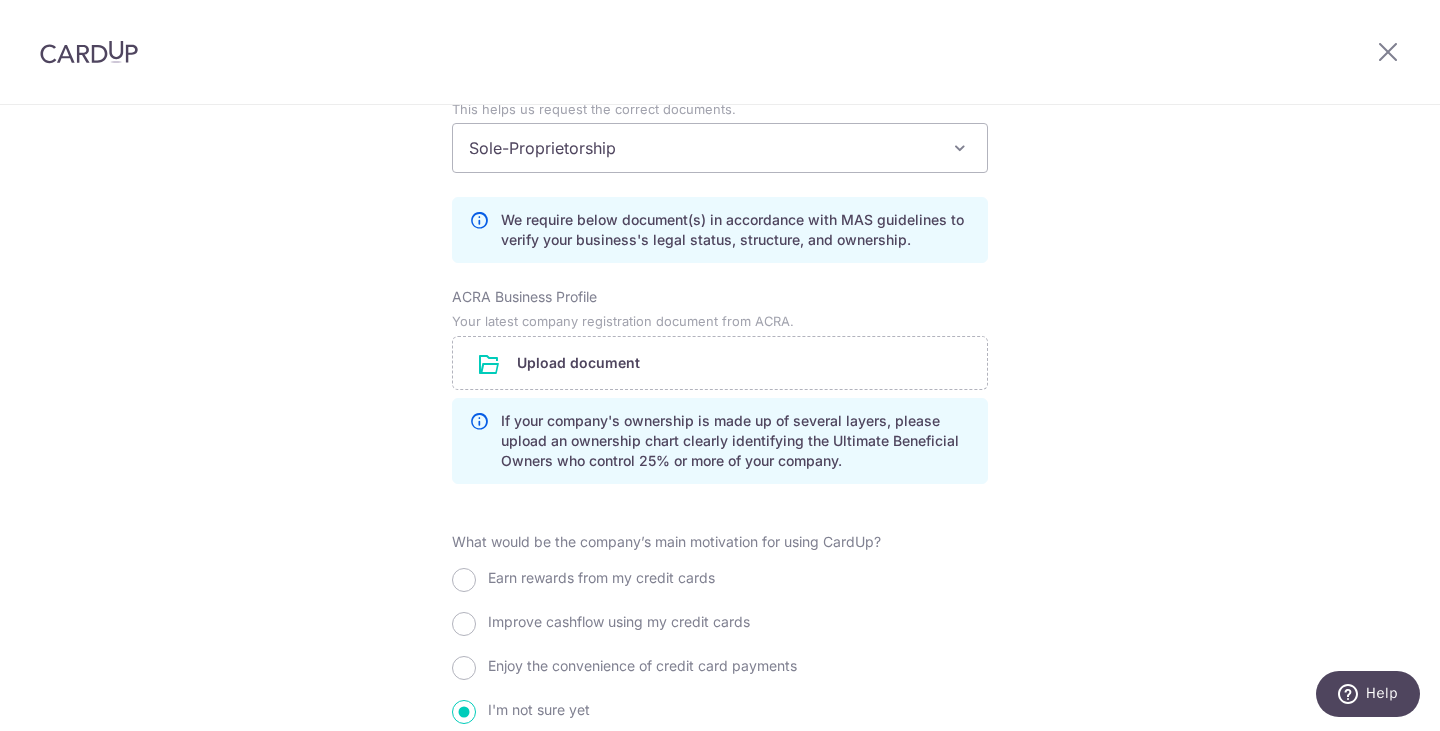 scroll, scrollTop: 1500, scrollLeft: 0, axis: vertical 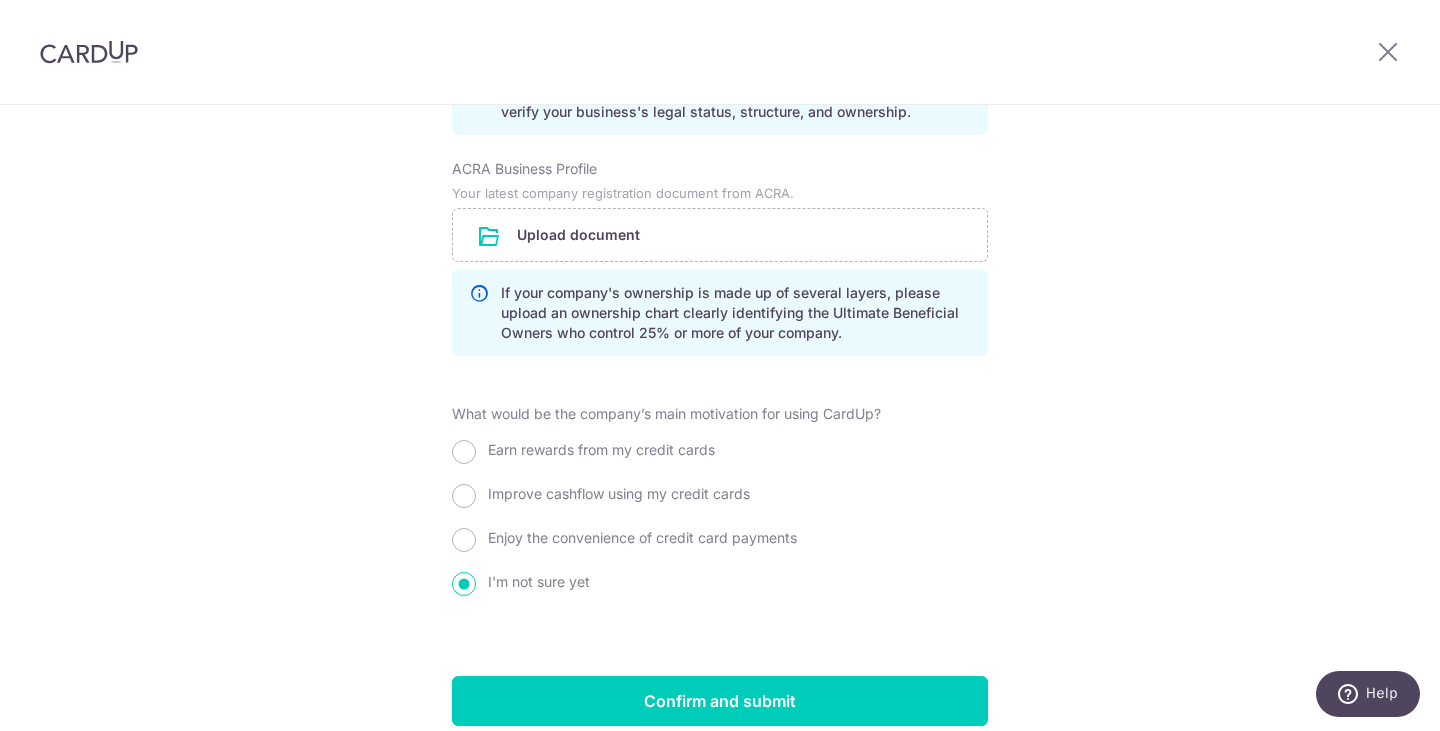 click on "Enjoy the convenience of credit card payments" at bounding box center [642, 537] 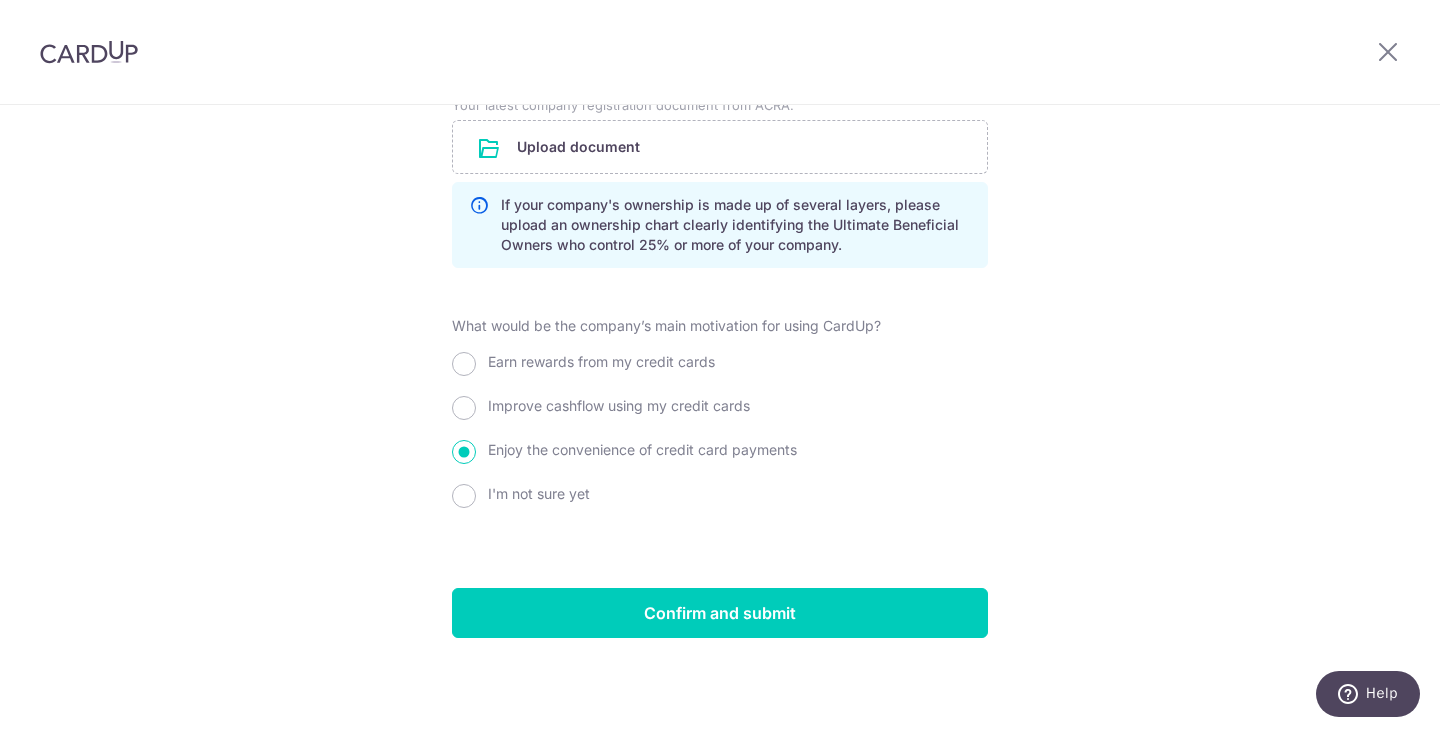 scroll, scrollTop: 1288, scrollLeft: 0, axis: vertical 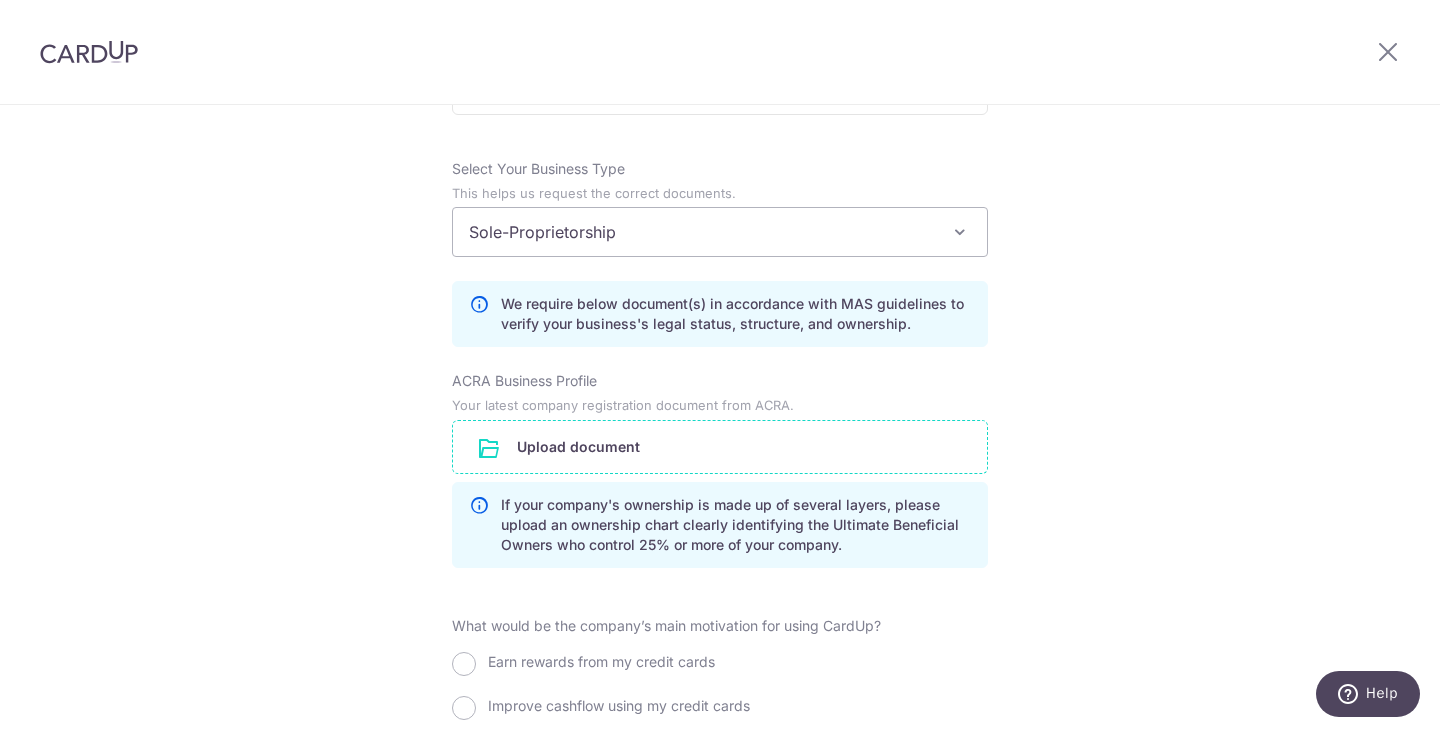 click at bounding box center (720, 447) 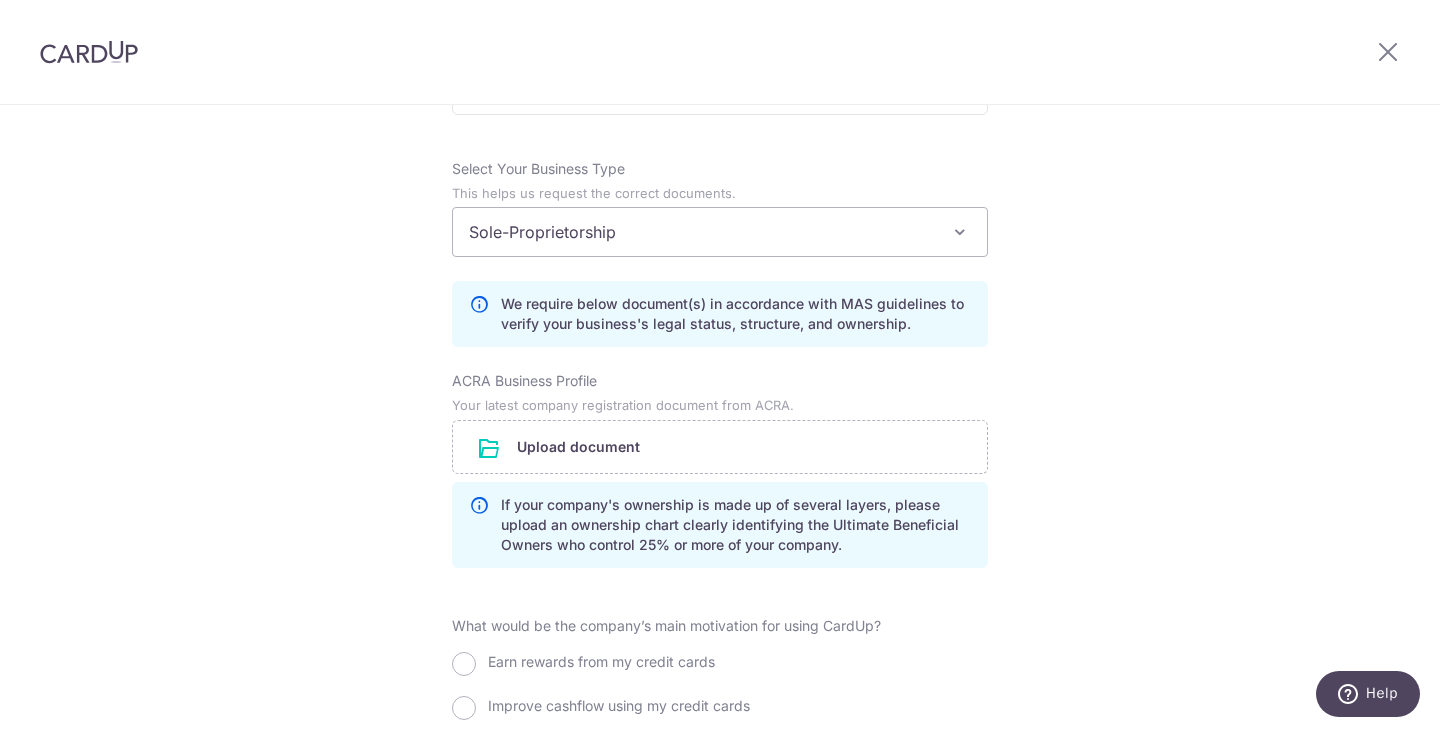 click on "Review the company details
Company details
View all
The following details are retrieved from MyInfoBiz with the permission of [CHAN WAI, ALOYSIUS], [S9604535B] . Note that all details below are non-editable.
Business/Entity name
AM COFFEE
Entity Type
Business
Entity Status
LIVE
Business Constitution
Sole-Proprietor
Company Type
-
UEN
53481300C
Registered Business Address
129, GEYLANG EAST AVENUE 2, 02, 106, GEYLANG EAST GROVE, 380129, SINGAPORE
Ownership
-
Country of Incorporation
- -" at bounding box center [720, -76] 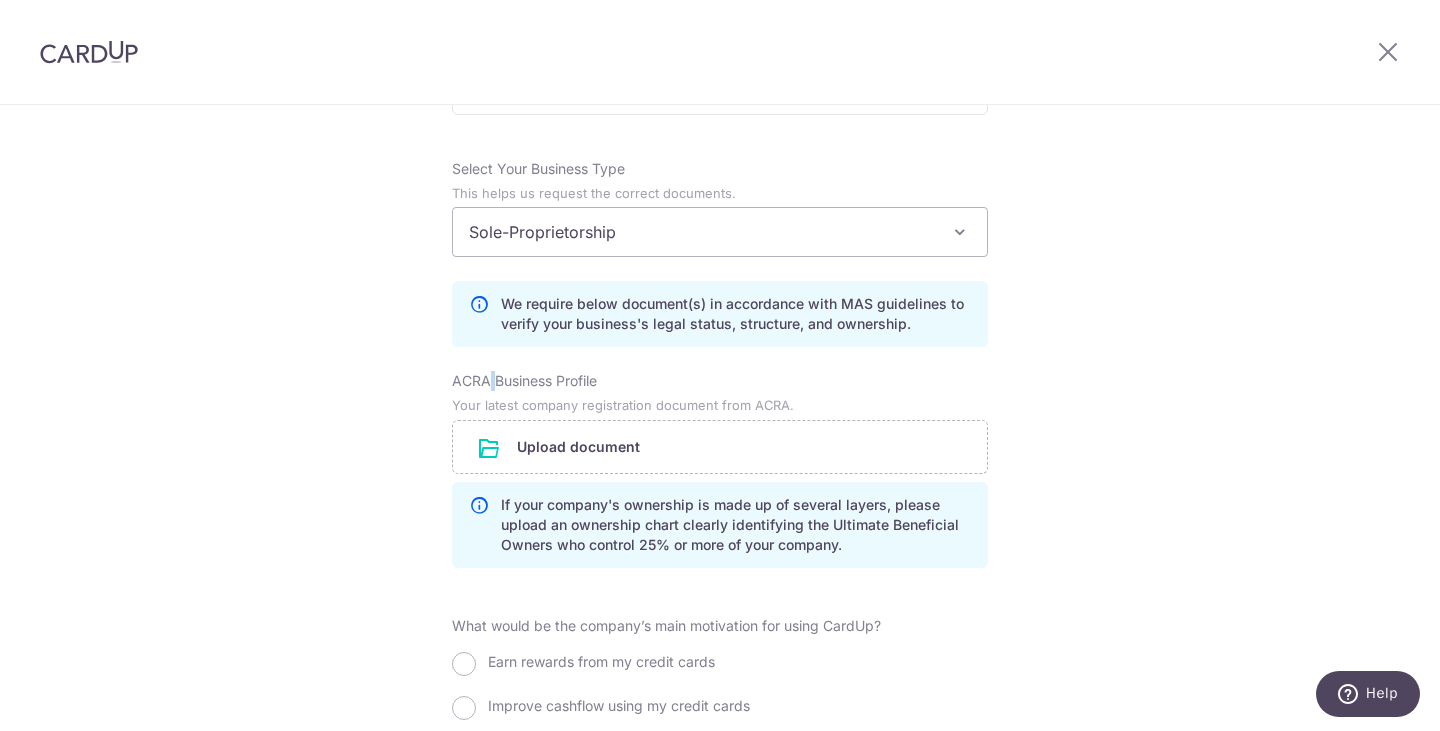 click on "ACRA Business Profile" at bounding box center [524, 381] 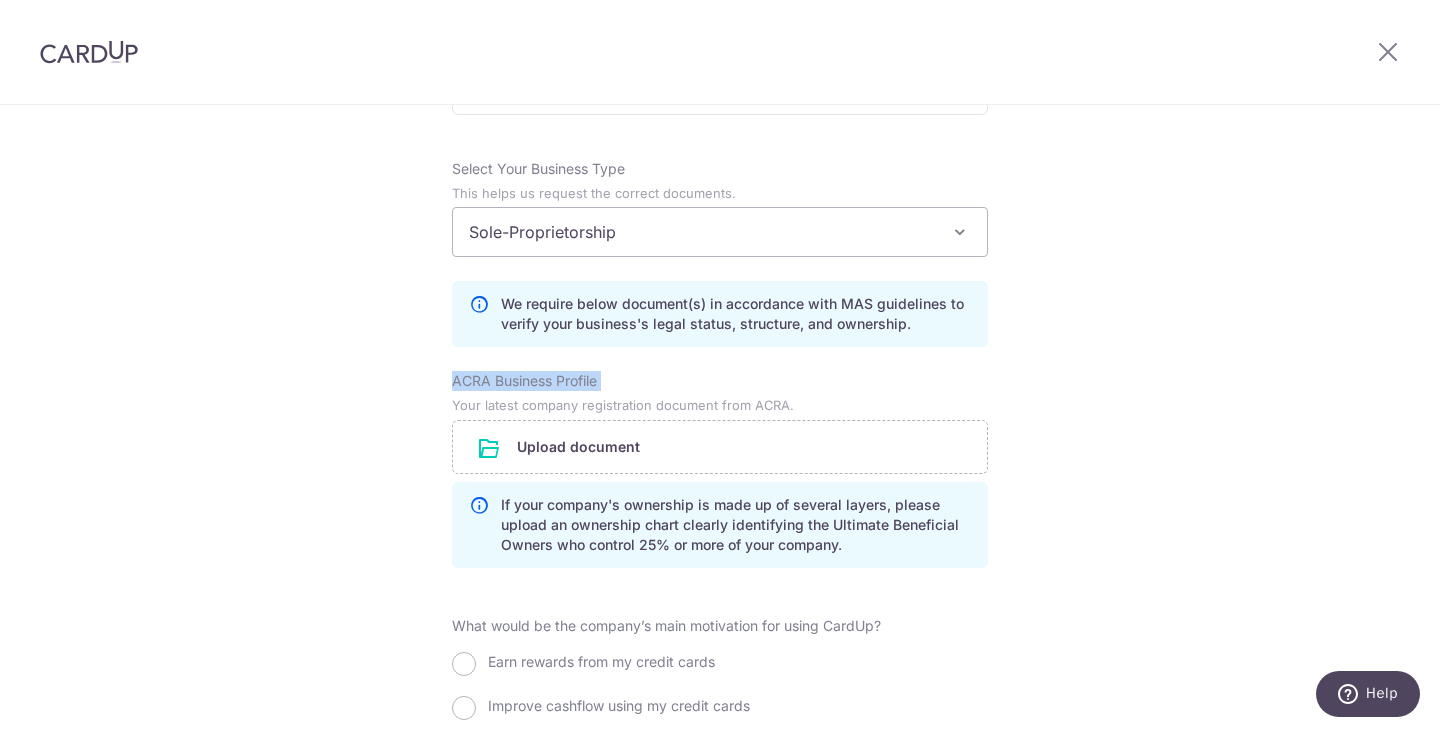click on "ACRA Business Profile" at bounding box center (524, 381) 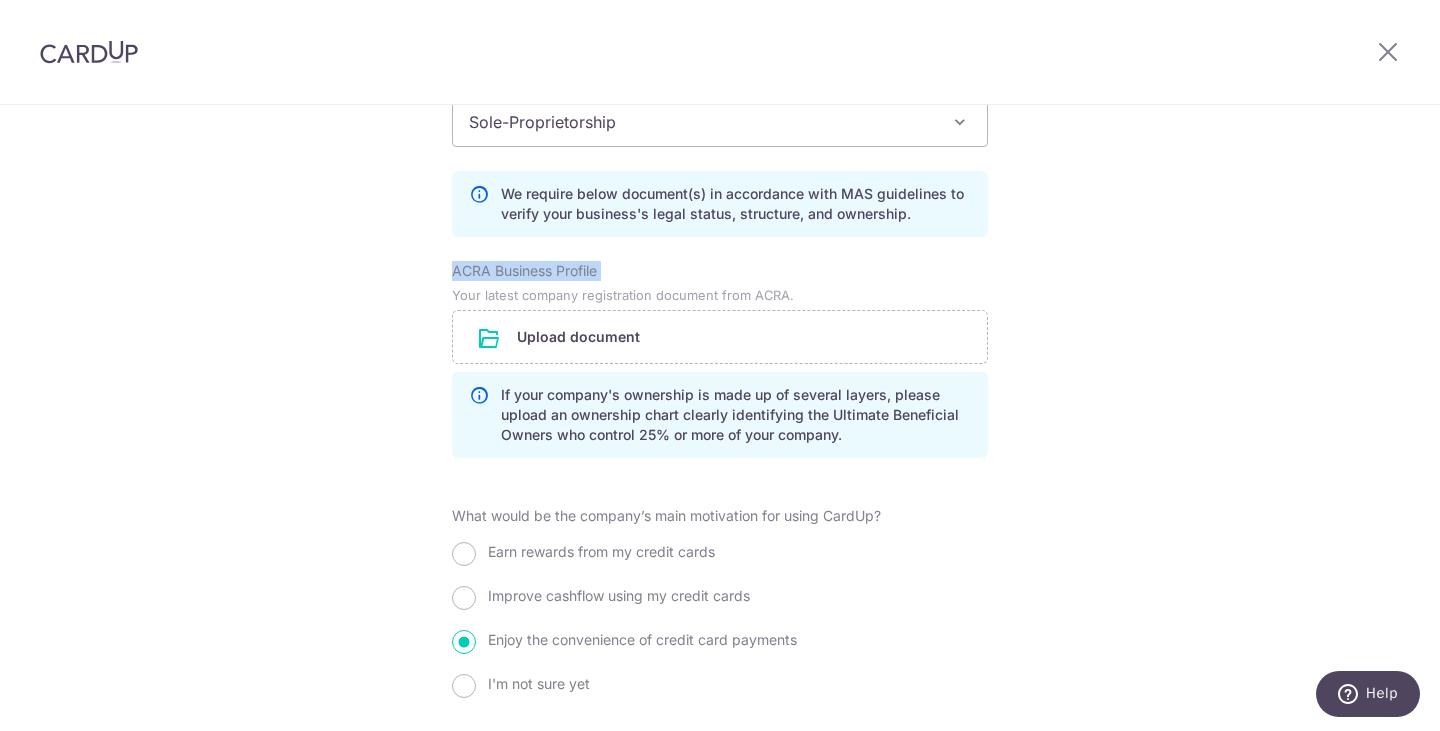 scroll, scrollTop: 1400, scrollLeft: 0, axis: vertical 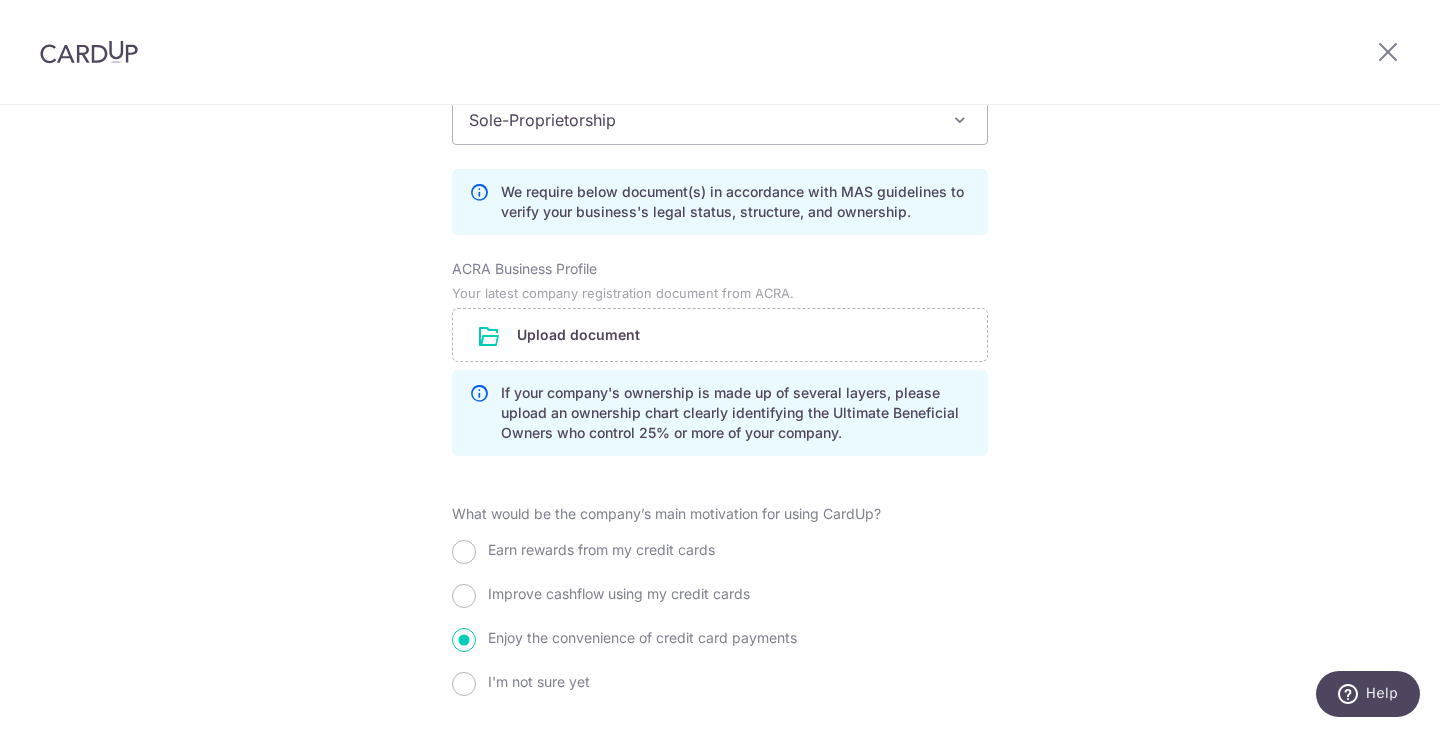 click on "ACRA Business Profile
Your latest company registration document from ACRA.
Upload document
If your company's ownership is made up of several layers, please upload an ownership chart clearly identifying the Ultimate Beneficial Owners who control 25% or more of your company." at bounding box center [720, 357] 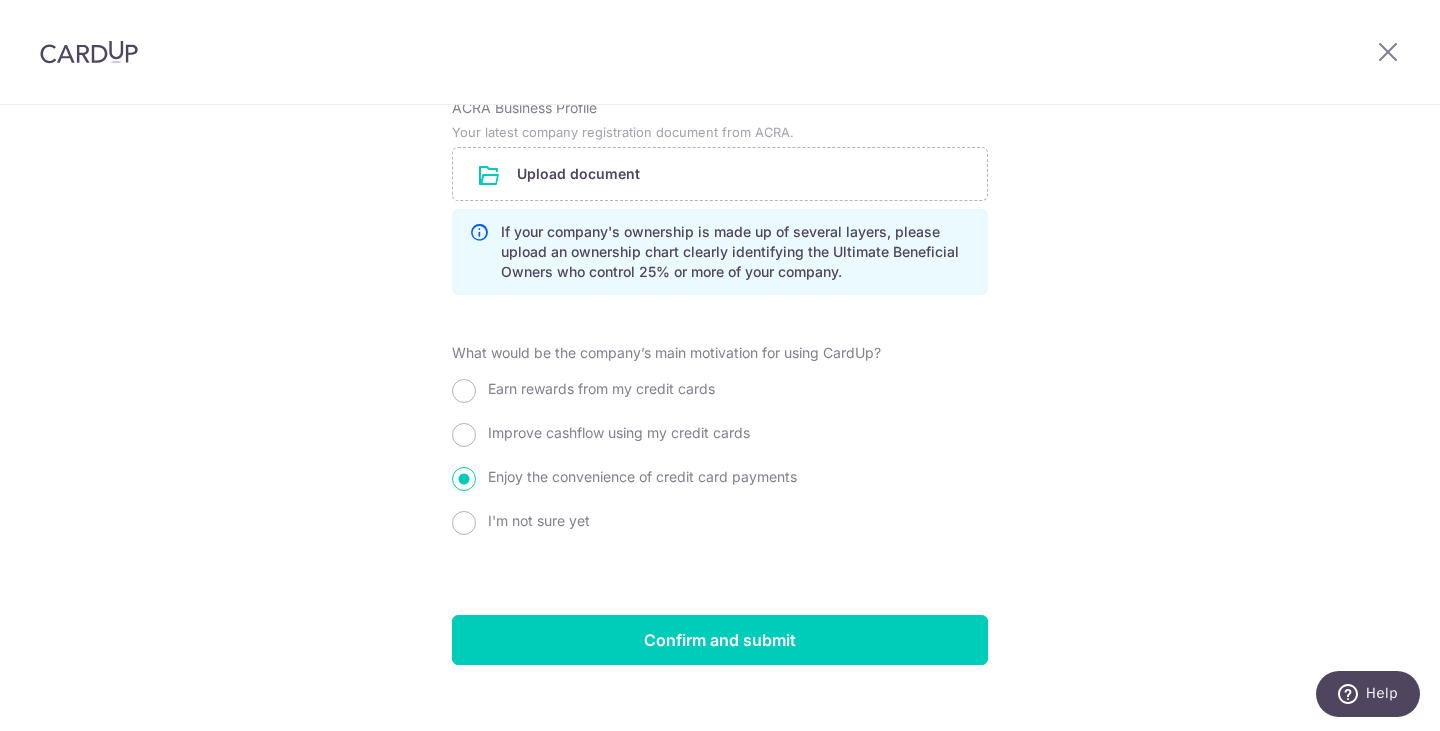 scroll, scrollTop: 1588, scrollLeft: 0, axis: vertical 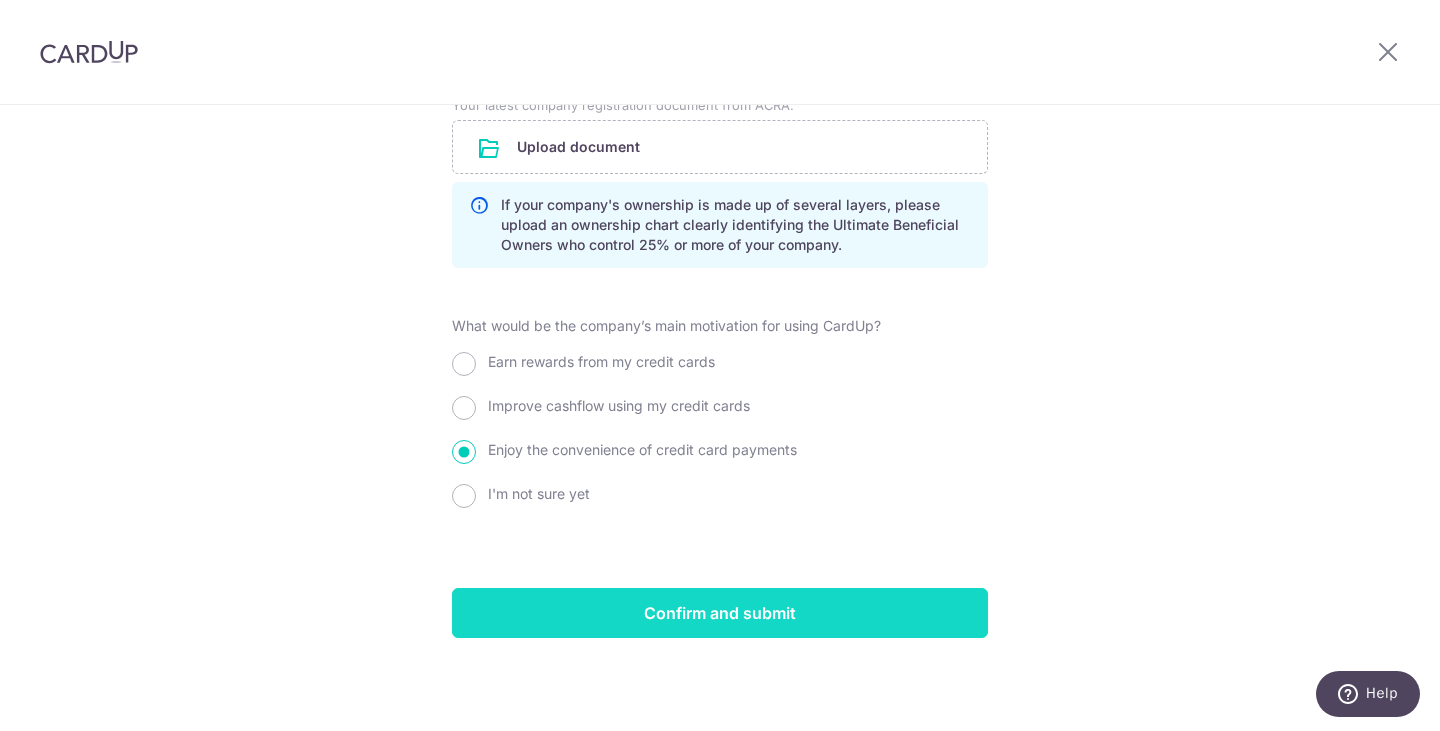 click on "Confirm and submit" at bounding box center (720, 613) 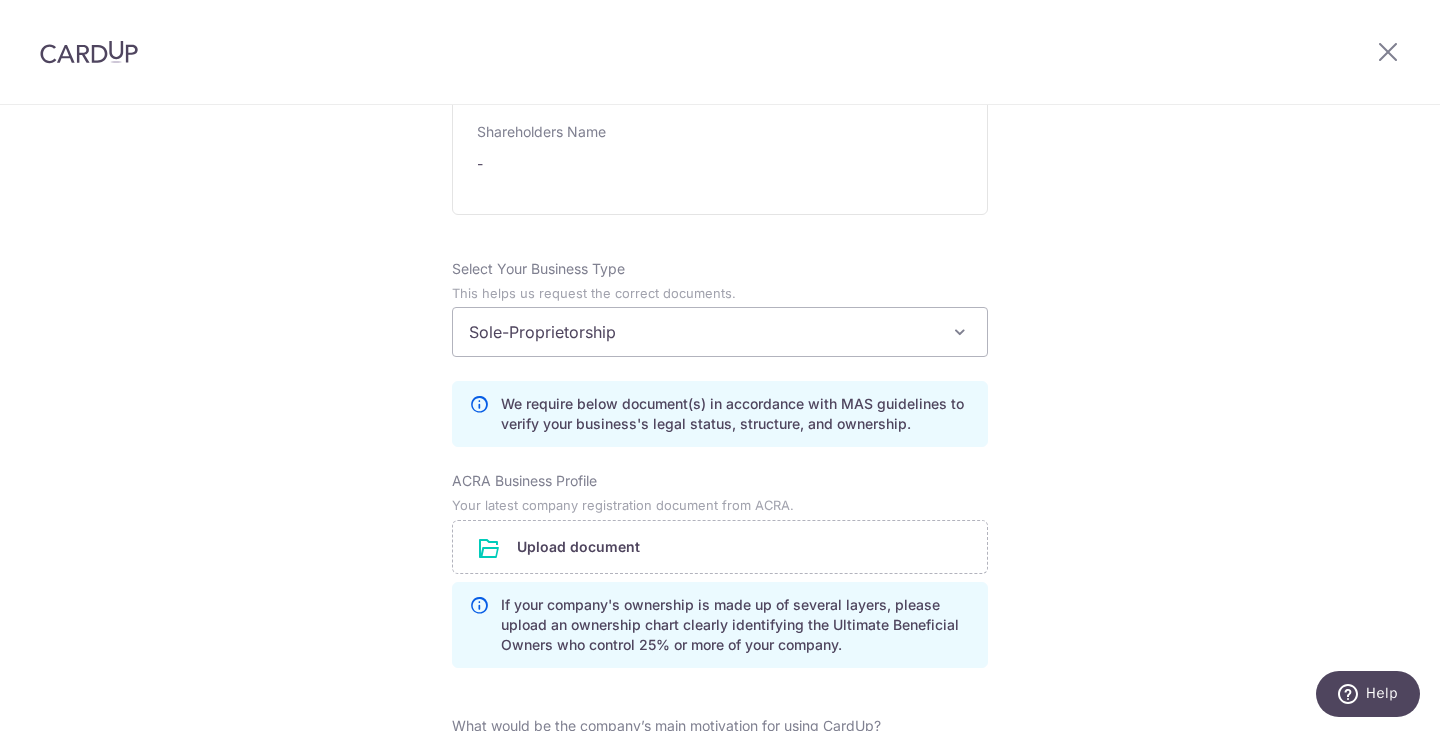scroll, scrollTop: 788, scrollLeft: 0, axis: vertical 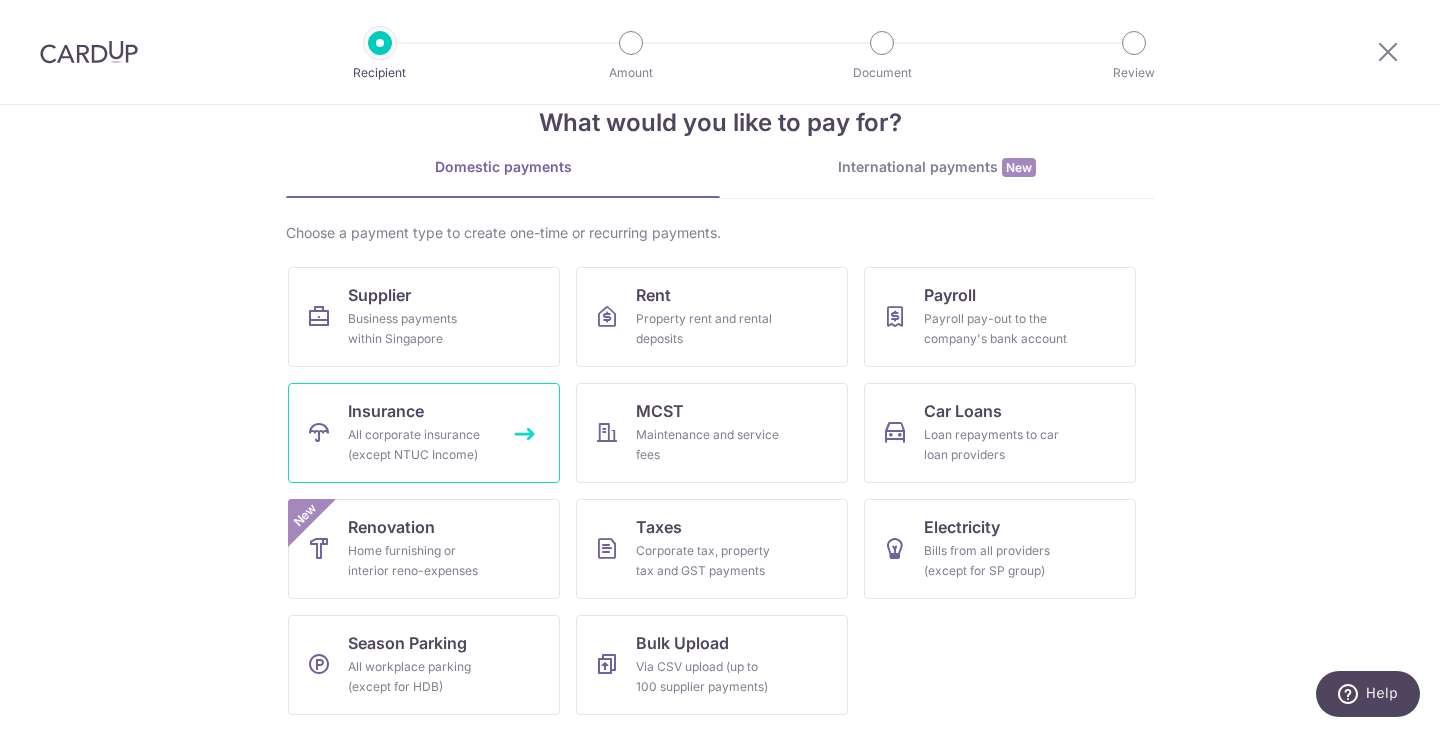 click on "All corporate insurance (except NTUC Income)" at bounding box center (420, 445) 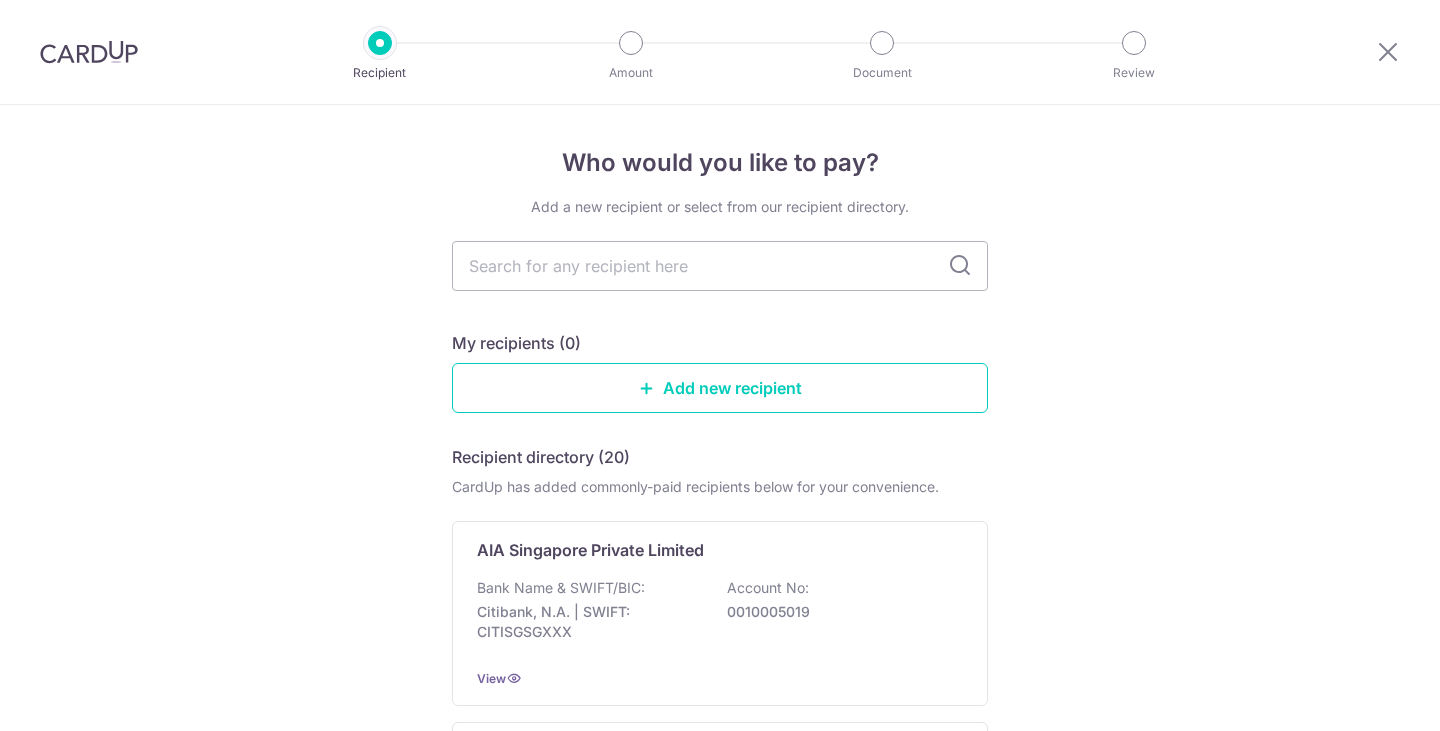 scroll, scrollTop: 0, scrollLeft: 0, axis: both 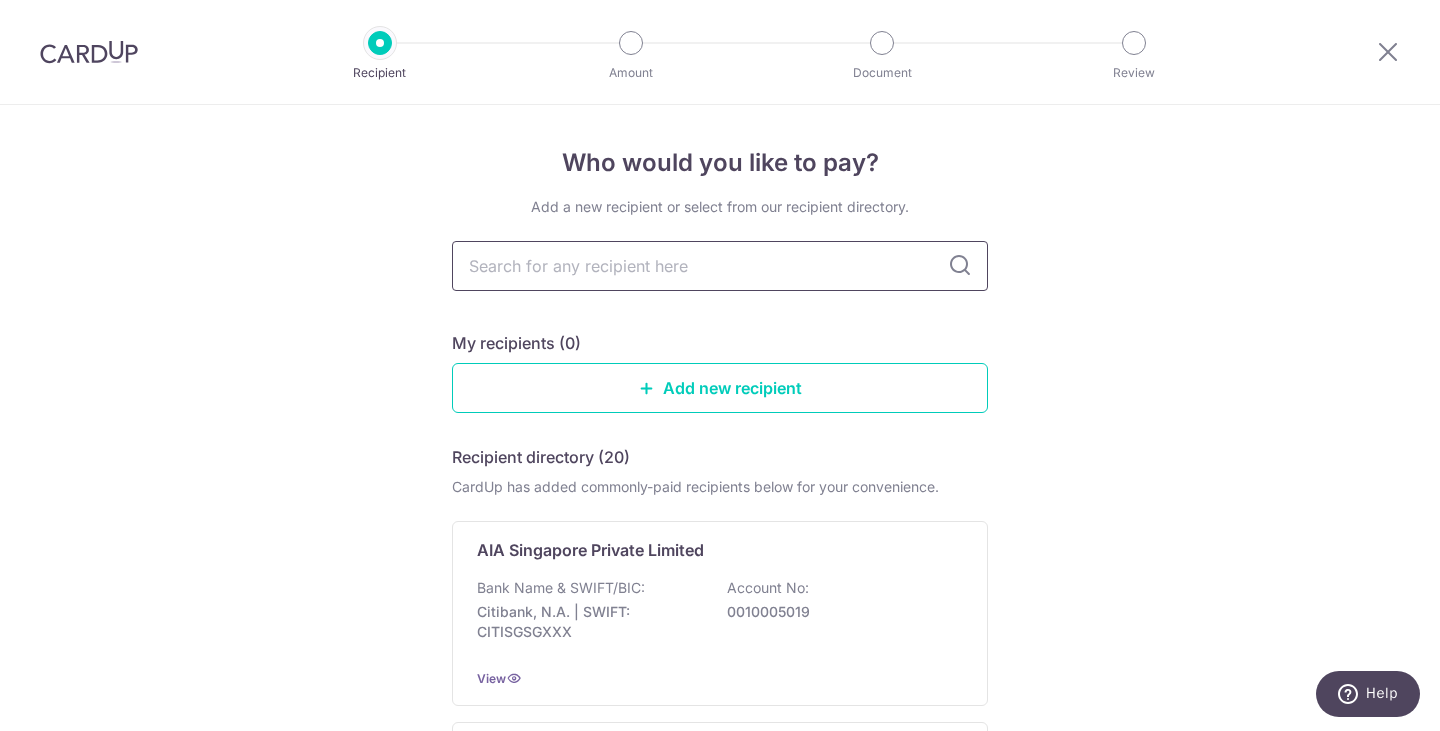 click at bounding box center [720, 266] 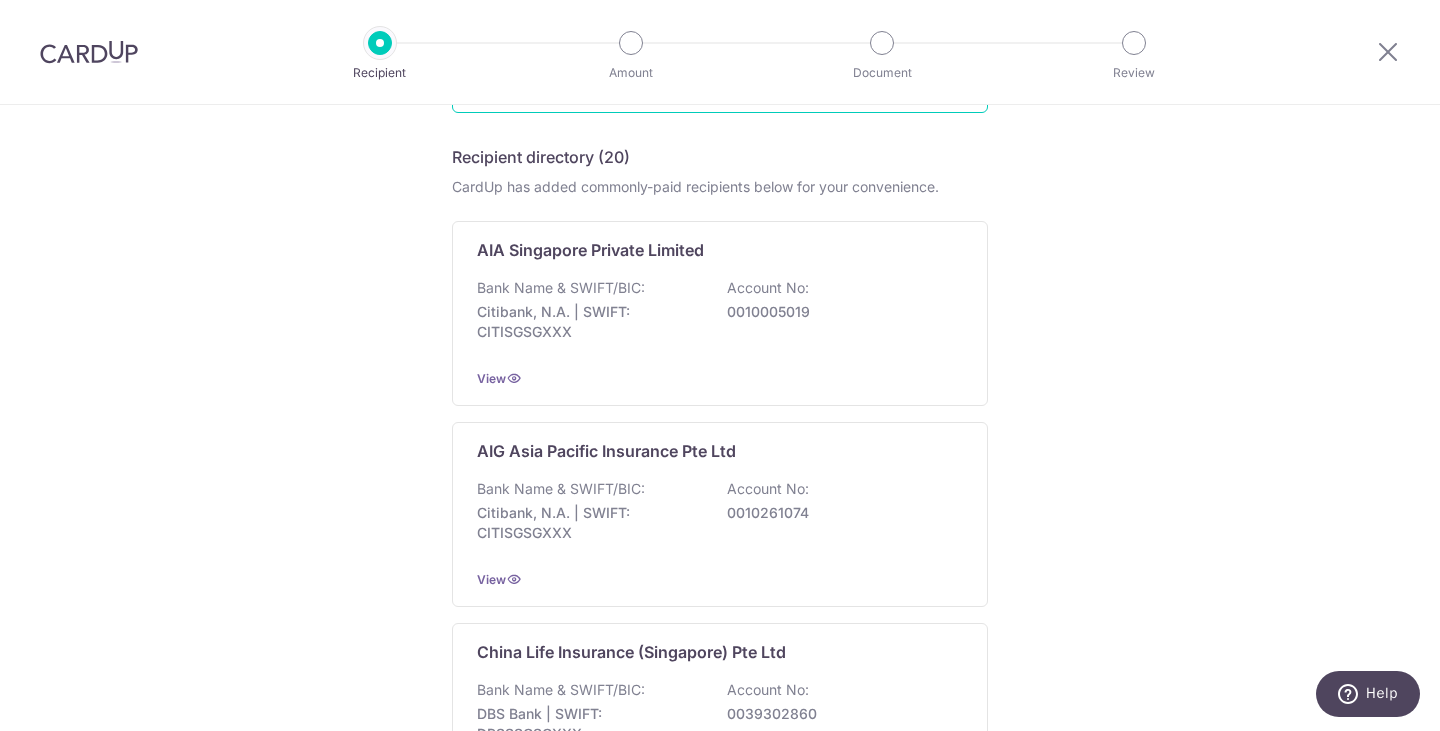 scroll, scrollTop: 200, scrollLeft: 0, axis: vertical 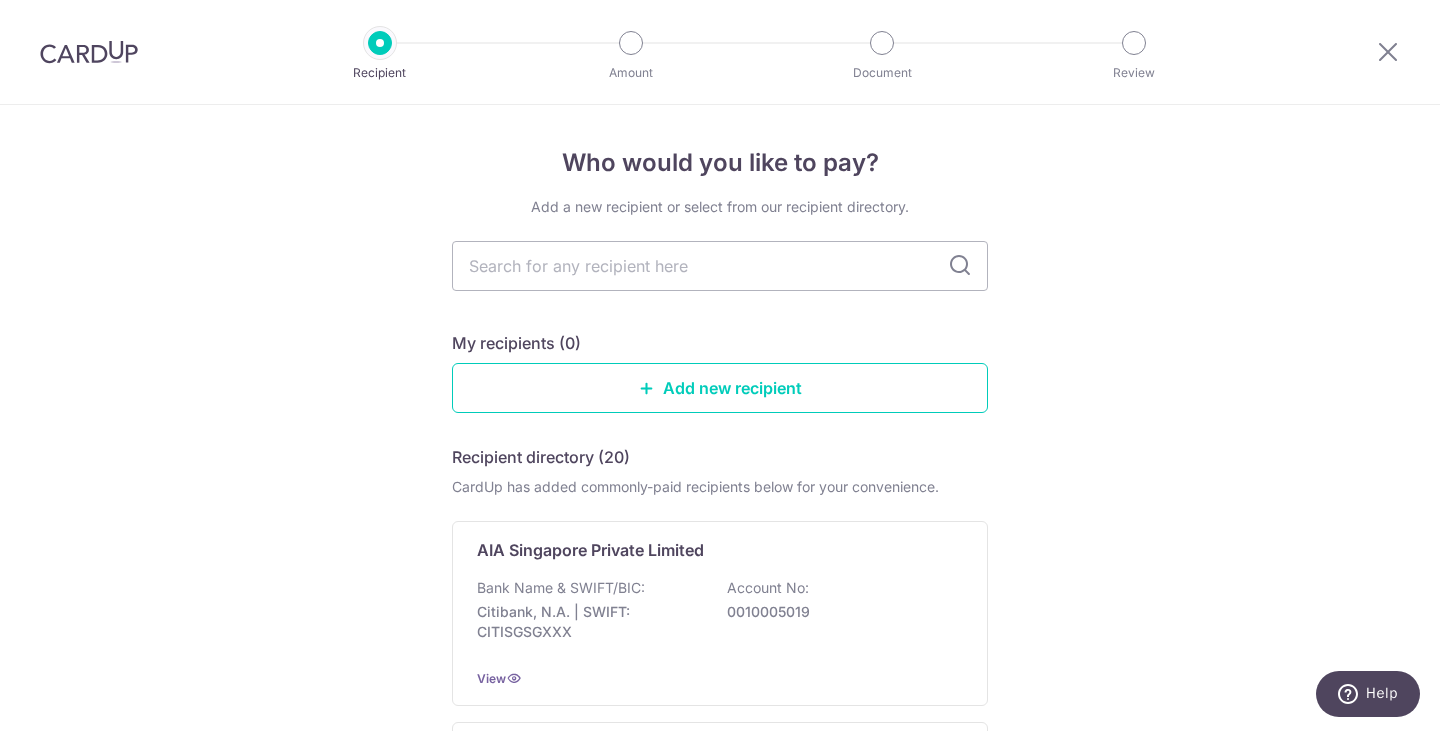 click on "Add a new recipient or select from our recipient directory.
My recipients (0)
Add new recipient
Recipient directory (20)
CardUp has added commonly-paid recipients below for your convenience.
[ORGANIZATION]
Bank Name & SWIFT/BIC:
[BANK_NAME], [SWIFT_BIC]
Account No:
[ACCOUNT_NUMBER]
View
[ORGANIZATION]
Bank Name & SWIFT/BIC:
[BANK_NAME], [SWIFT_BIC]
Account No:
[ACCOUNT_NUMBER]
View" at bounding box center (720, 1417) 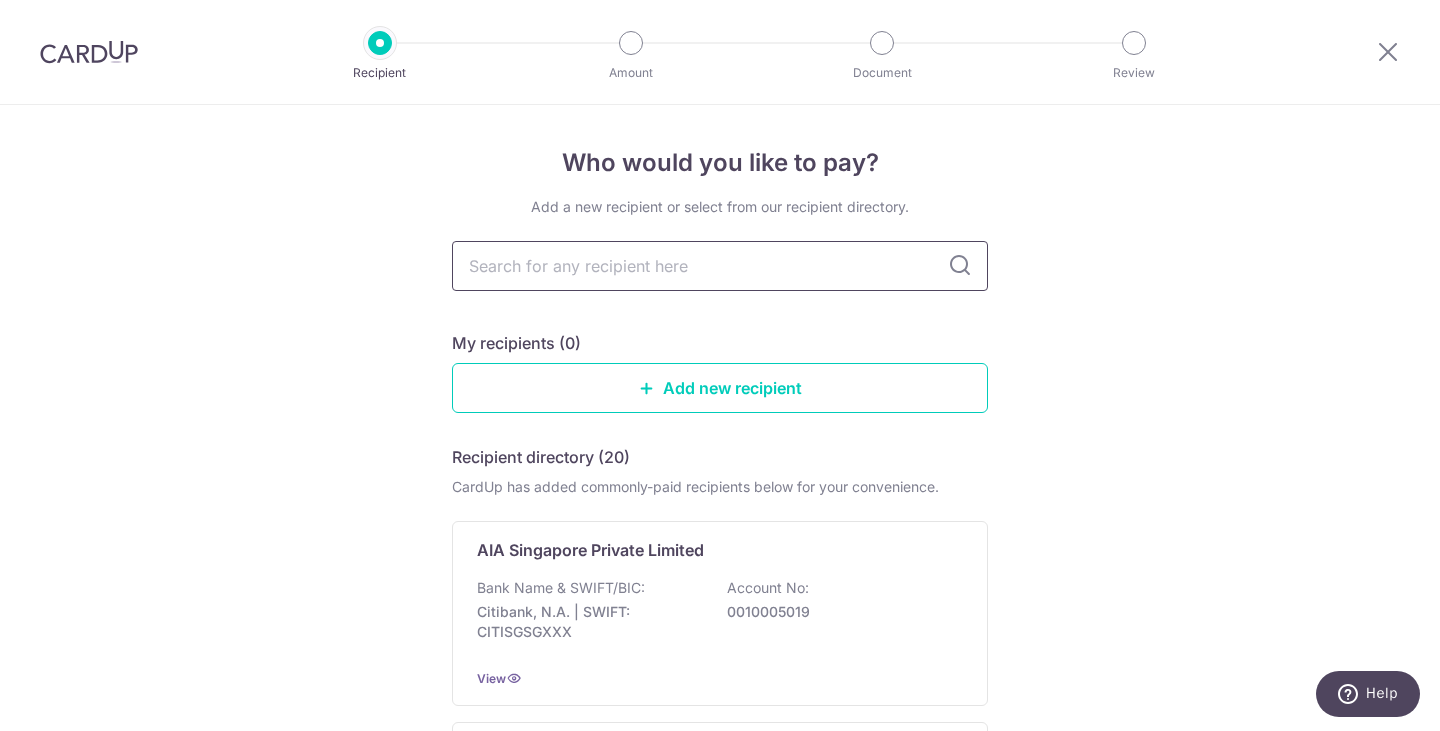click at bounding box center (720, 266) 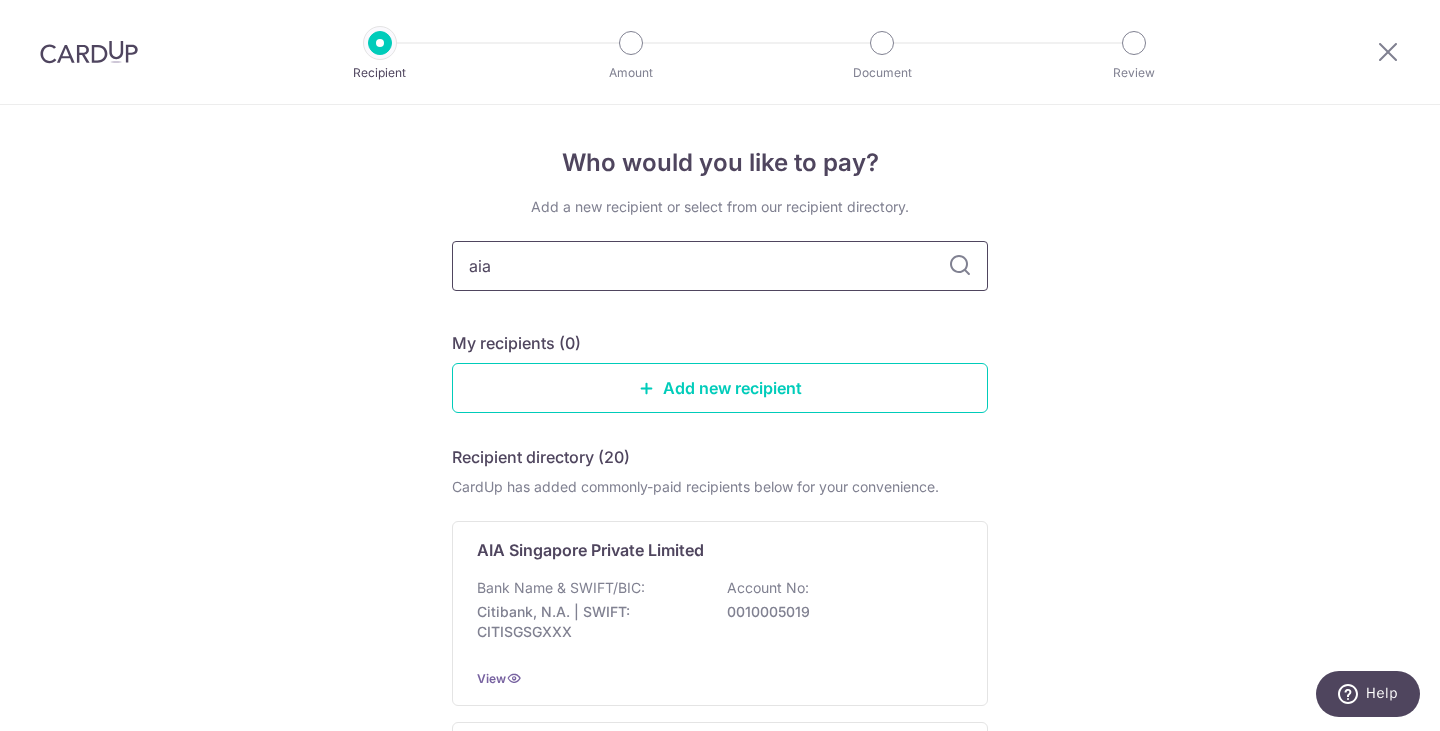 type on "aia" 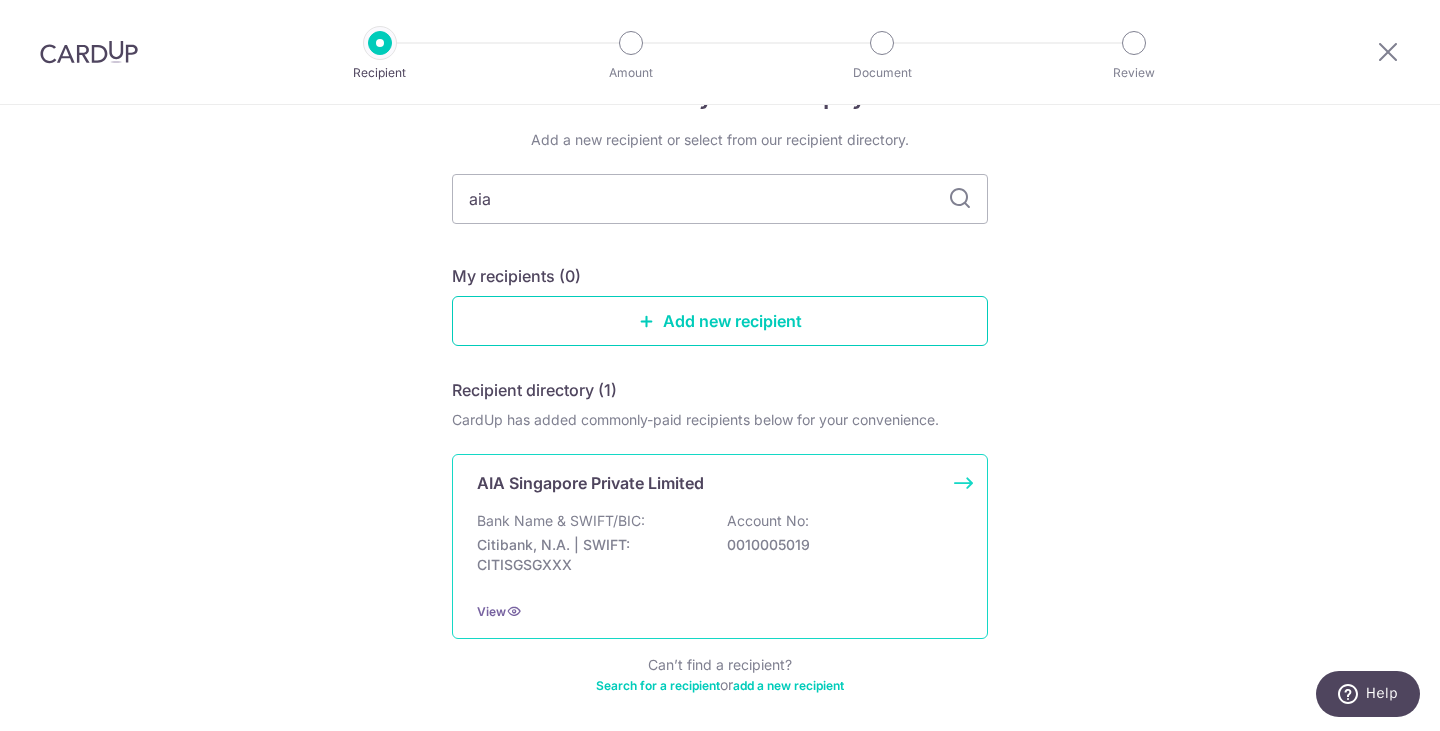 scroll, scrollTop: 149, scrollLeft: 0, axis: vertical 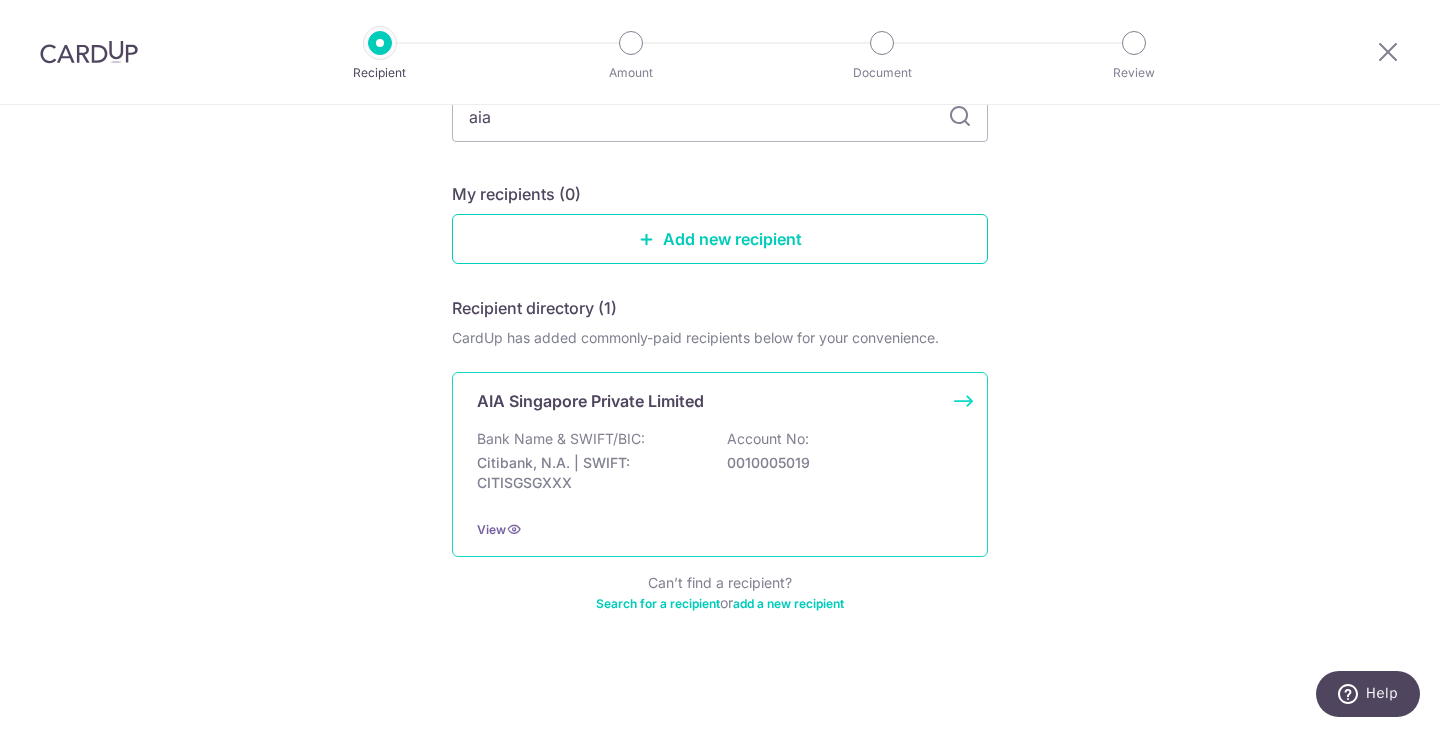 click on "Citibank, N.A. | SWIFT: CITISGSGXXX" at bounding box center [589, 473] 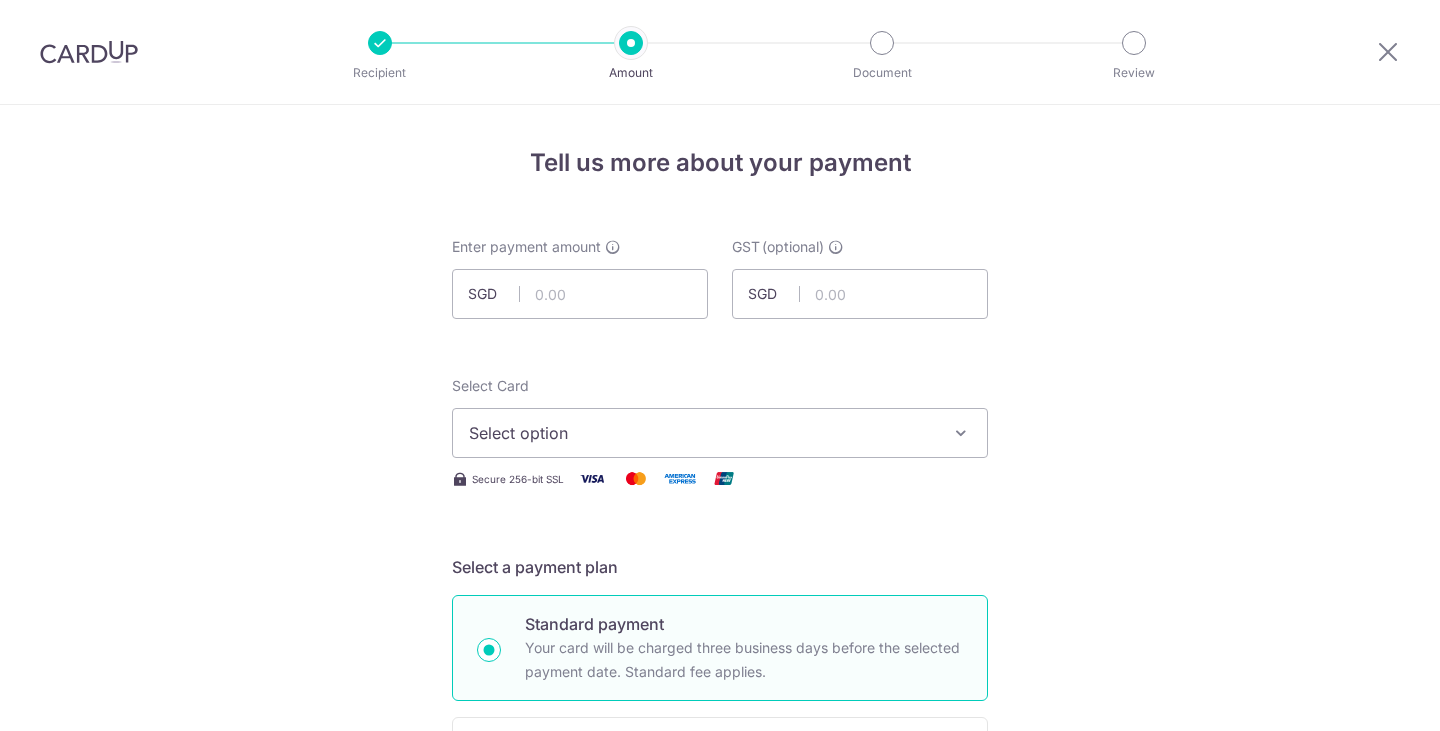scroll, scrollTop: 0, scrollLeft: 0, axis: both 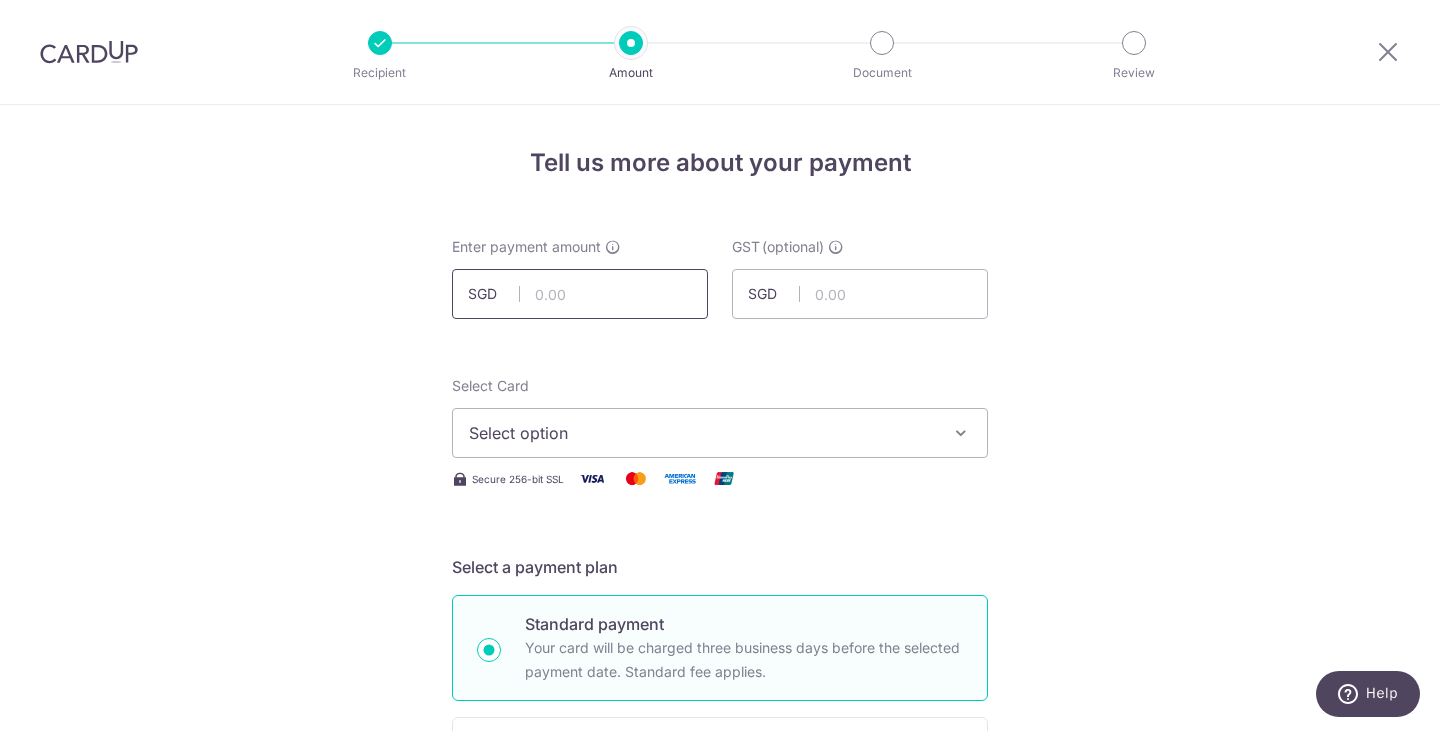 click at bounding box center (580, 294) 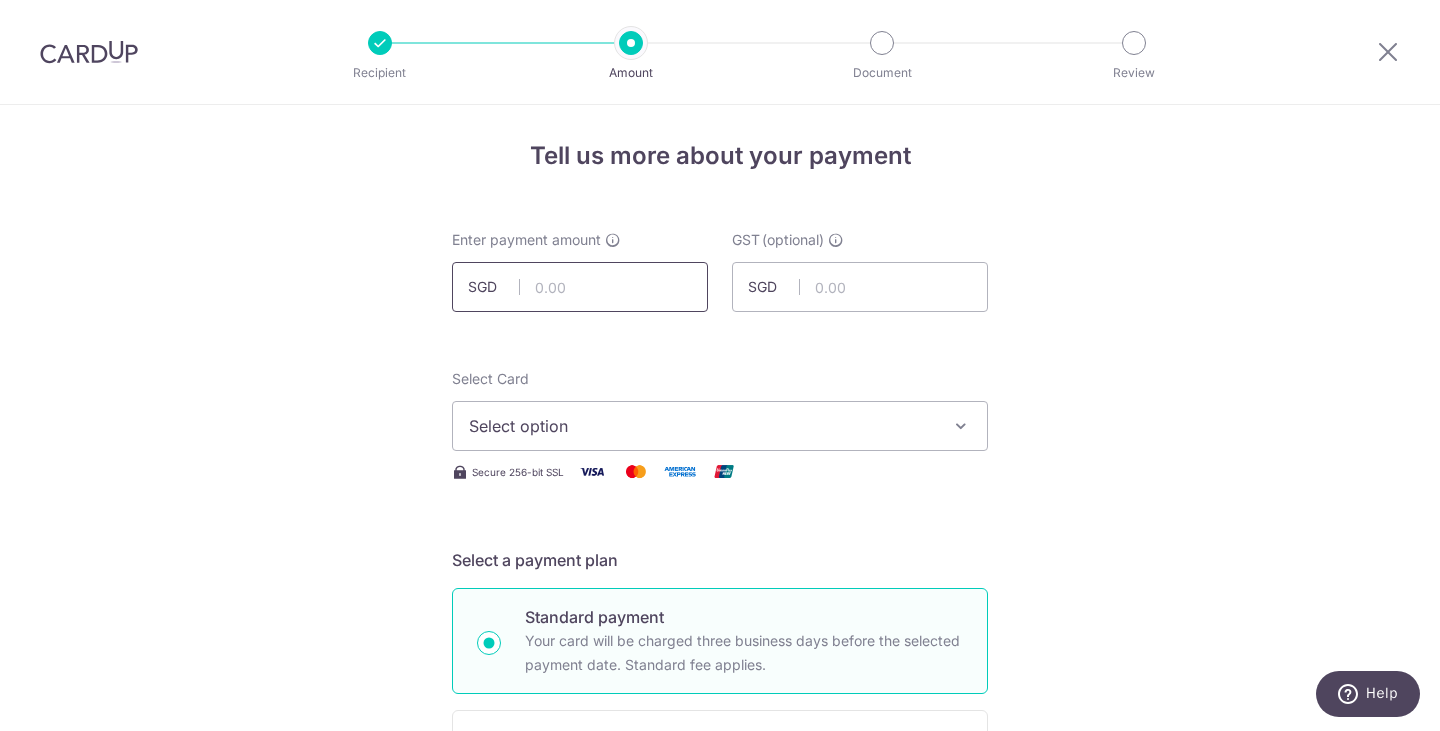 scroll, scrollTop: 0, scrollLeft: 0, axis: both 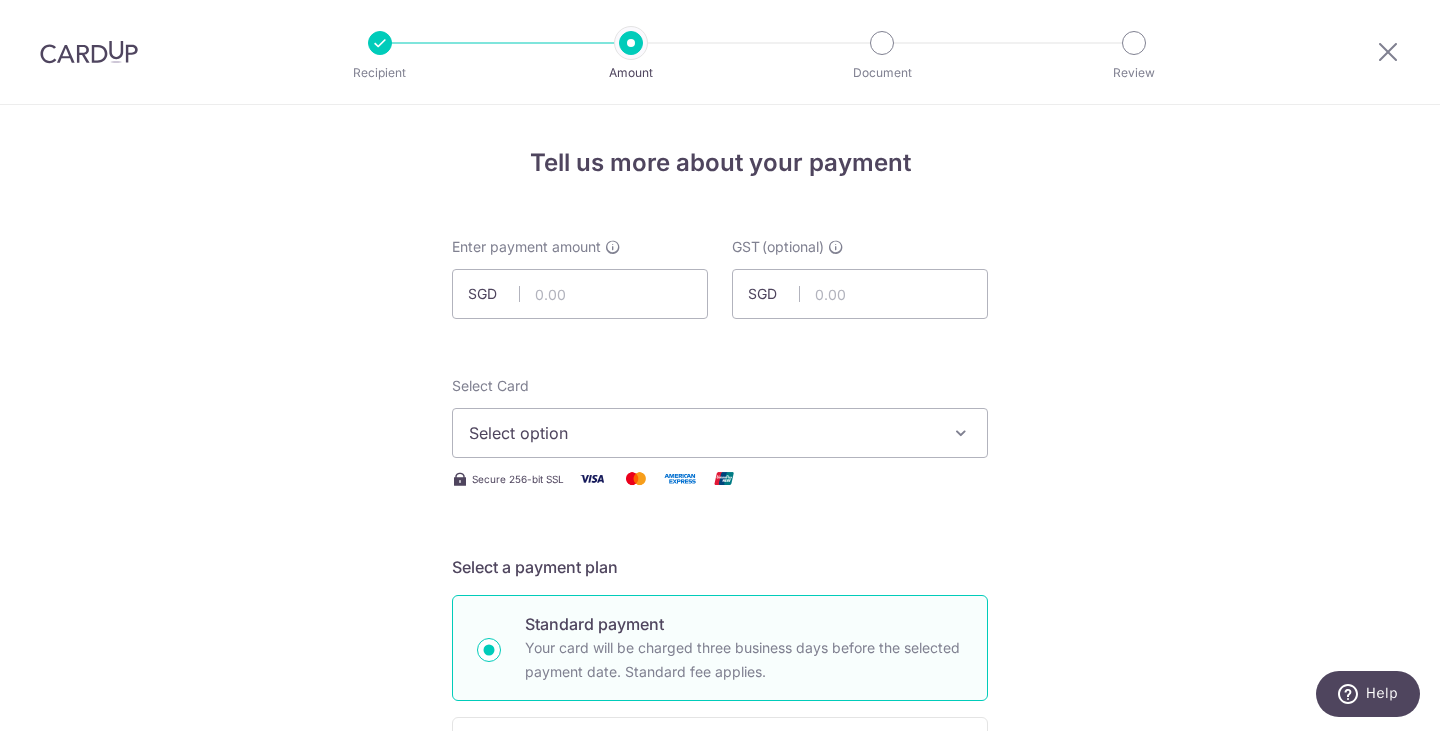 click on "Tell us more about your payment
Enter payment amount
SGD
GST
(optional)
SGD
Select Card
Select option
Add credit card
Secure 256-bit SSL
Text
New card details" at bounding box center [720, 1049] 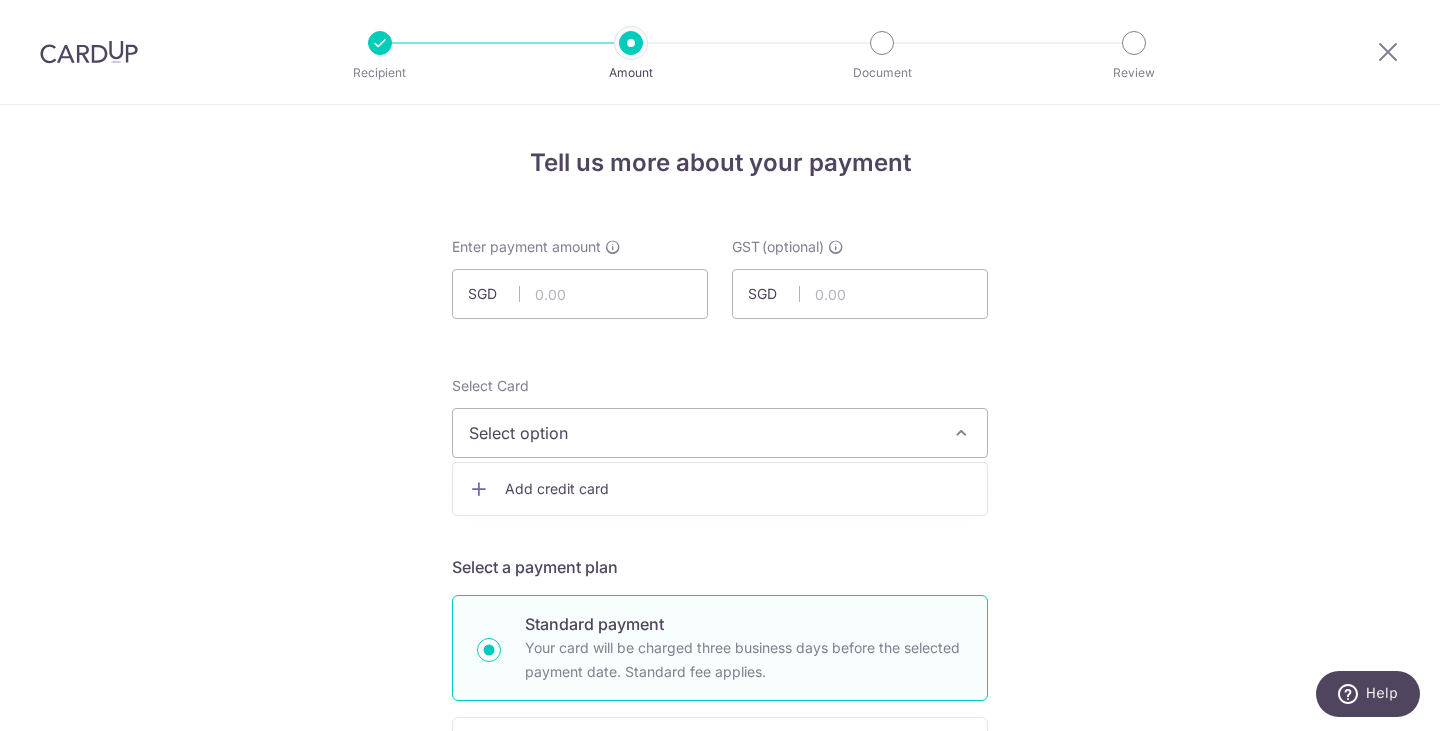 click on "Select option" at bounding box center [702, 433] 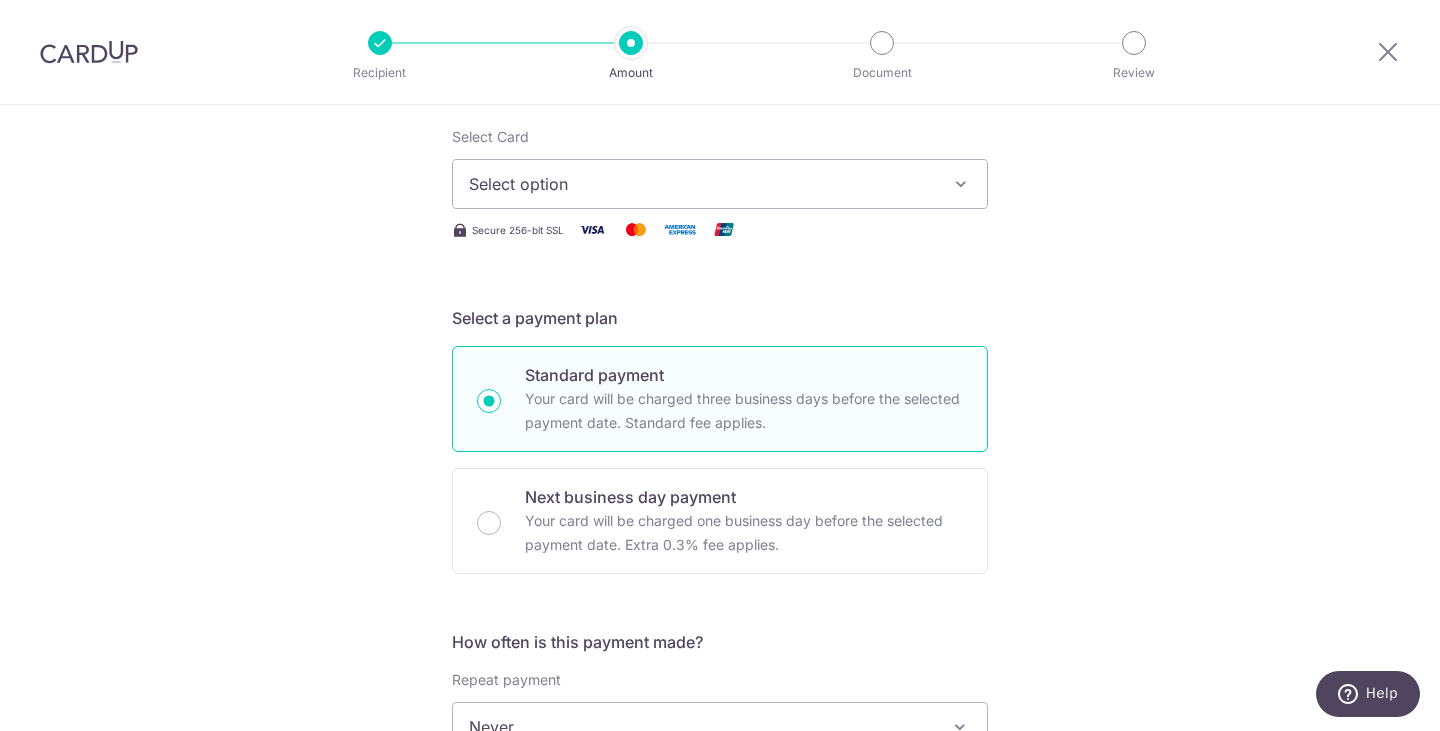 scroll, scrollTop: 600, scrollLeft: 0, axis: vertical 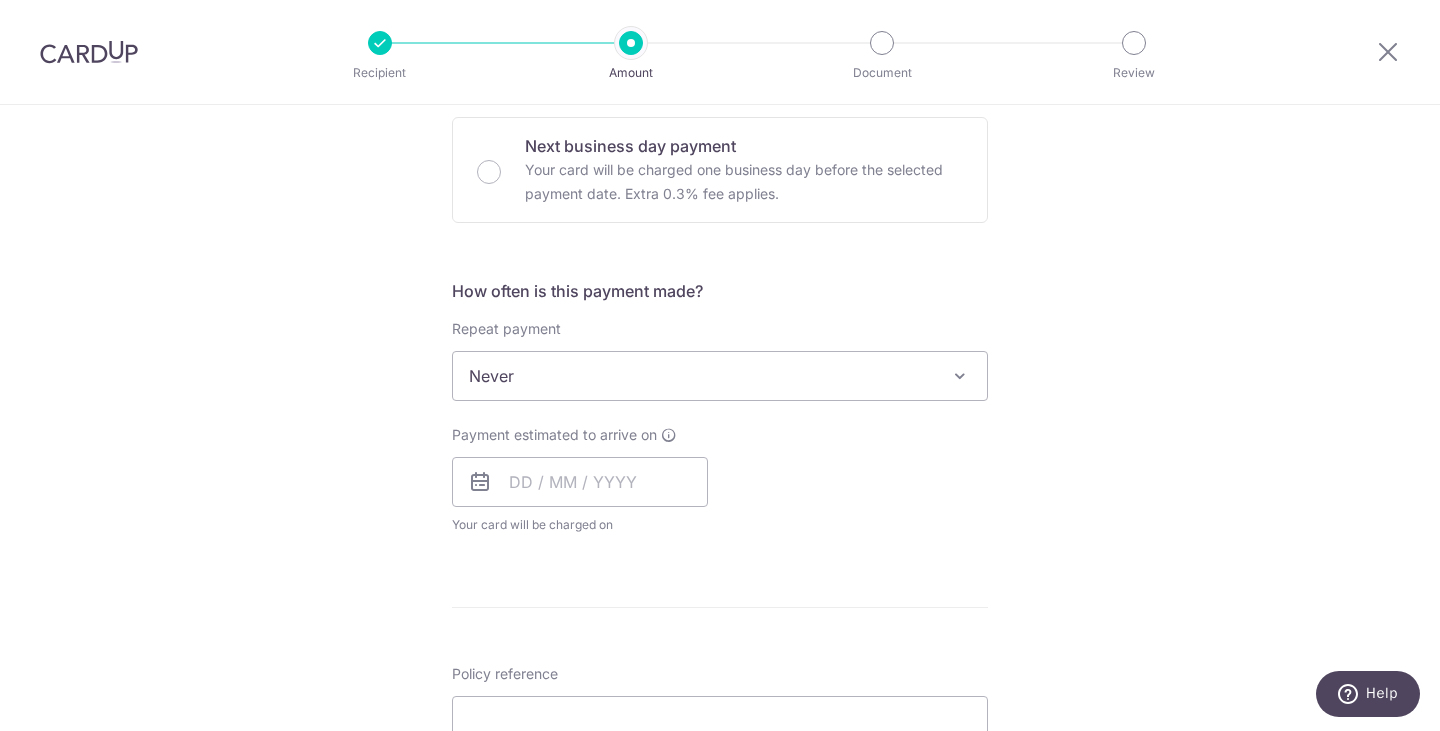 click on "Never" at bounding box center [720, 376] 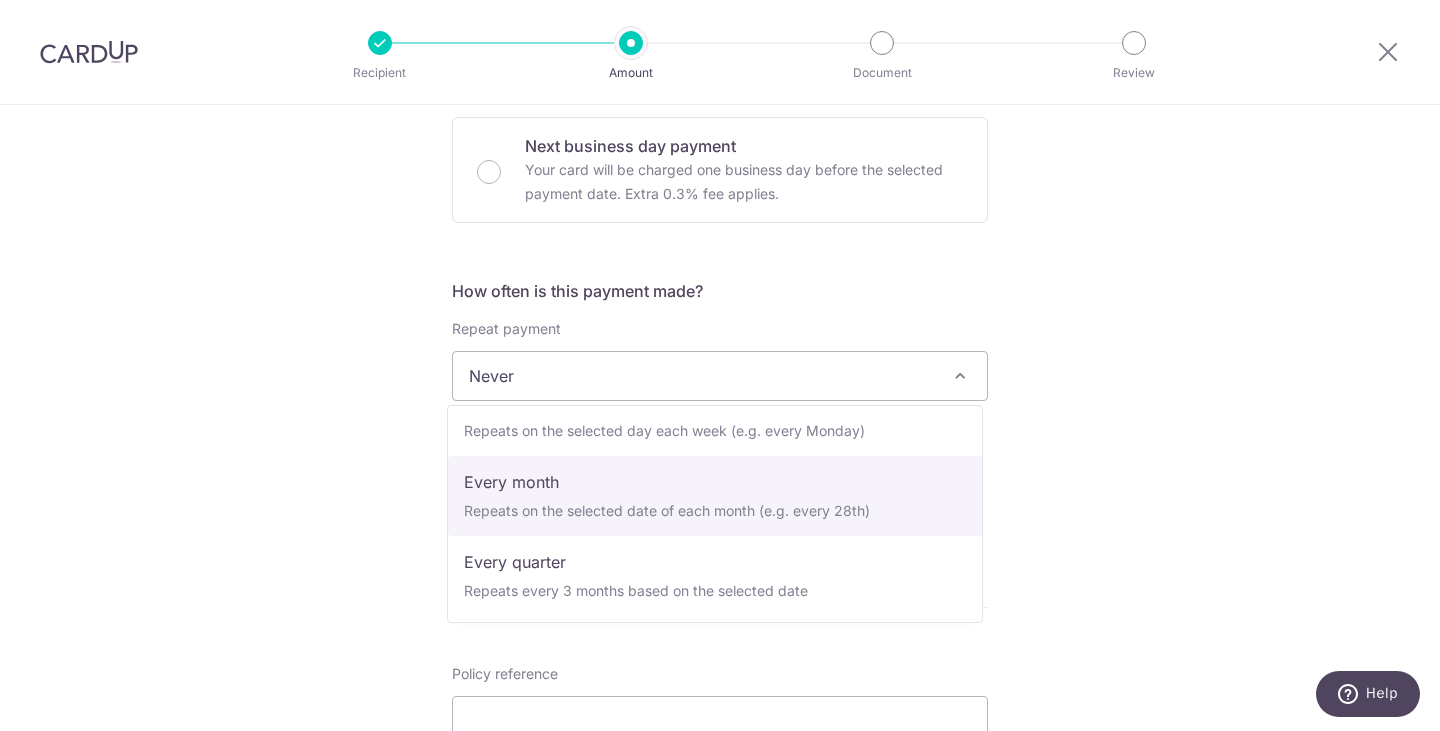 scroll, scrollTop: 200, scrollLeft: 0, axis: vertical 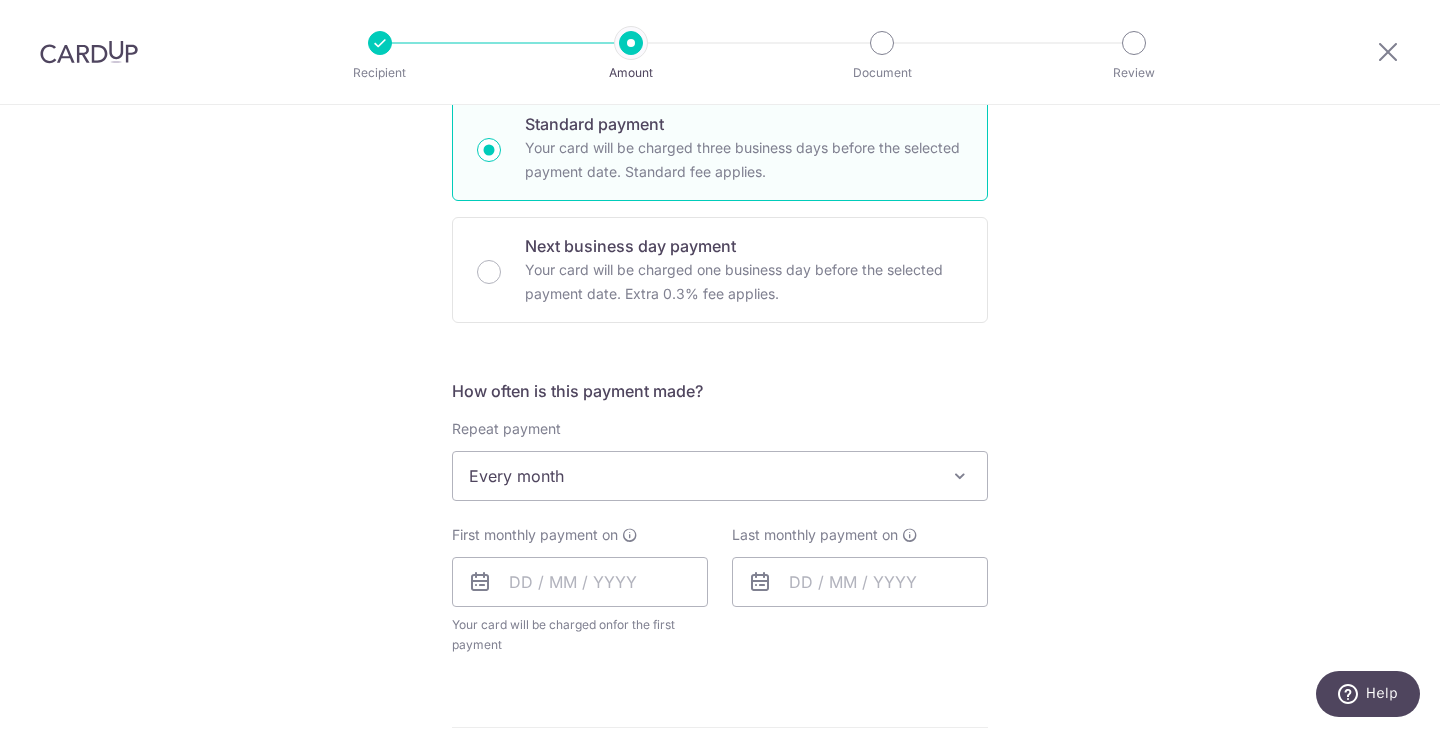 click on "Every month" at bounding box center [720, 476] 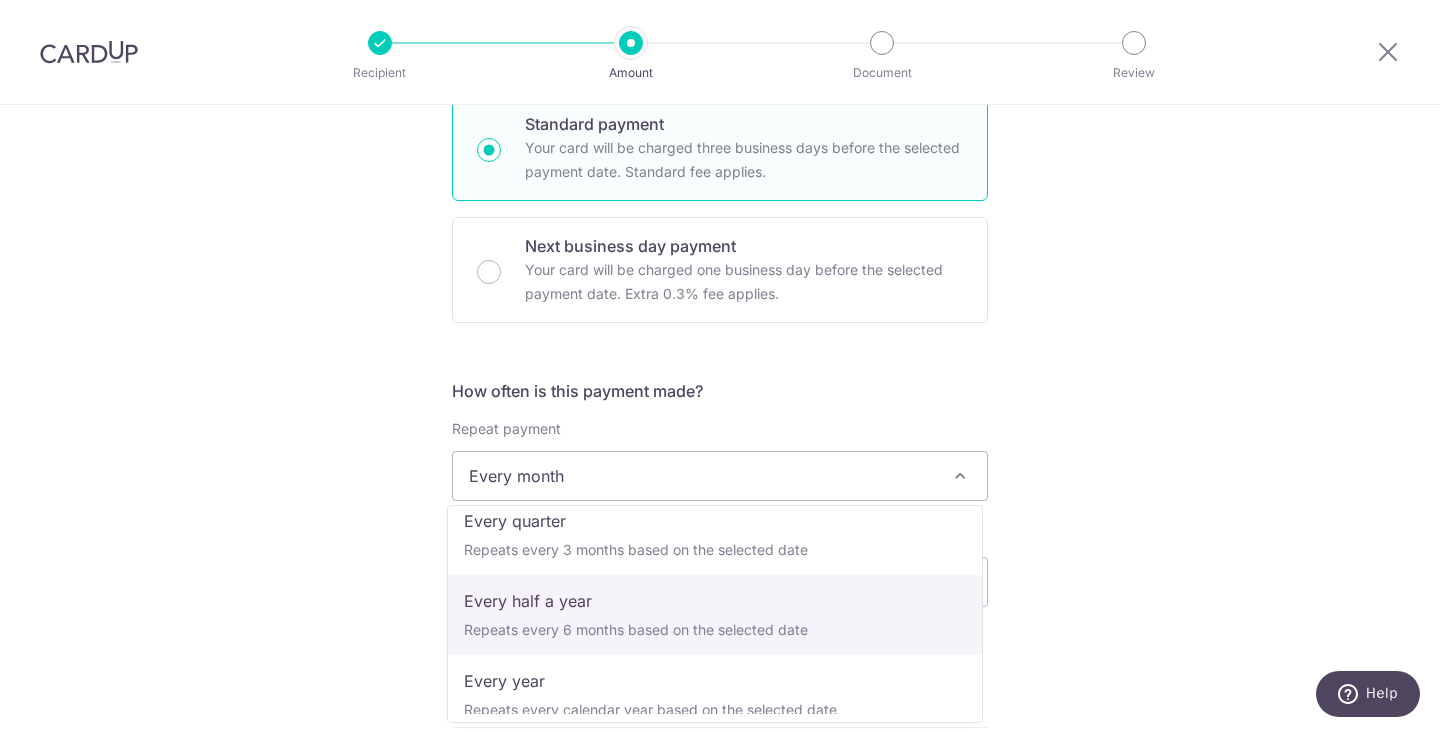 scroll, scrollTop: 280, scrollLeft: 0, axis: vertical 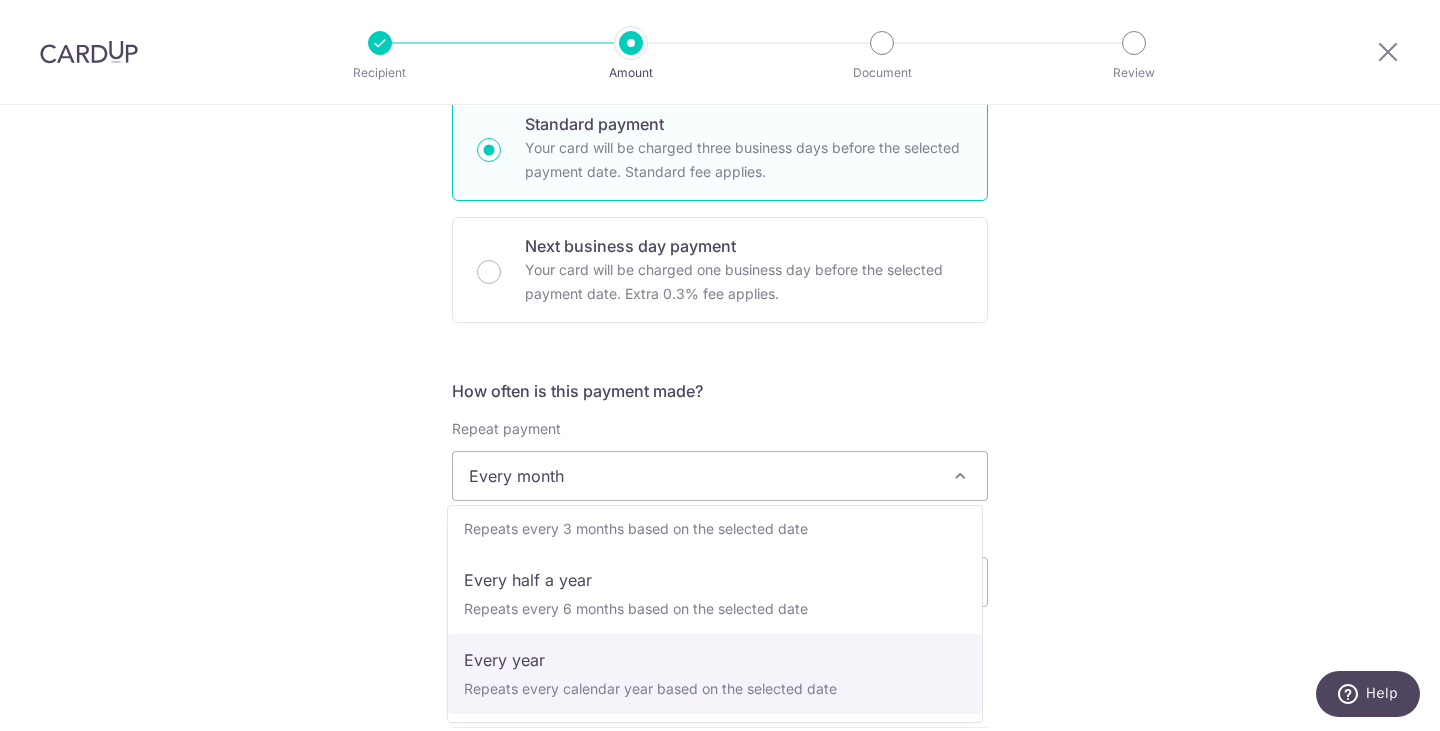 drag, startPoint x: 583, startPoint y: 652, endPoint x: 577, endPoint y: 625, distance: 27.658634 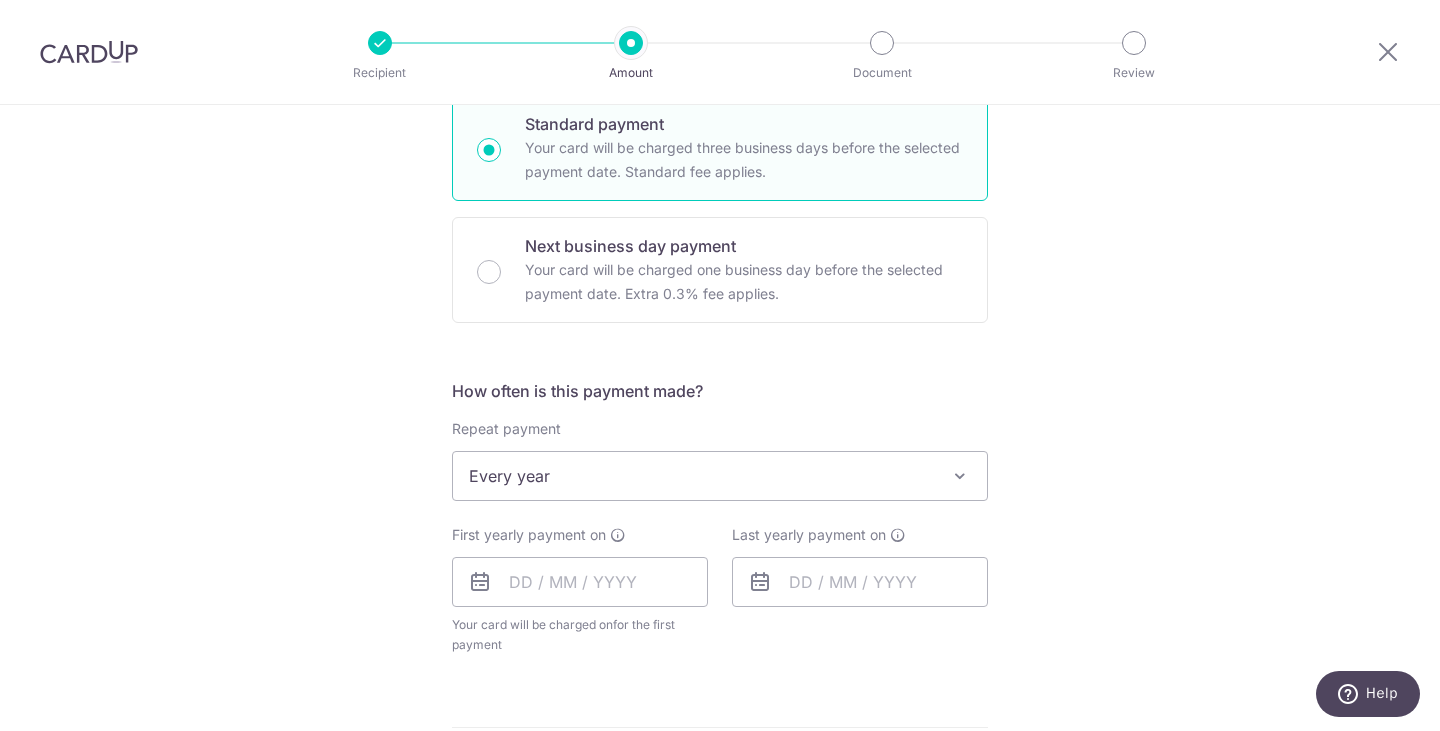 click on "Tell us more about your payment
Enter payment amount
SGD
GST
(optional)
SGD
Select Card
Select option
Add credit card
Secure 256-bit SSL
Text
New card details" at bounding box center [720, 586] 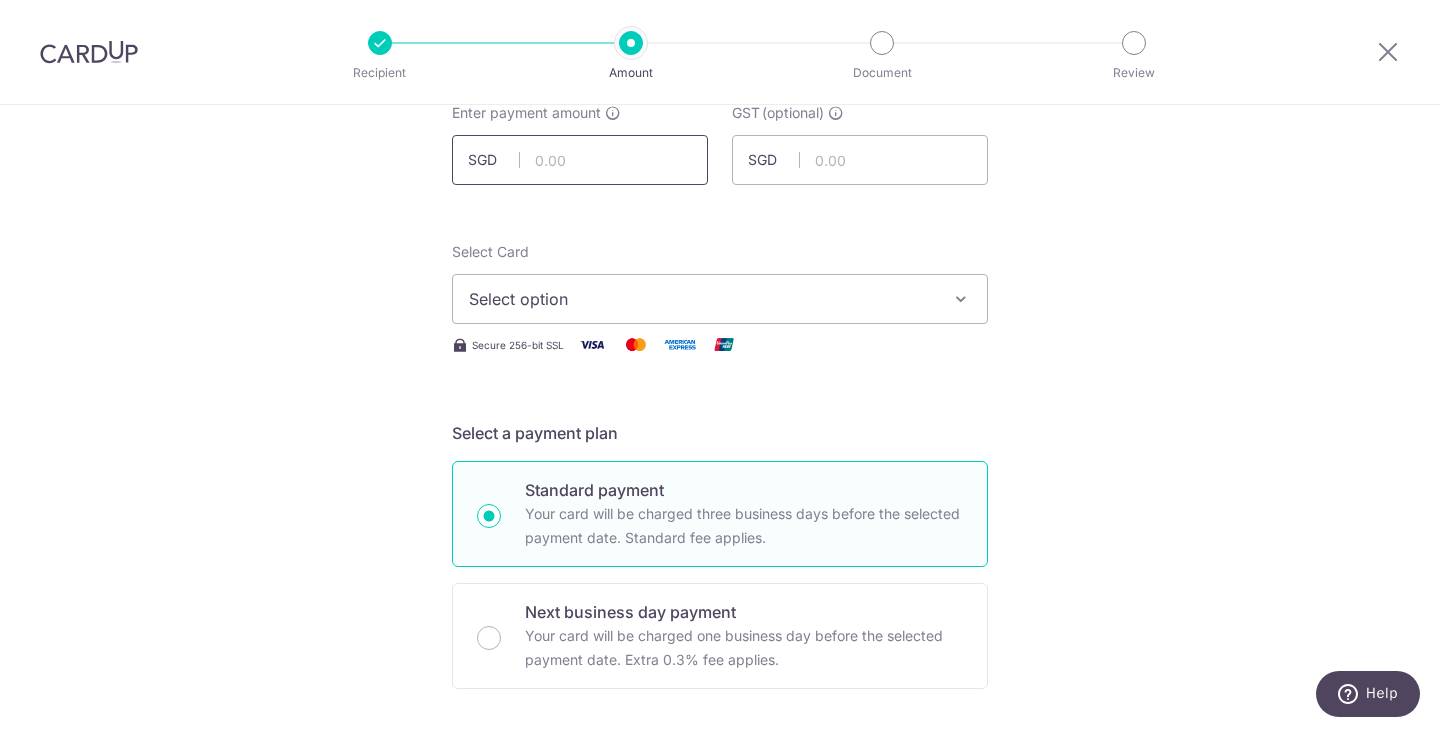 scroll, scrollTop: 37, scrollLeft: 0, axis: vertical 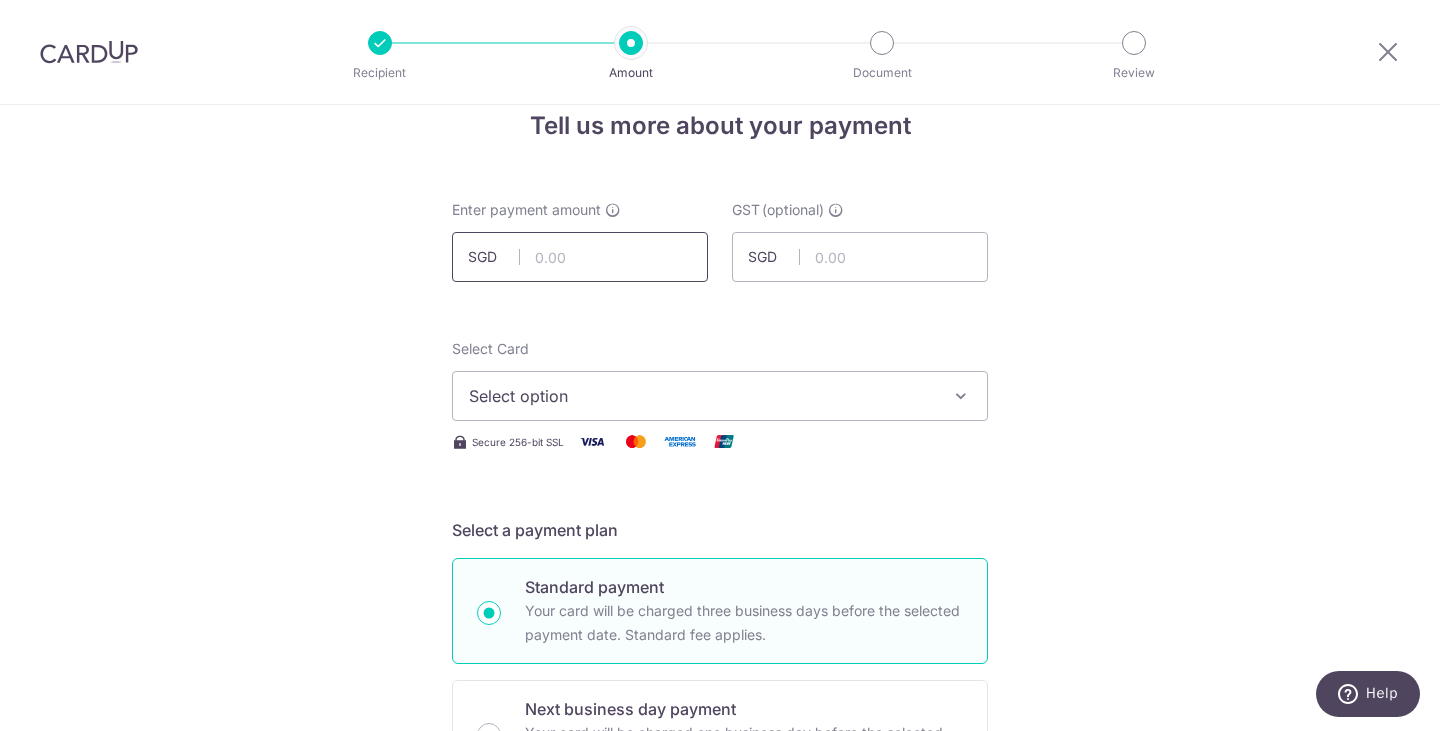 click at bounding box center [580, 257] 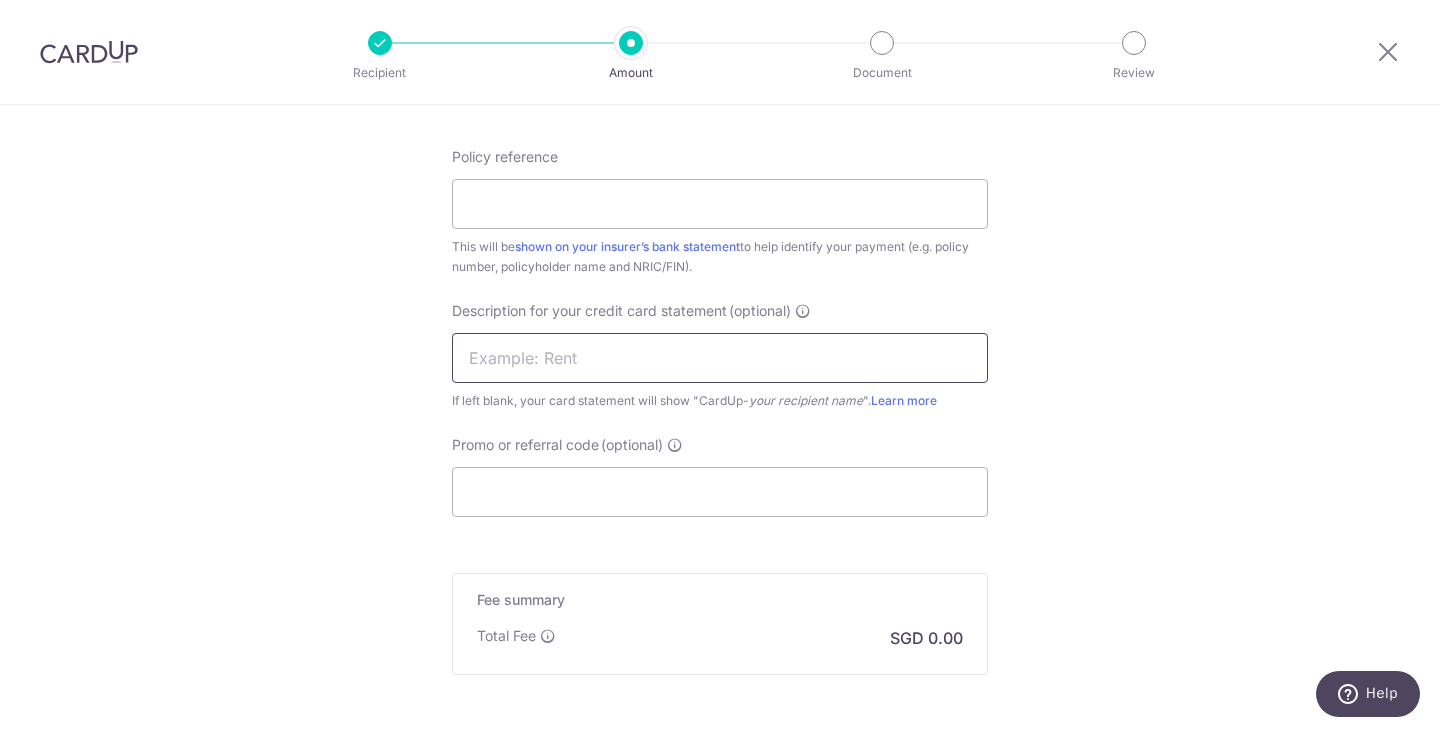 scroll, scrollTop: 937, scrollLeft: 0, axis: vertical 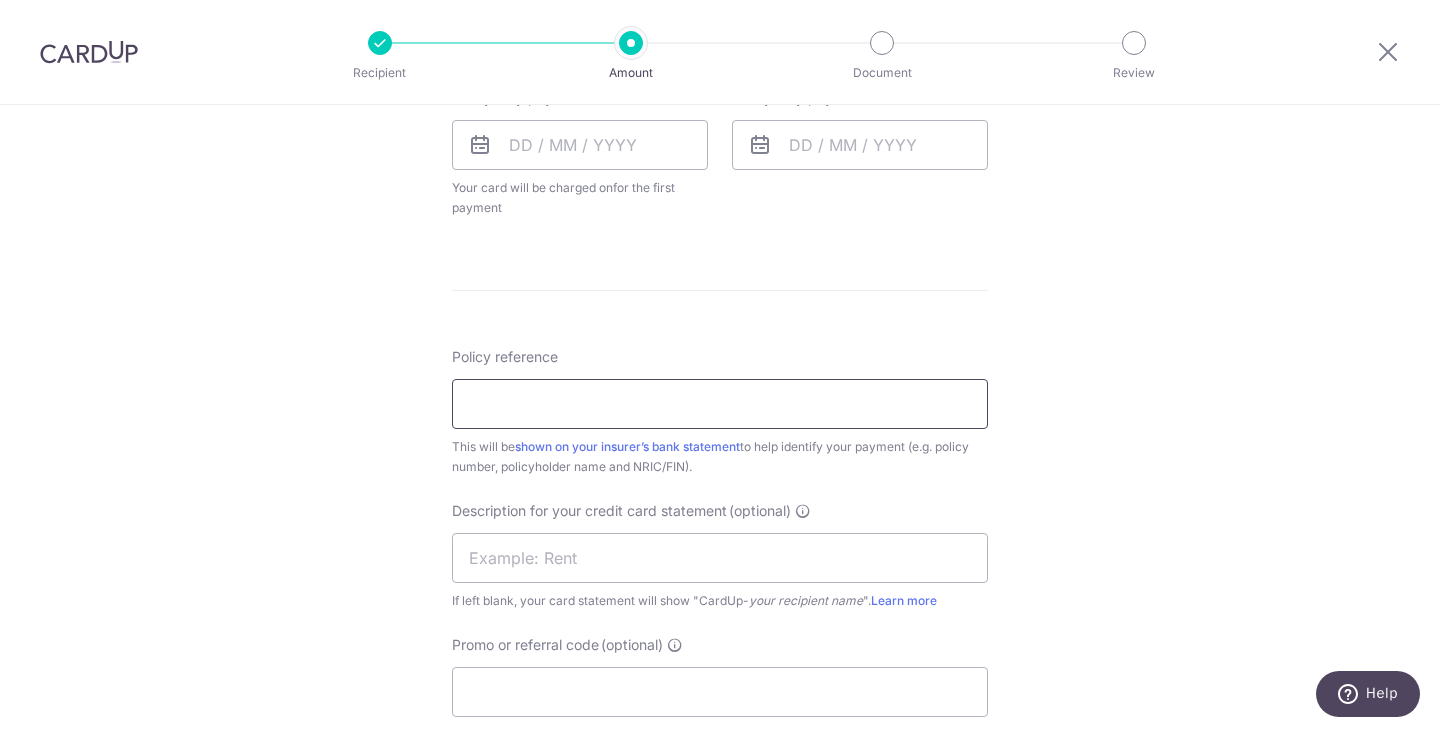 click on "Policy reference" at bounding box center [720, 404] 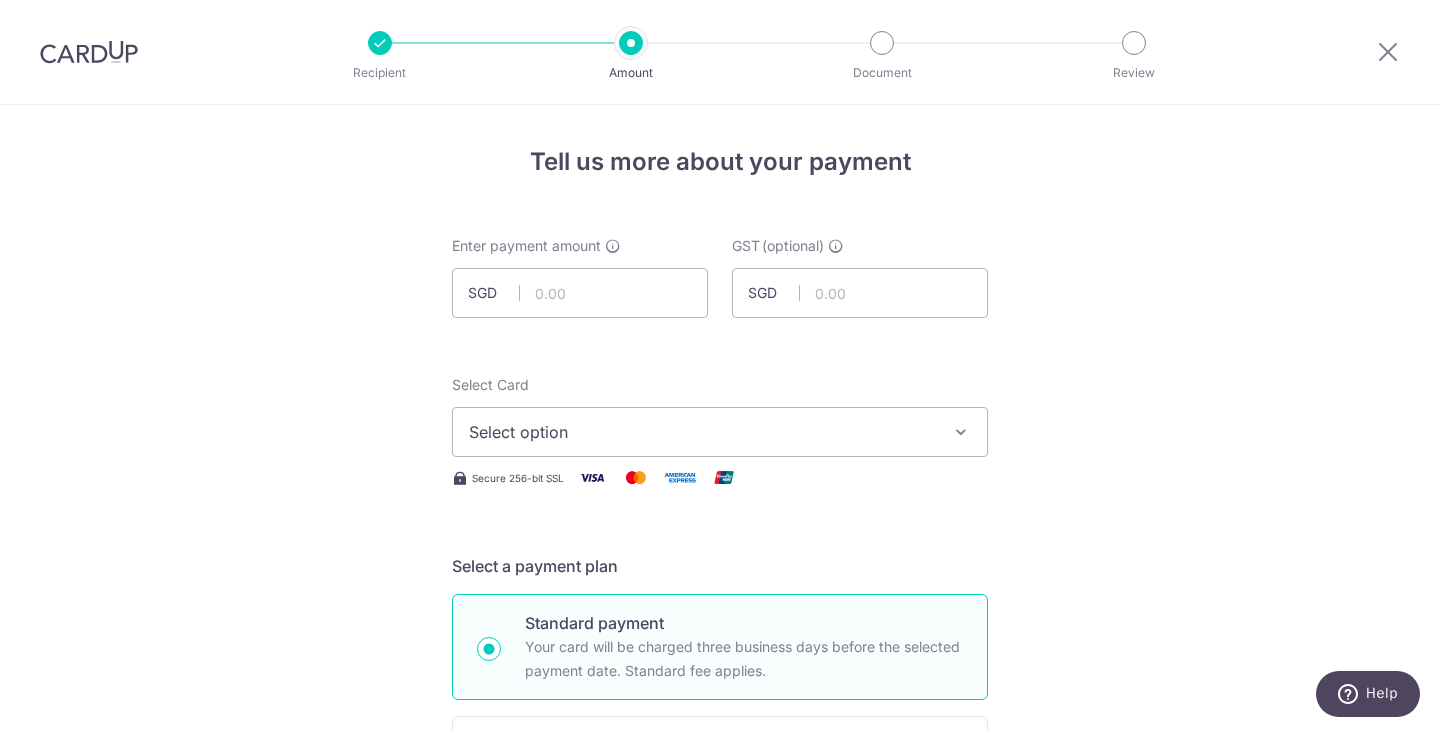 scroll, scrollTop: 0, scrollLeft: 0, axis: both 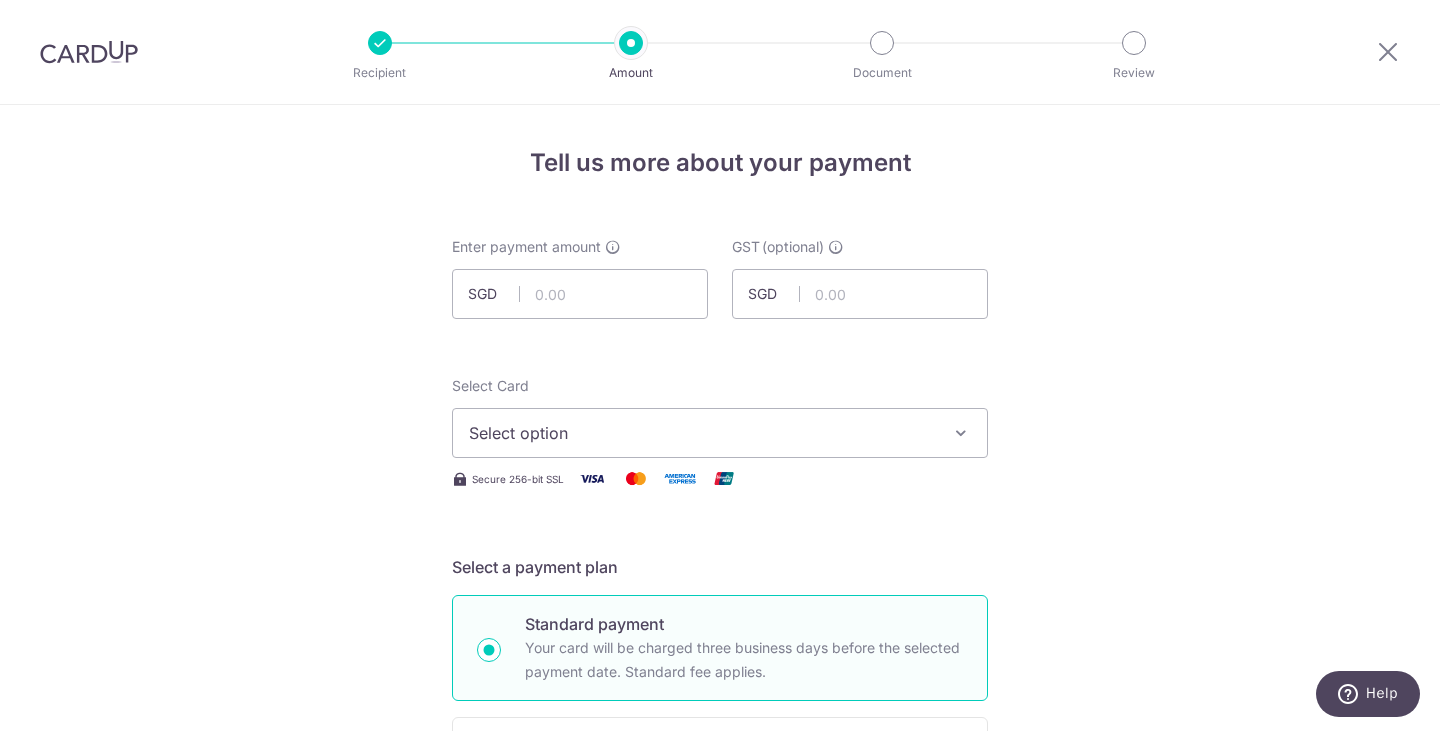 type on "[DRIVER_LICENSE]" 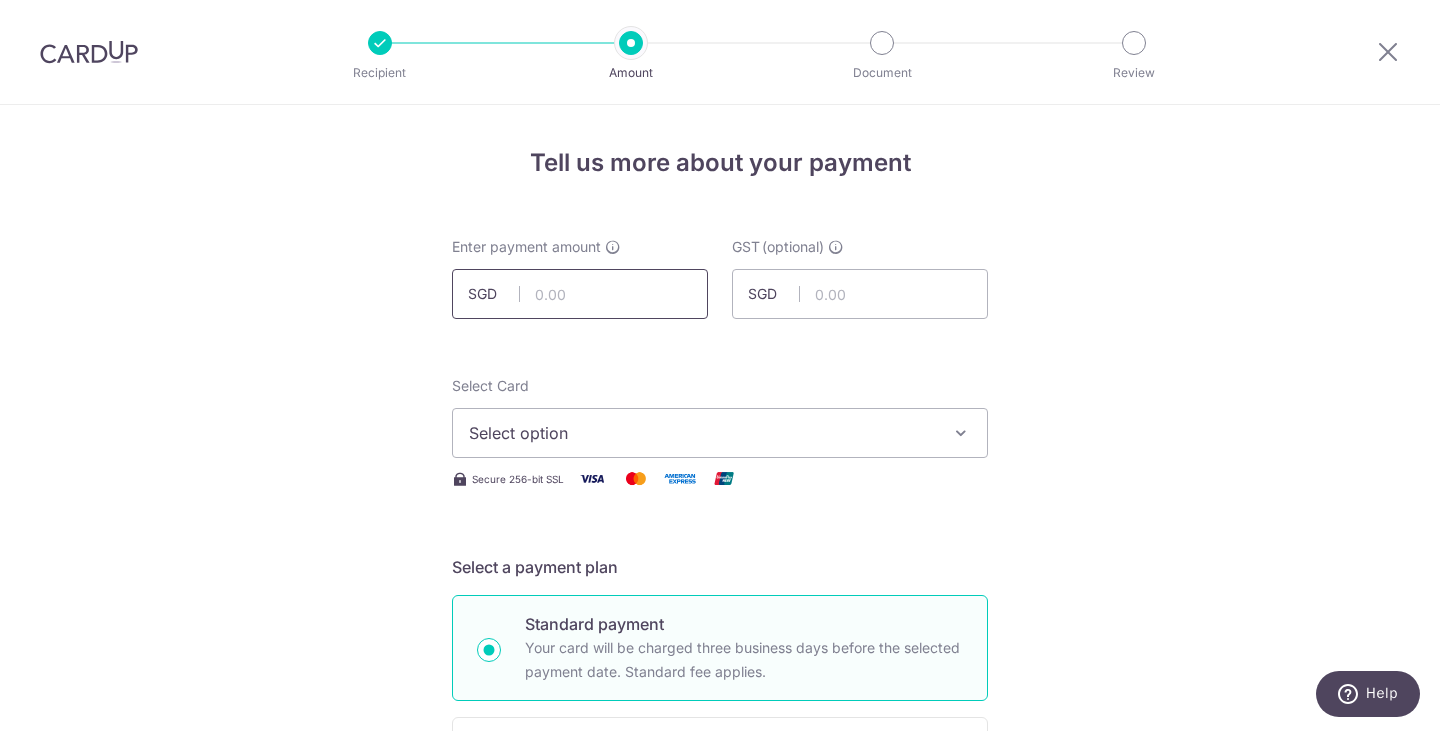 click at bounding box center (580, 294) 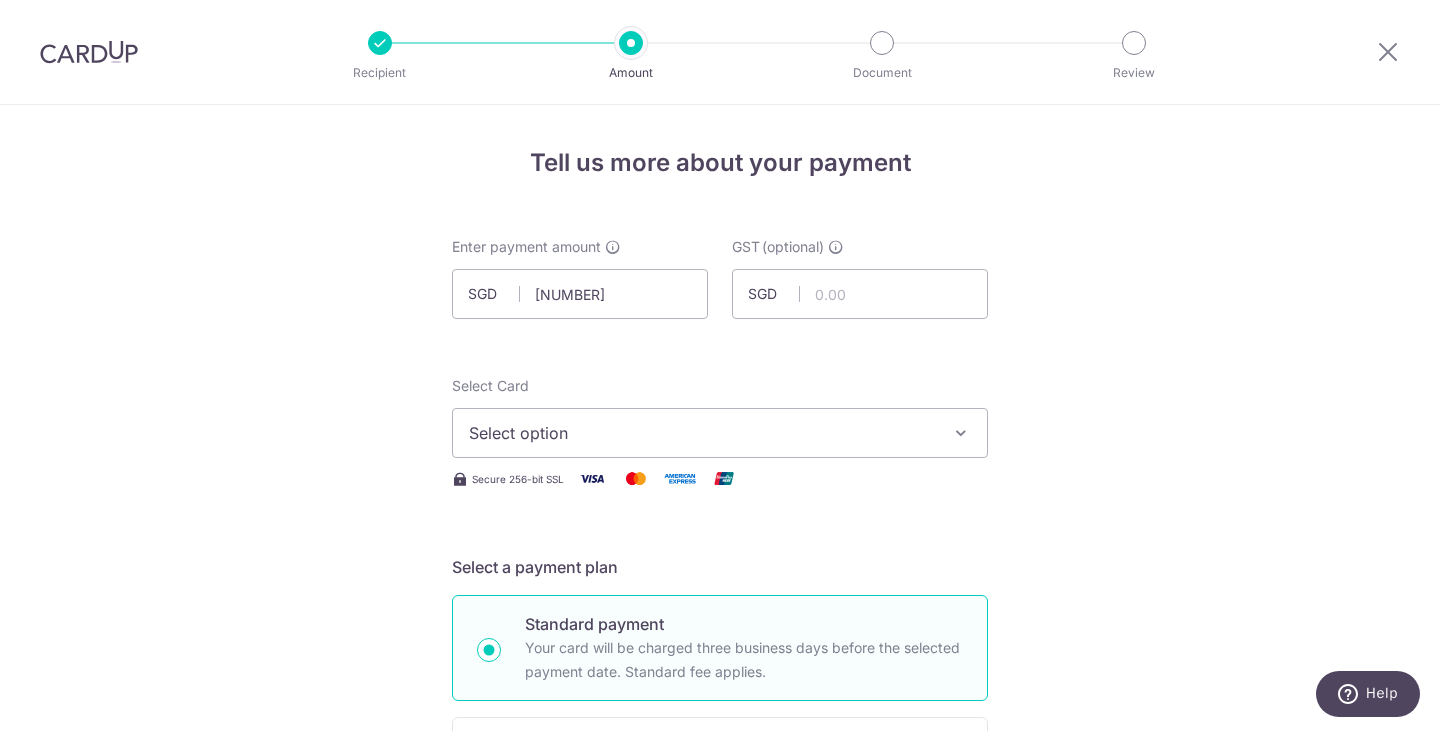 type on "1,813.25" 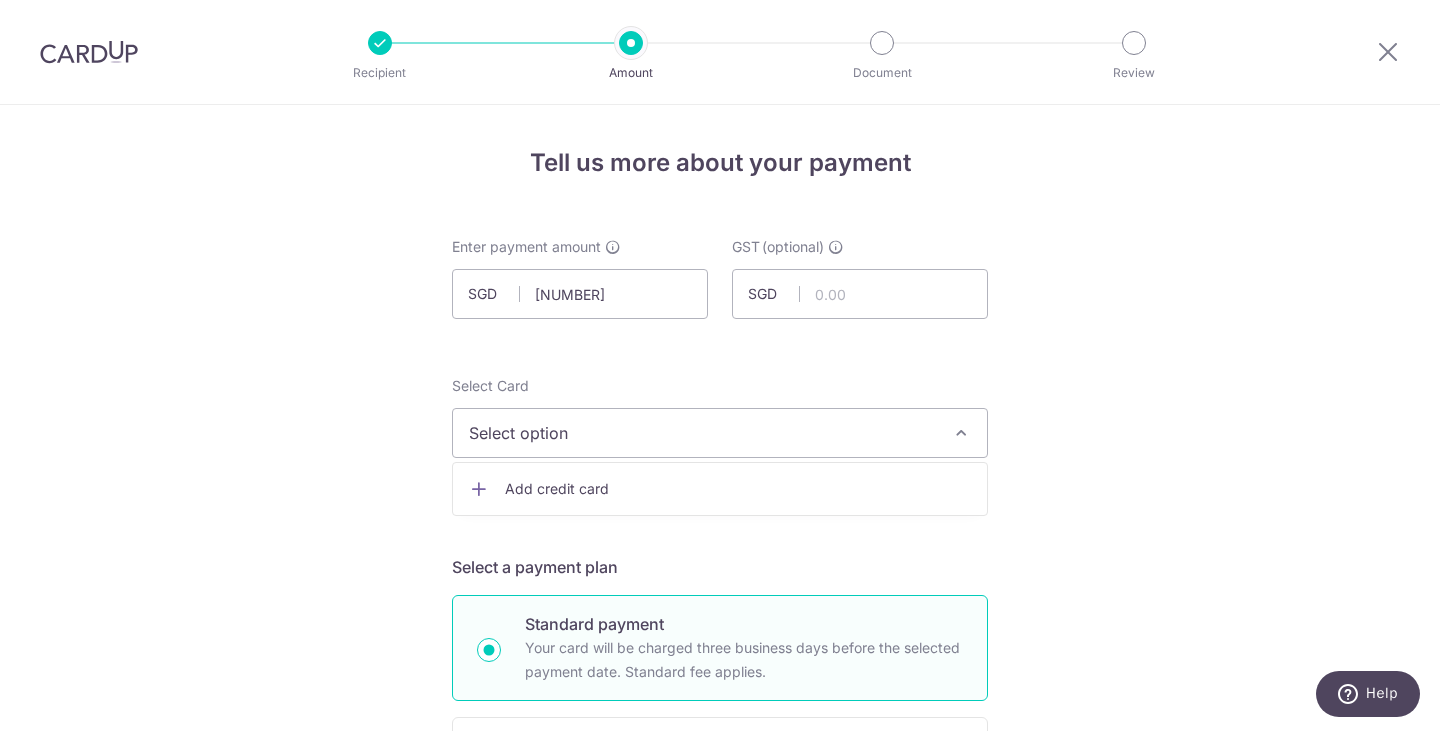 click on "Select option" at bounding box center [702, 433] 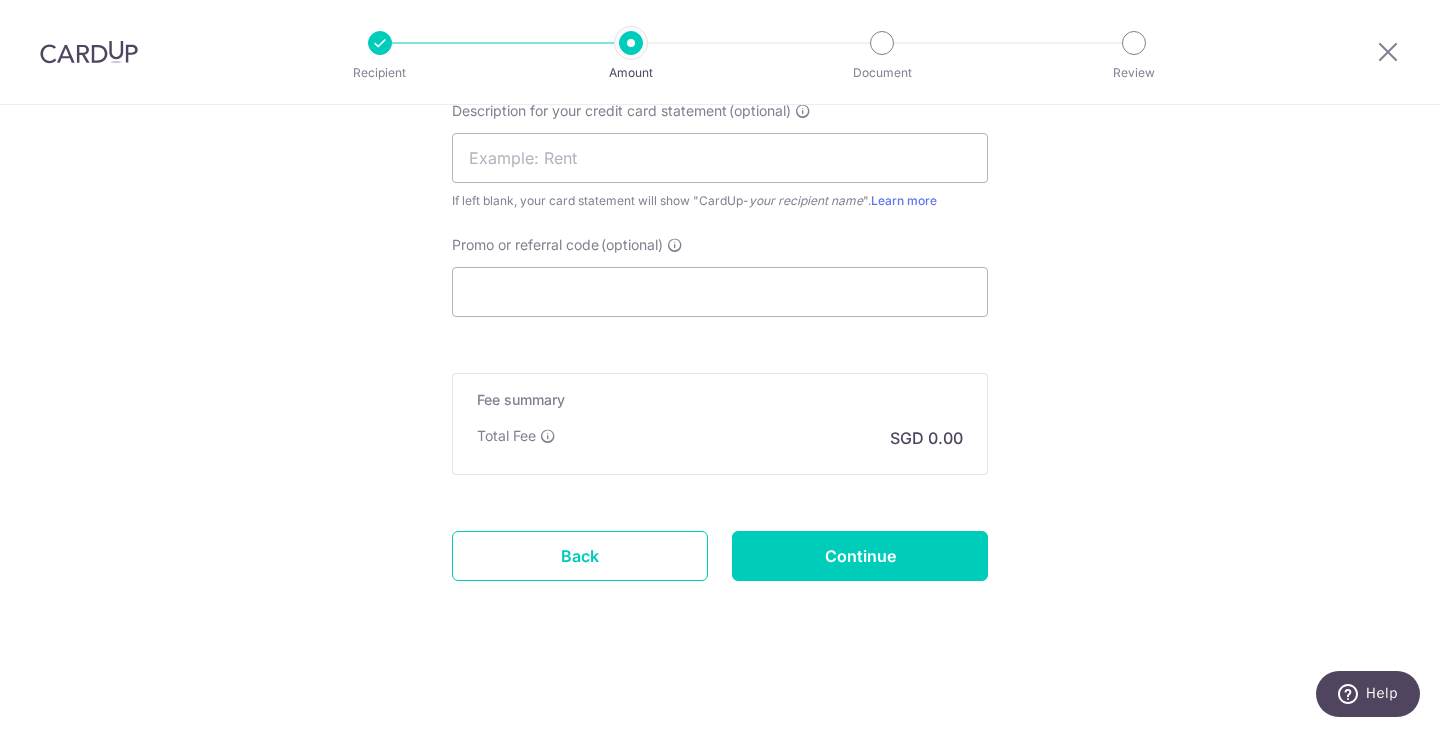 scroll, scrollTop: 1137, scrollLeft: 0, axis: vertical 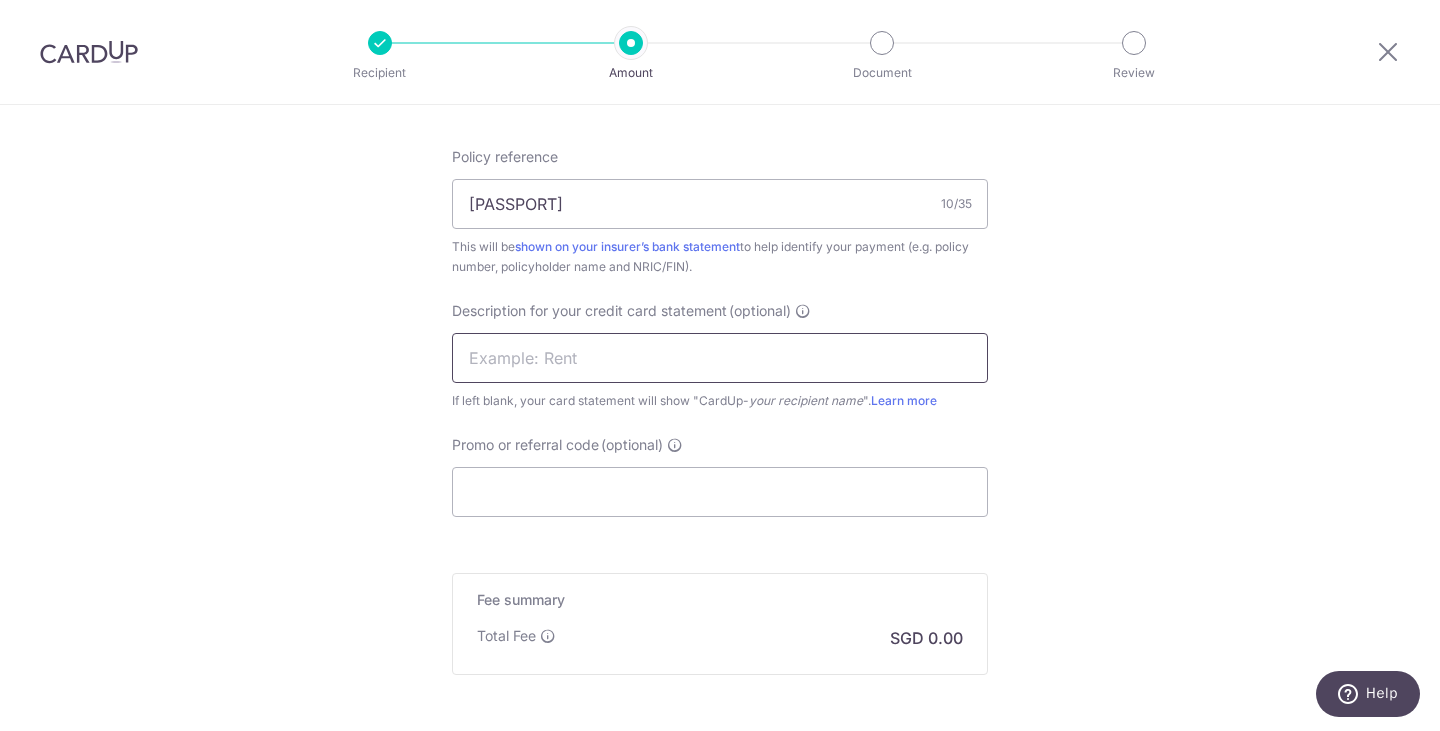 click at bounding box center (720, 358) 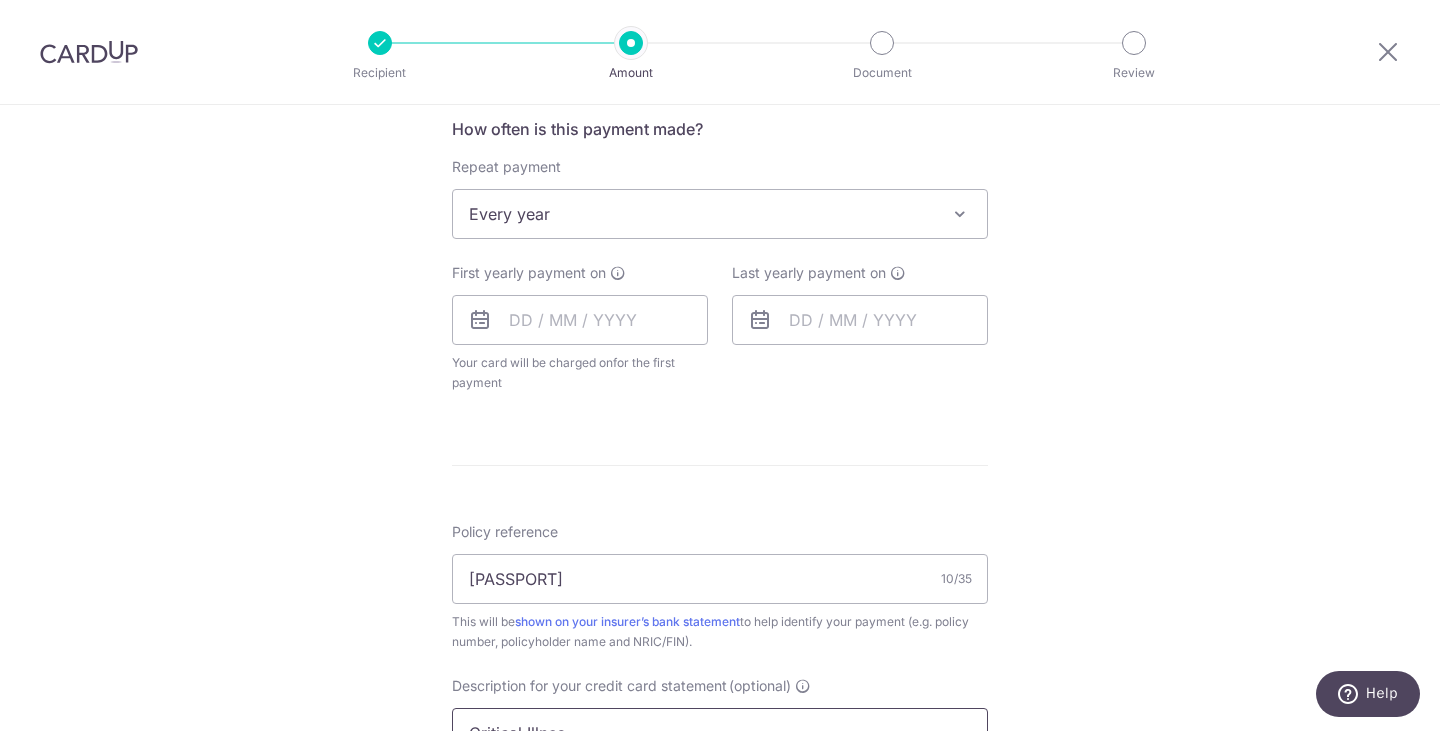 scroll, scrollTop: 737, scrollLeft: 0, axis: vertical 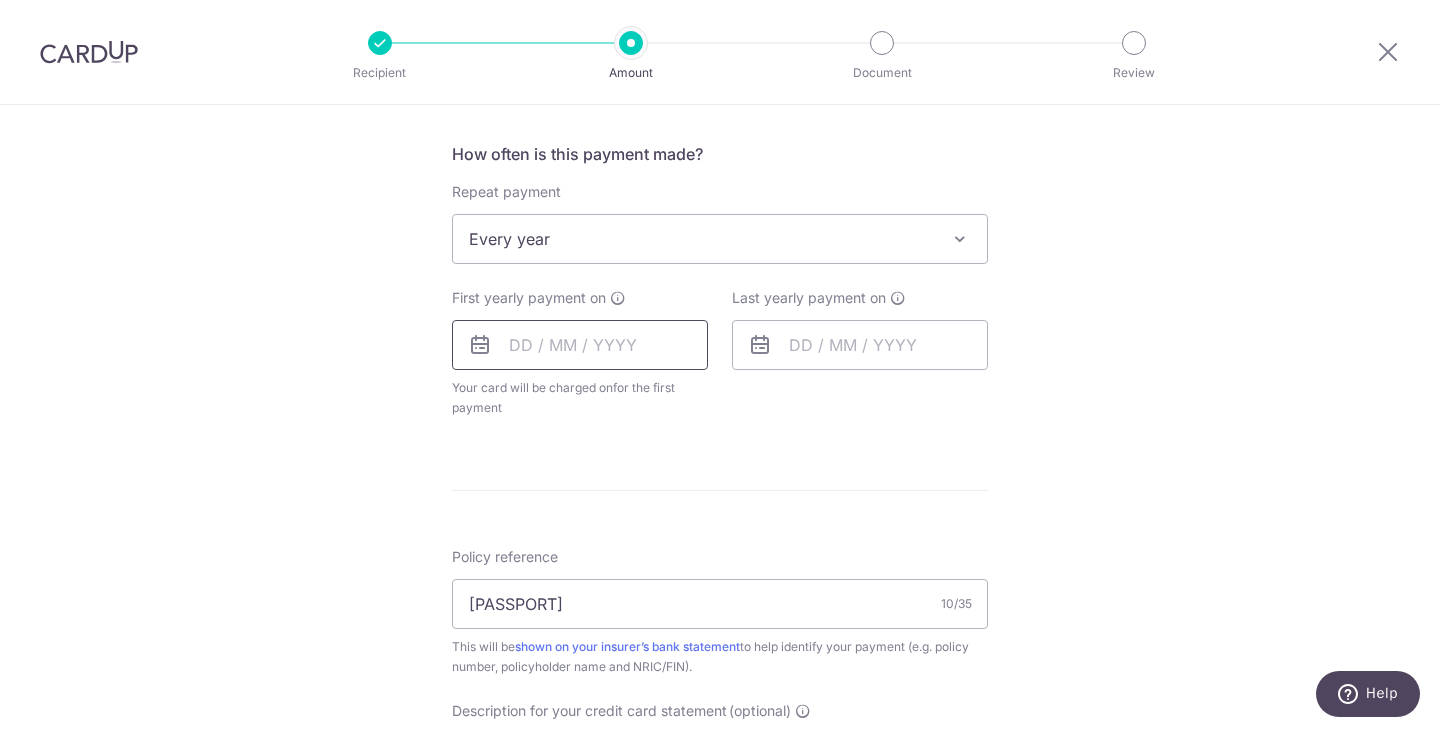 type on "Critical Illnes" 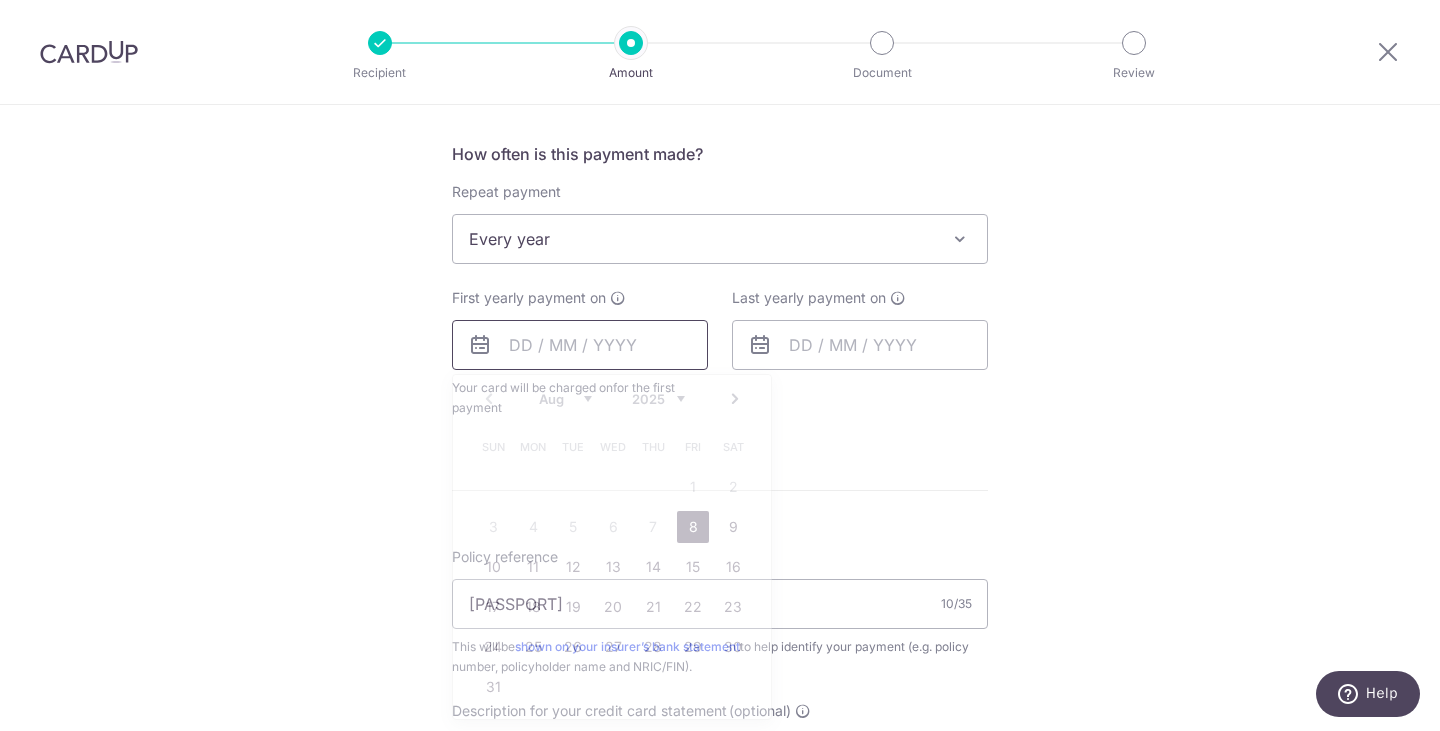 click at bounding box center [580, 345] 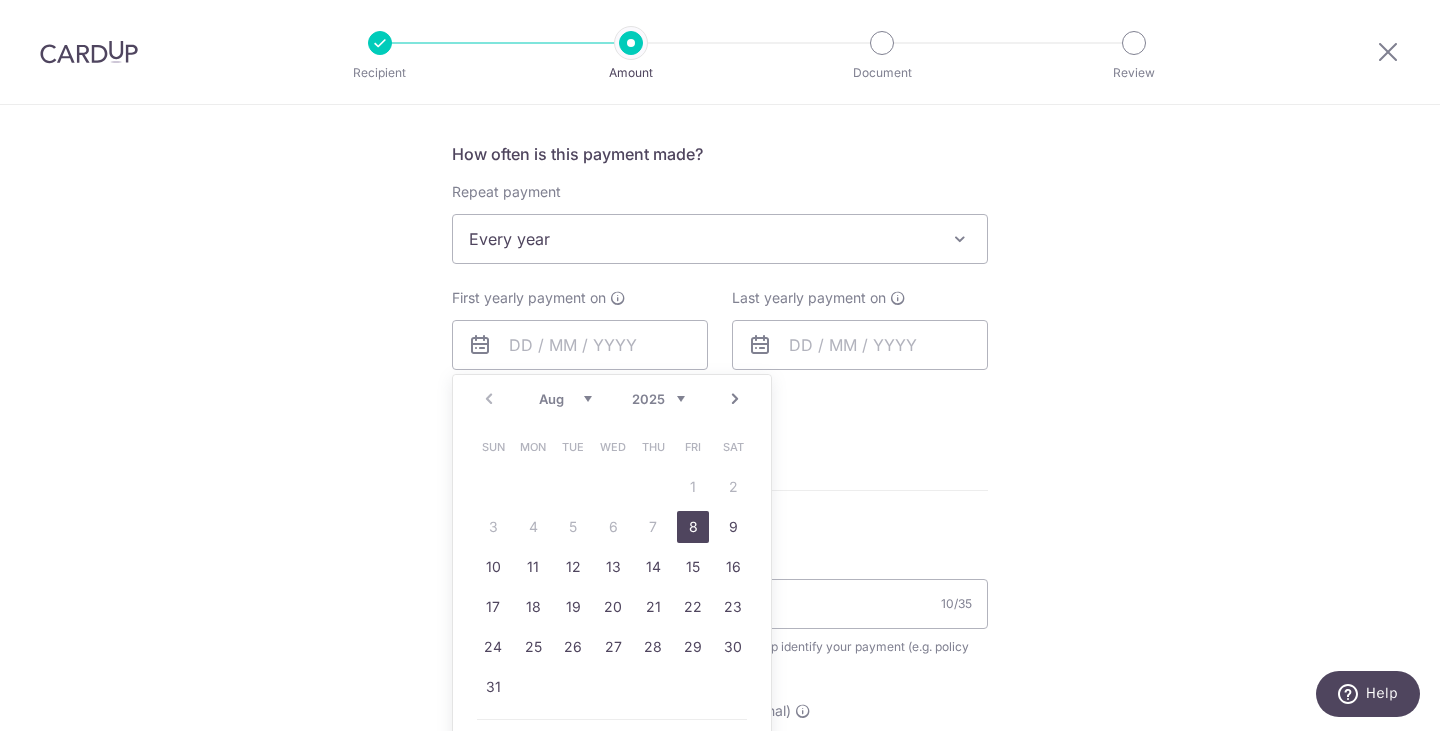 click on "8" at bounding box center [693, 527] 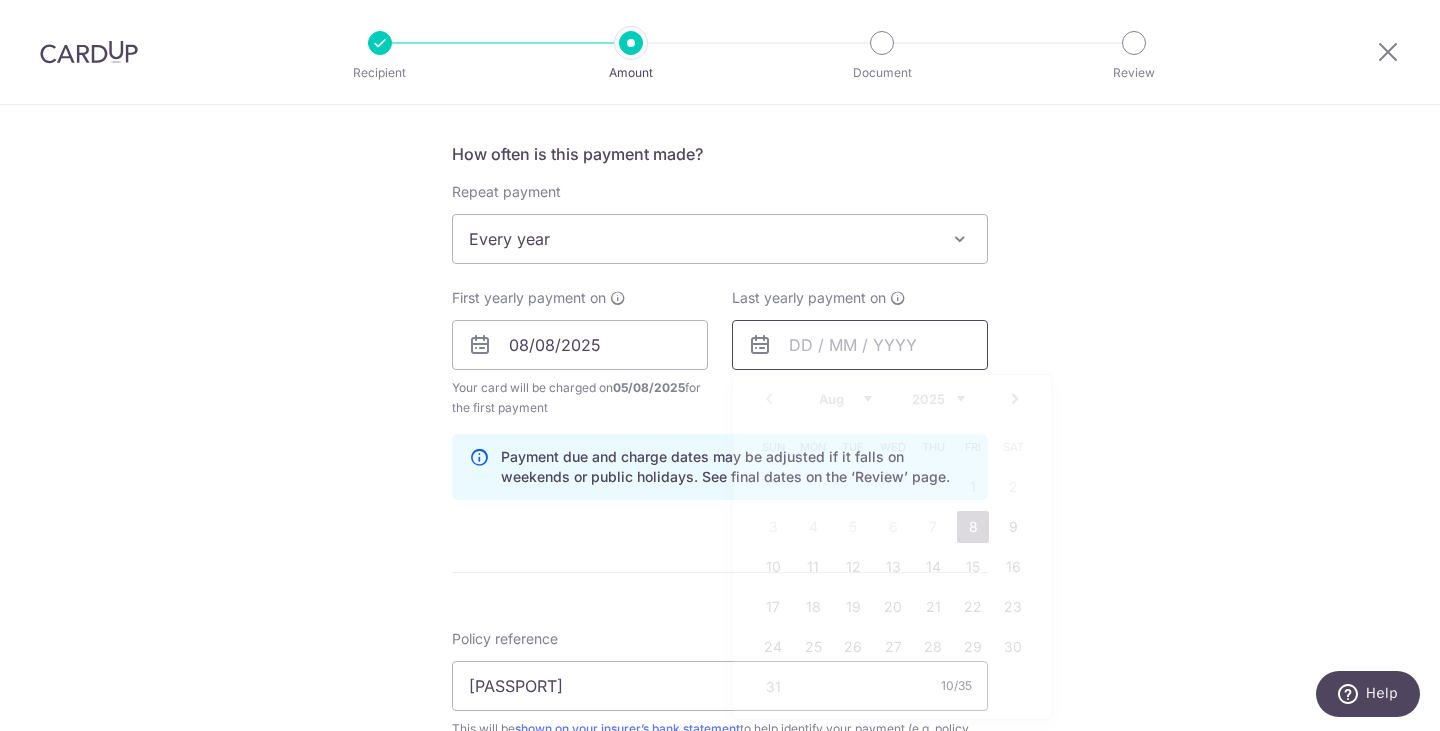 click at bounding box center (860, 345) 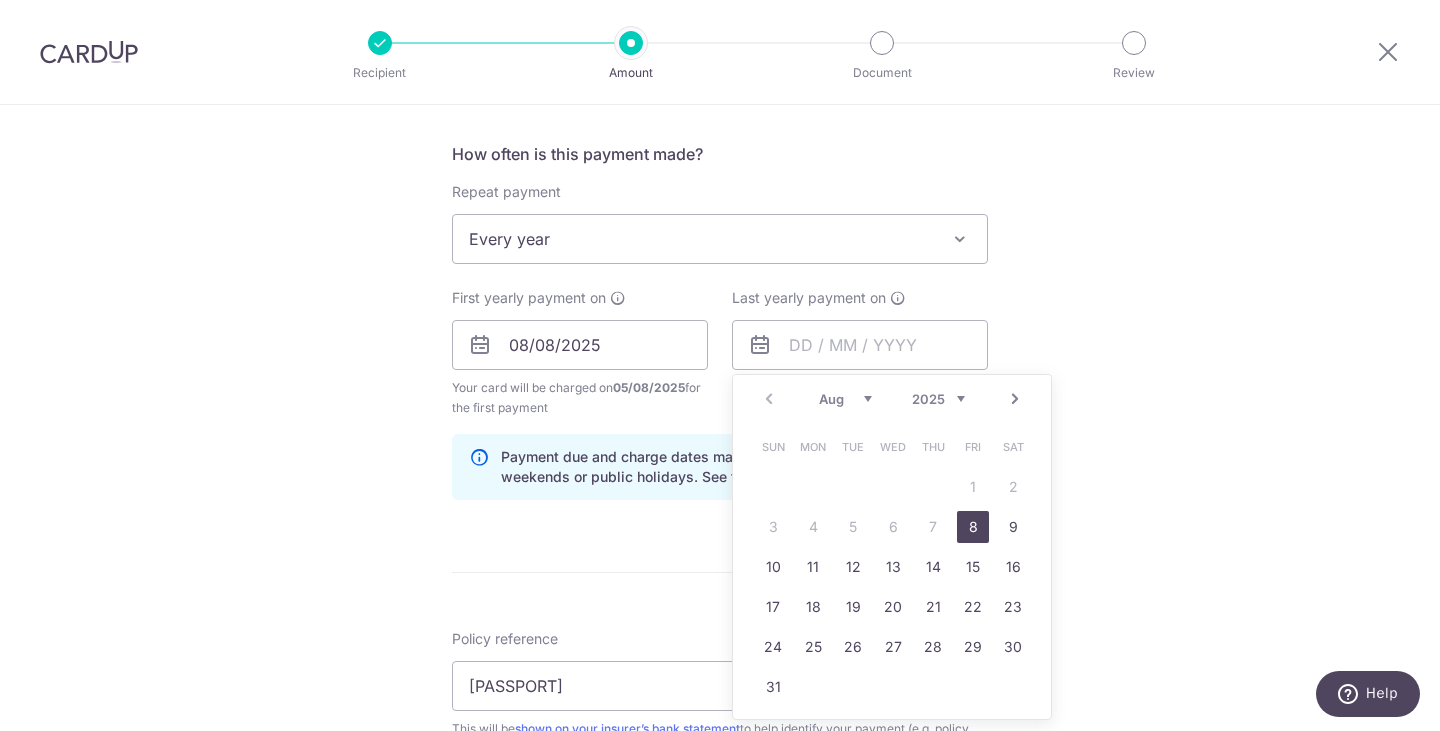 click on "Tell us more about your payment
Enter payment amount
SGD
1,813.25
1813.25
GST
(optional)
SGD
Select Card
Select option
Add credit card
Secure 256-bit SSL
Text
New card details
Card" at bounding box center [720, 390] 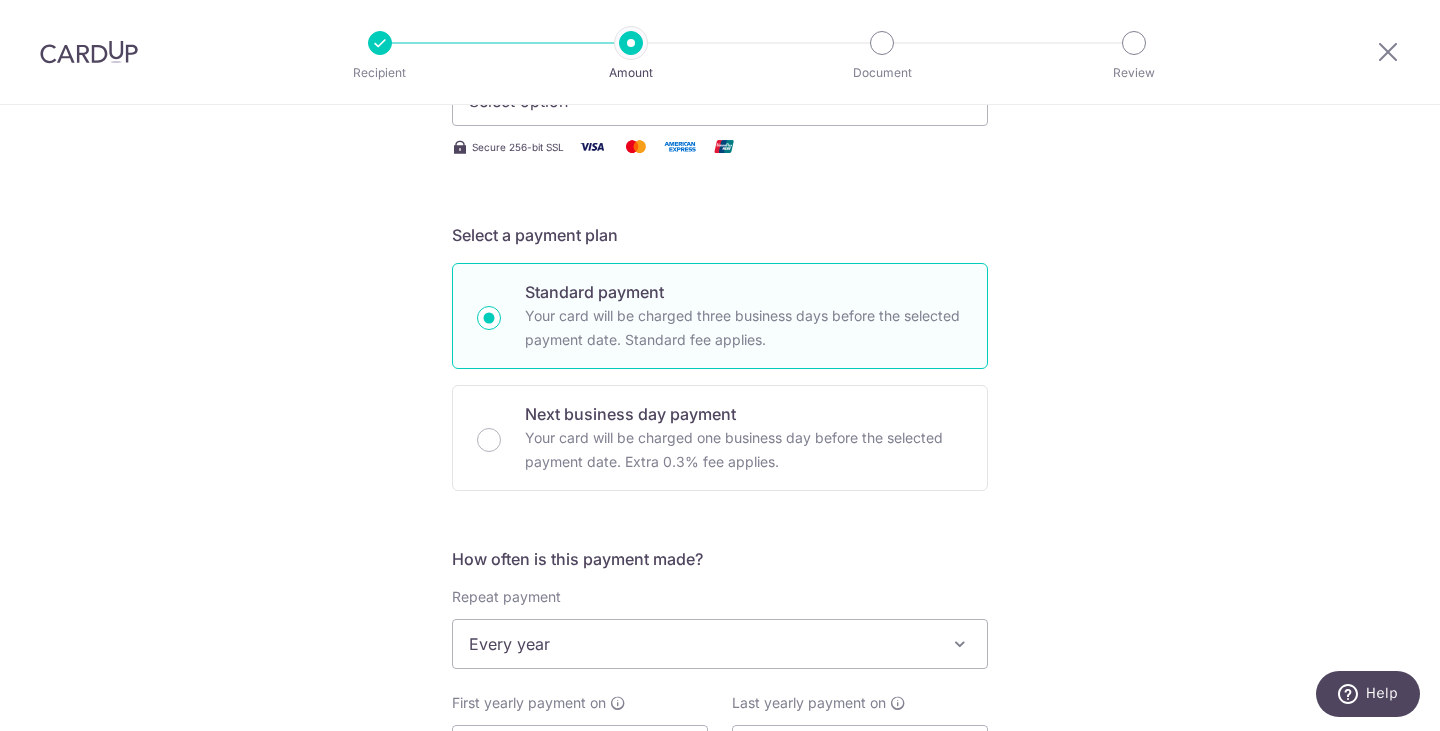scroll, scrollTop: 100, scrollLeft: 0, axis: vertical 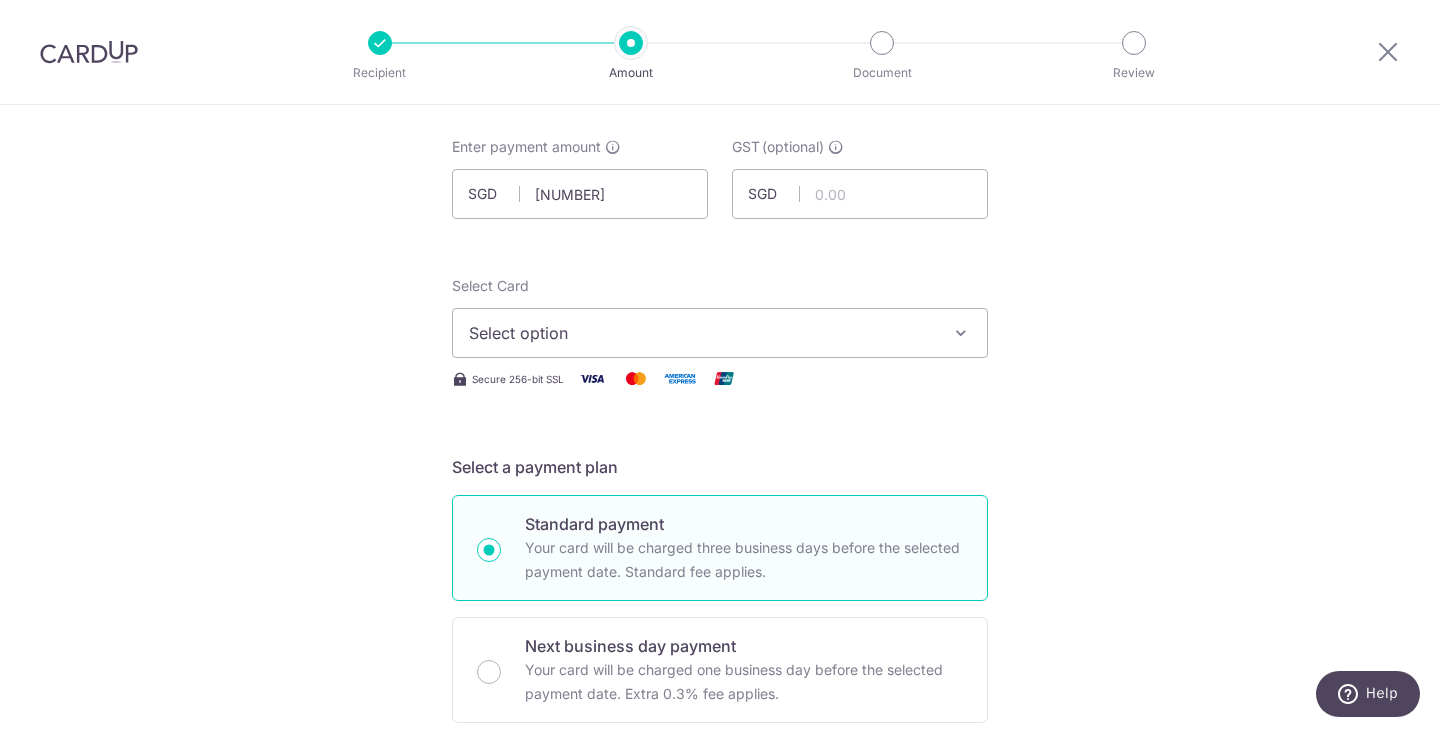 click on "Select option" at bounding box center (702, 333) 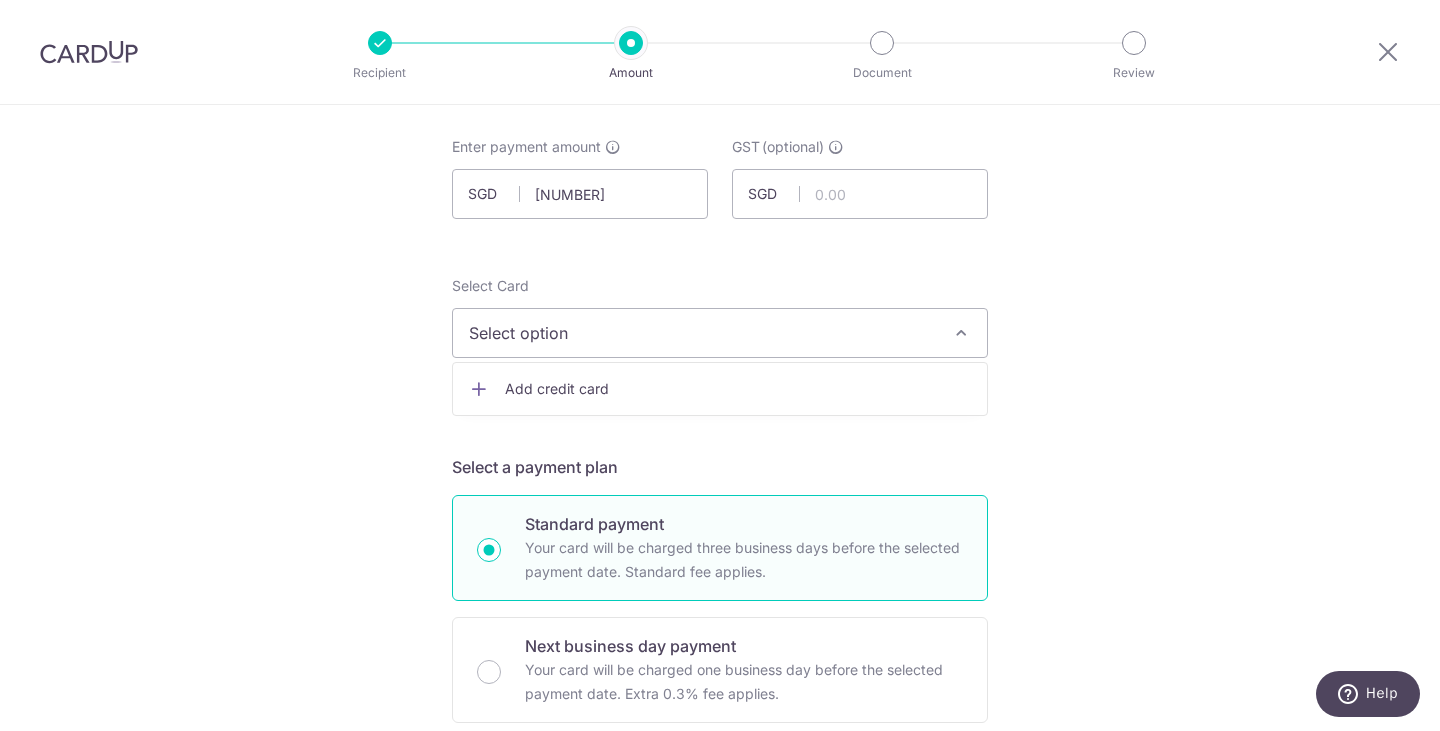 click on "Tell us more about your payment
Enter payment amount
SGD
1,813.25
1813.25
GST
(optional)
SGD
Select Card
Select option
Add credit card
Secure 256-bit SSL
Text
New card details
Card" at bounding box center (720, 1027) 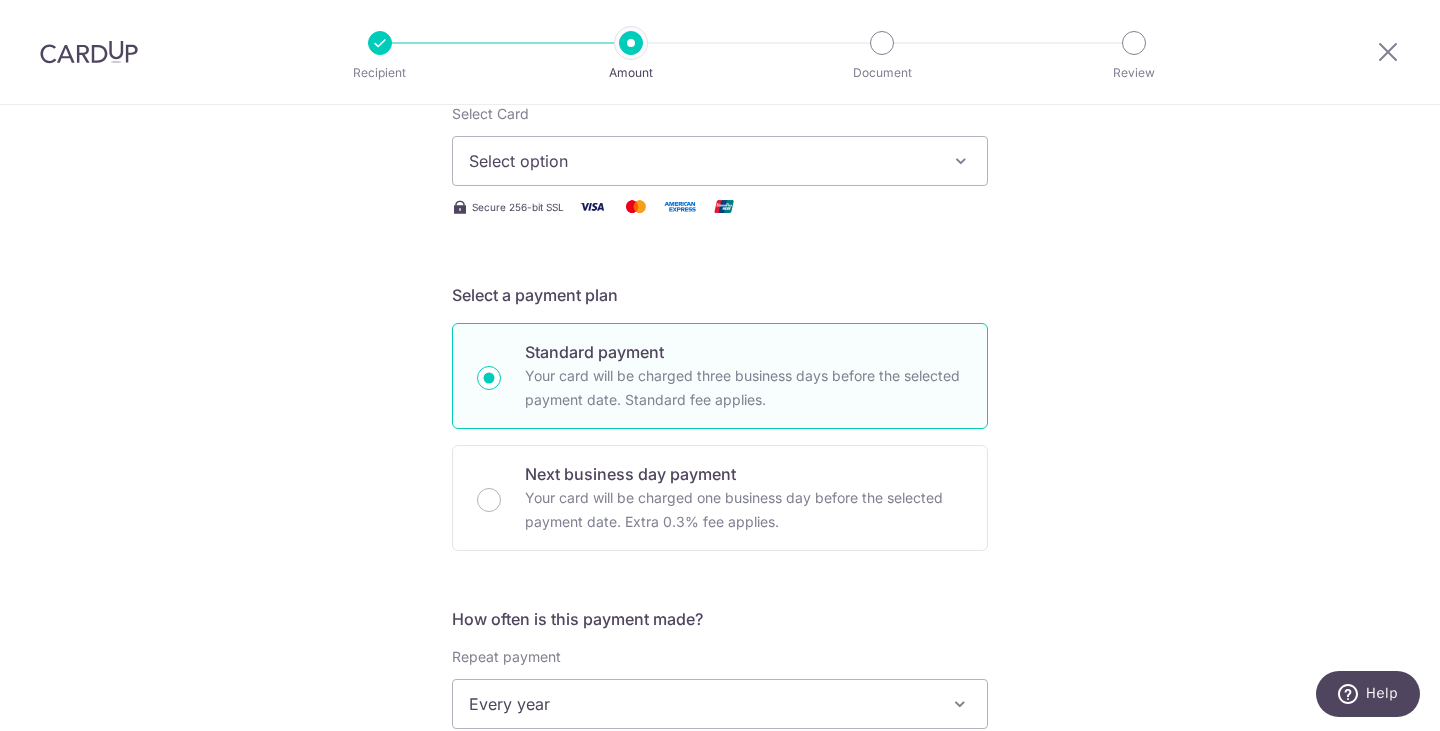 scroll, scrollTop: 100, scrollLeft: 0, axis: vertical 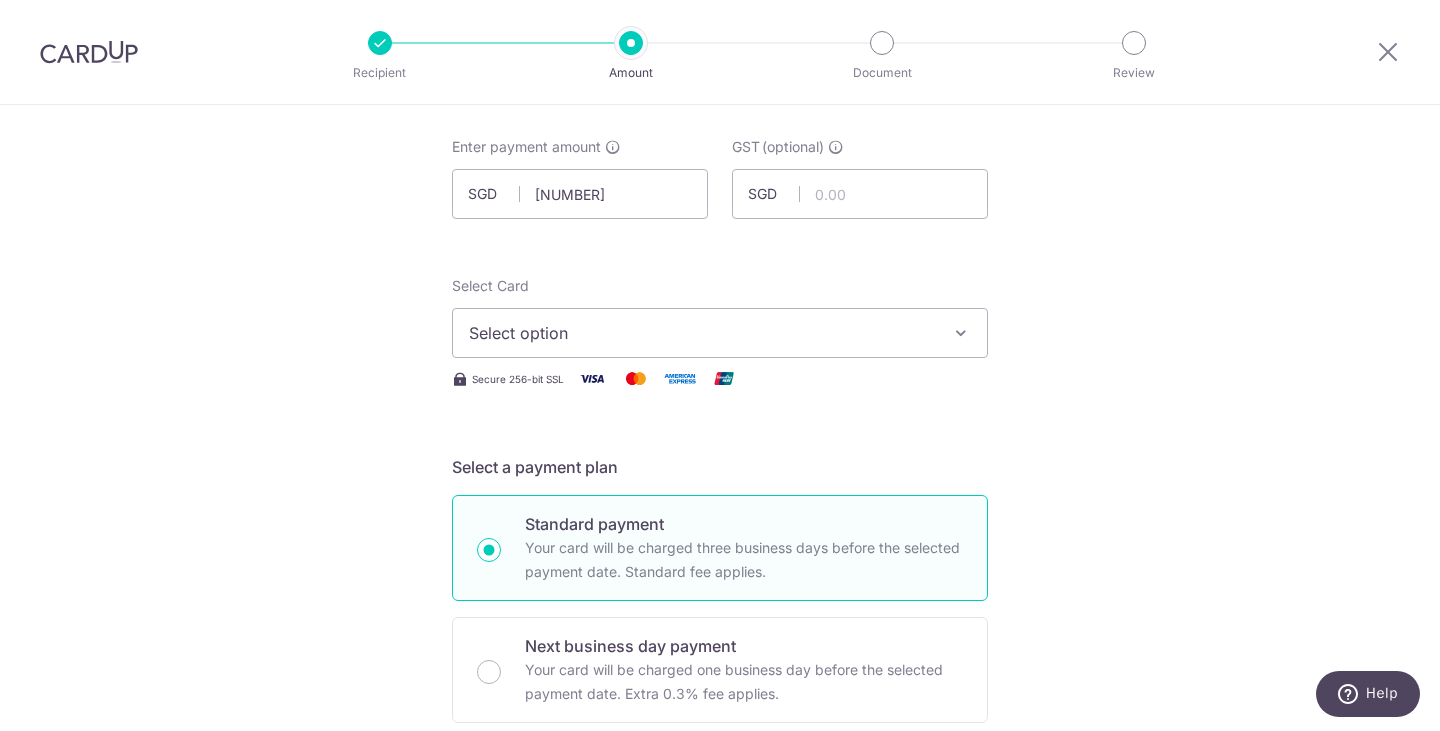 drag, startPoint x: 615, startPoint y: 337, endPoint x: 599, endPoint y: 391, distance: 56.32051 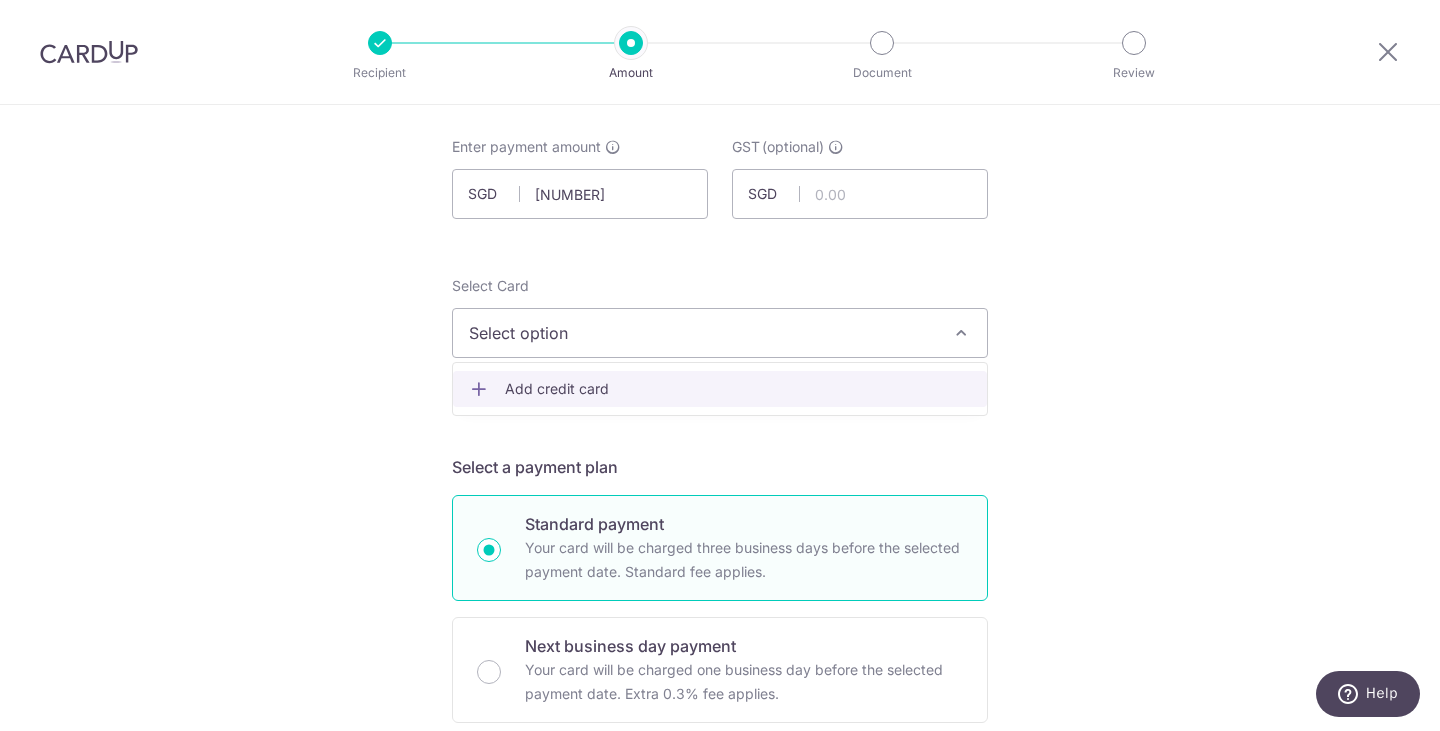 click on "Add credit card" at bounding box center [738, 389] 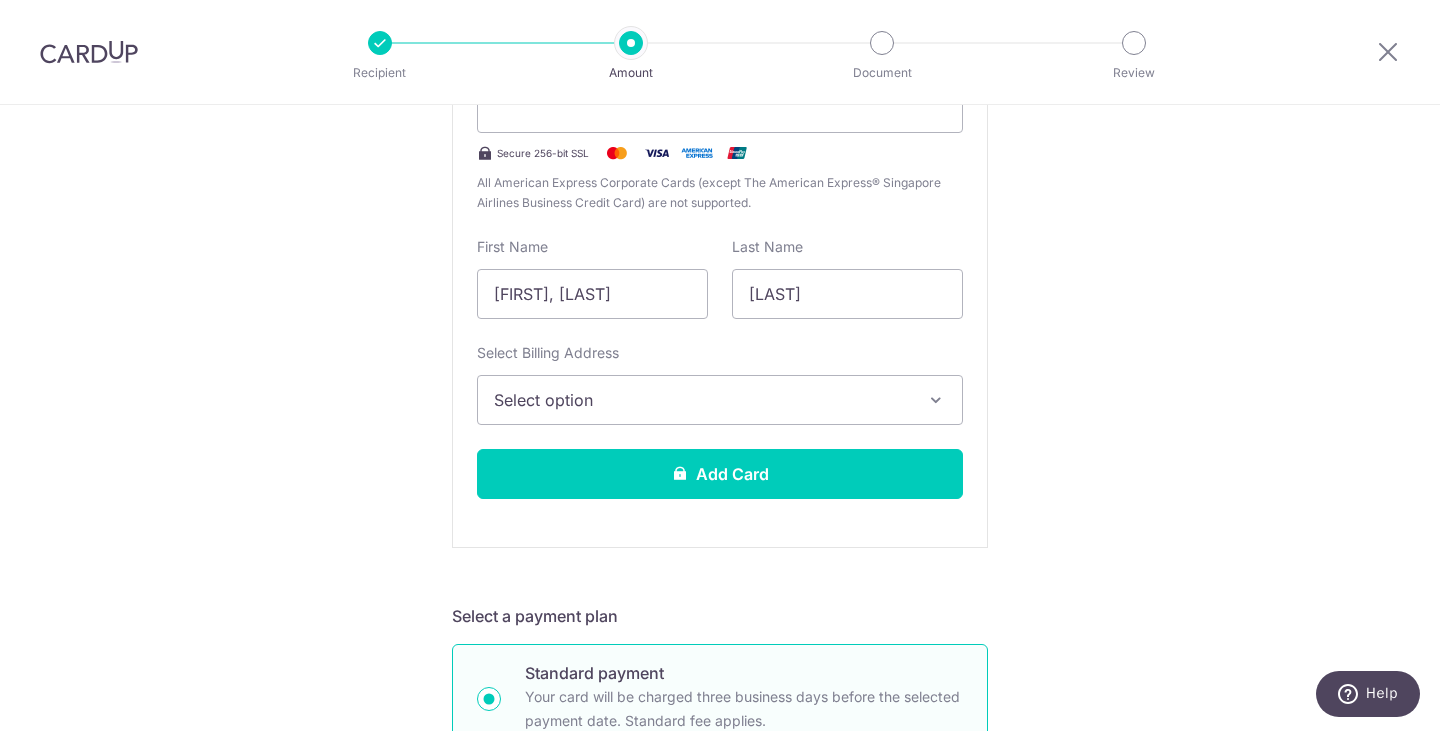 scroll, scrollTop: 400, scrollLeft: 0, axis: vertical 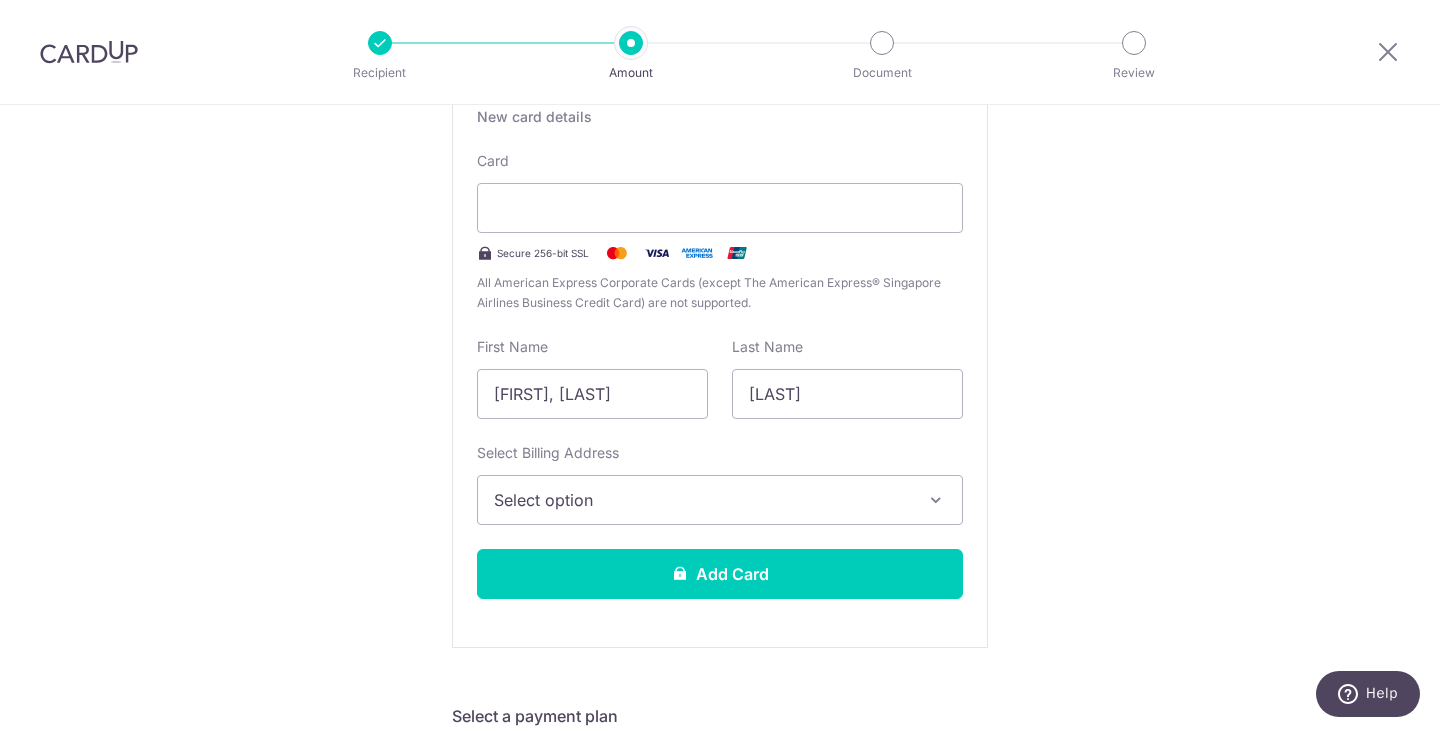click on "Select option" at bounding box center (720, 500) 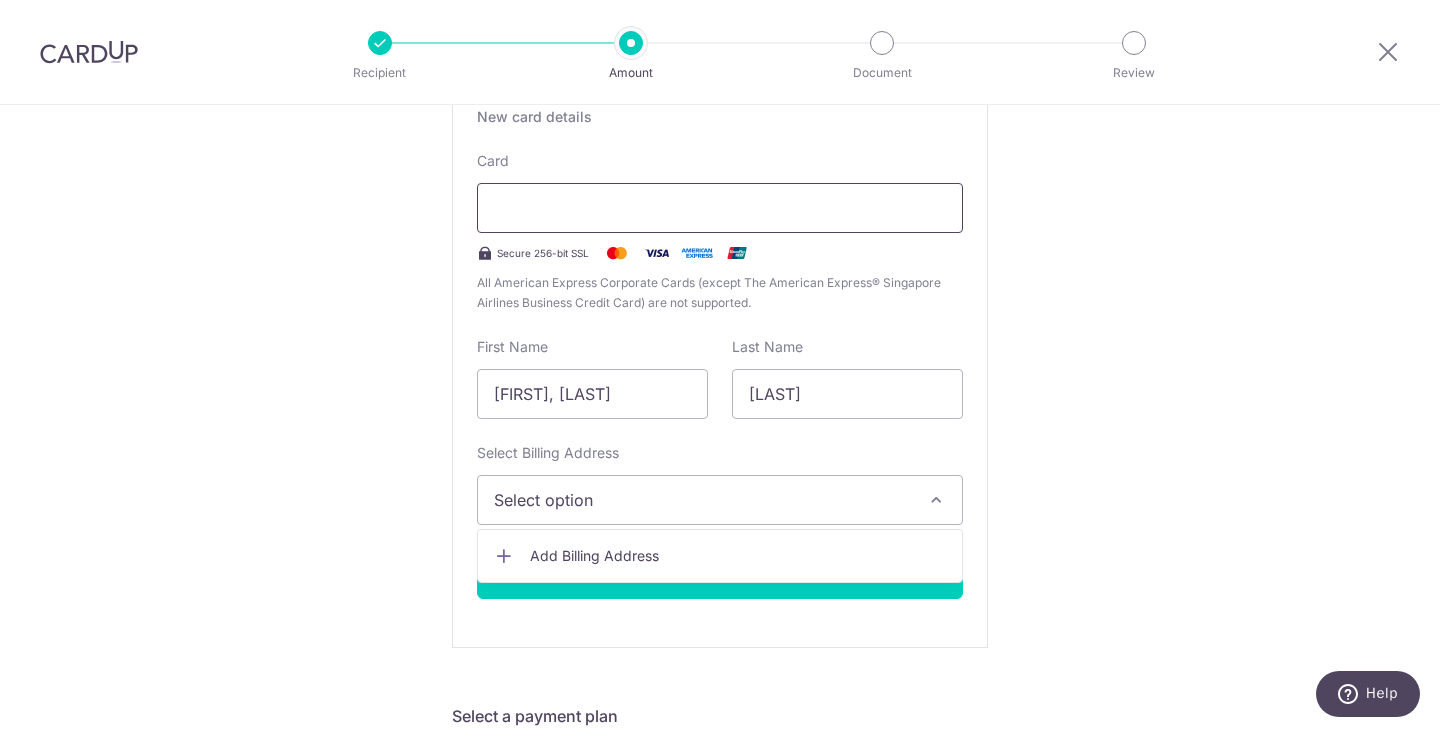 click at bounding box center (720, 208) 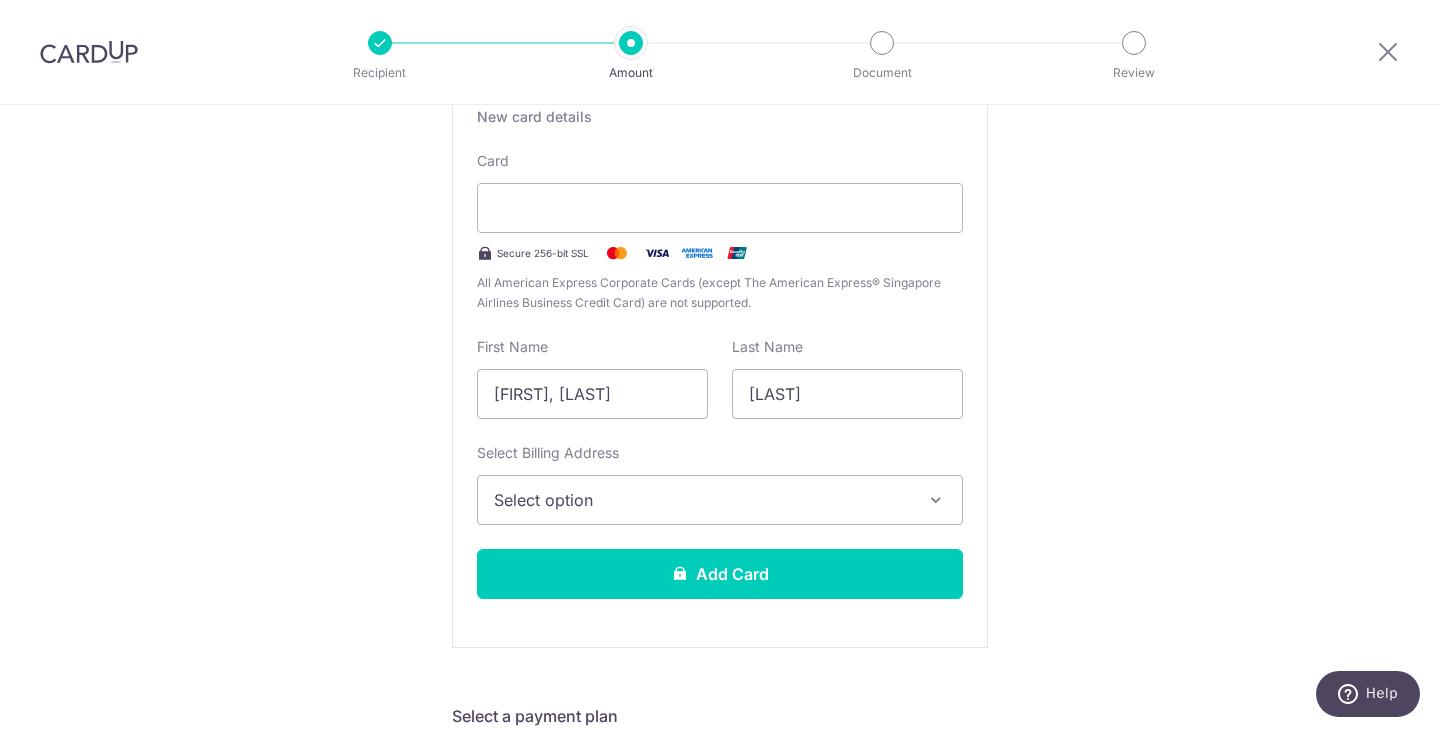 scroll, scrollTop: 15, scrollLeft: 0, axis: vertical 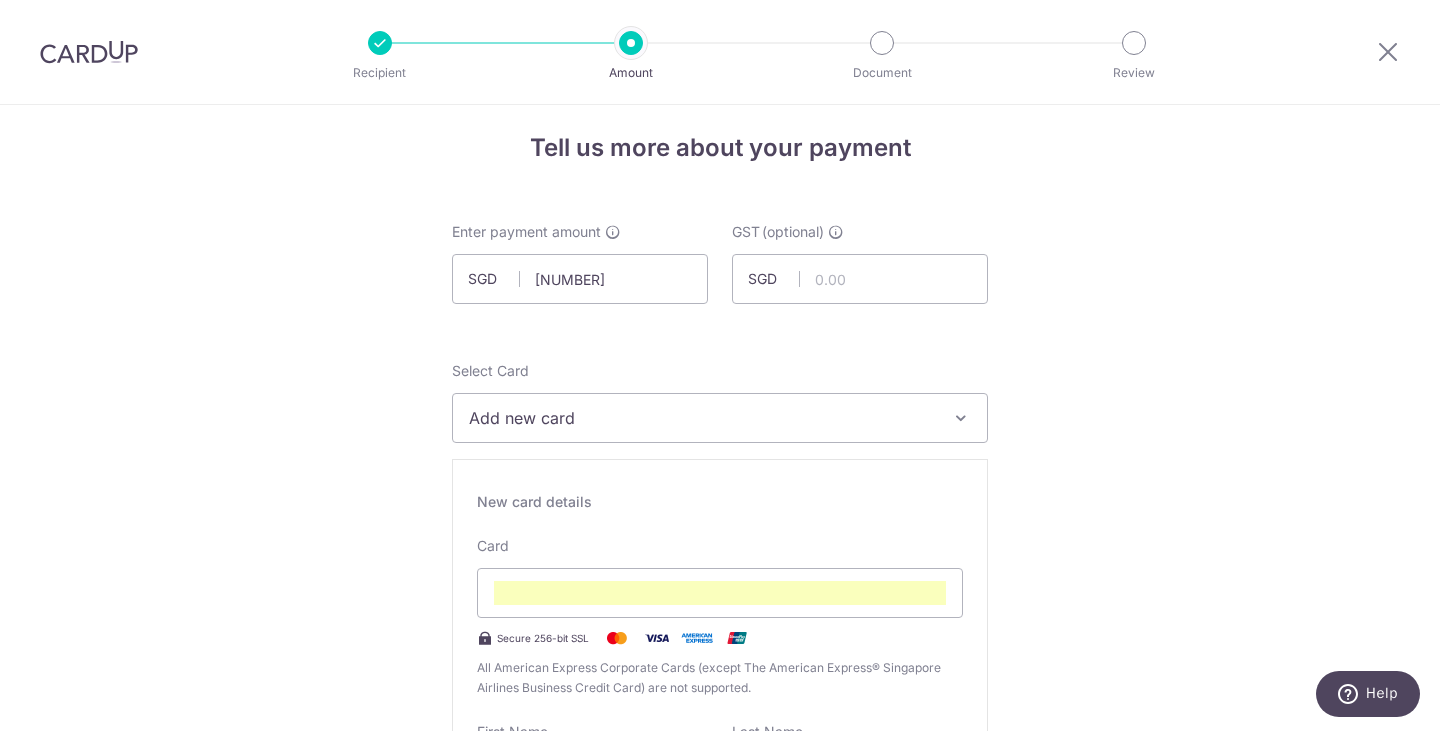 click on "Tell us more about your payment
Enter payment amount
SGD
1,813.25
1813.25
GST
(optional)
SGD
Select Card
Add new card
Add credit card
Secure 256-bit SSL
Text
New card details" at bounding box center [720, 1387] 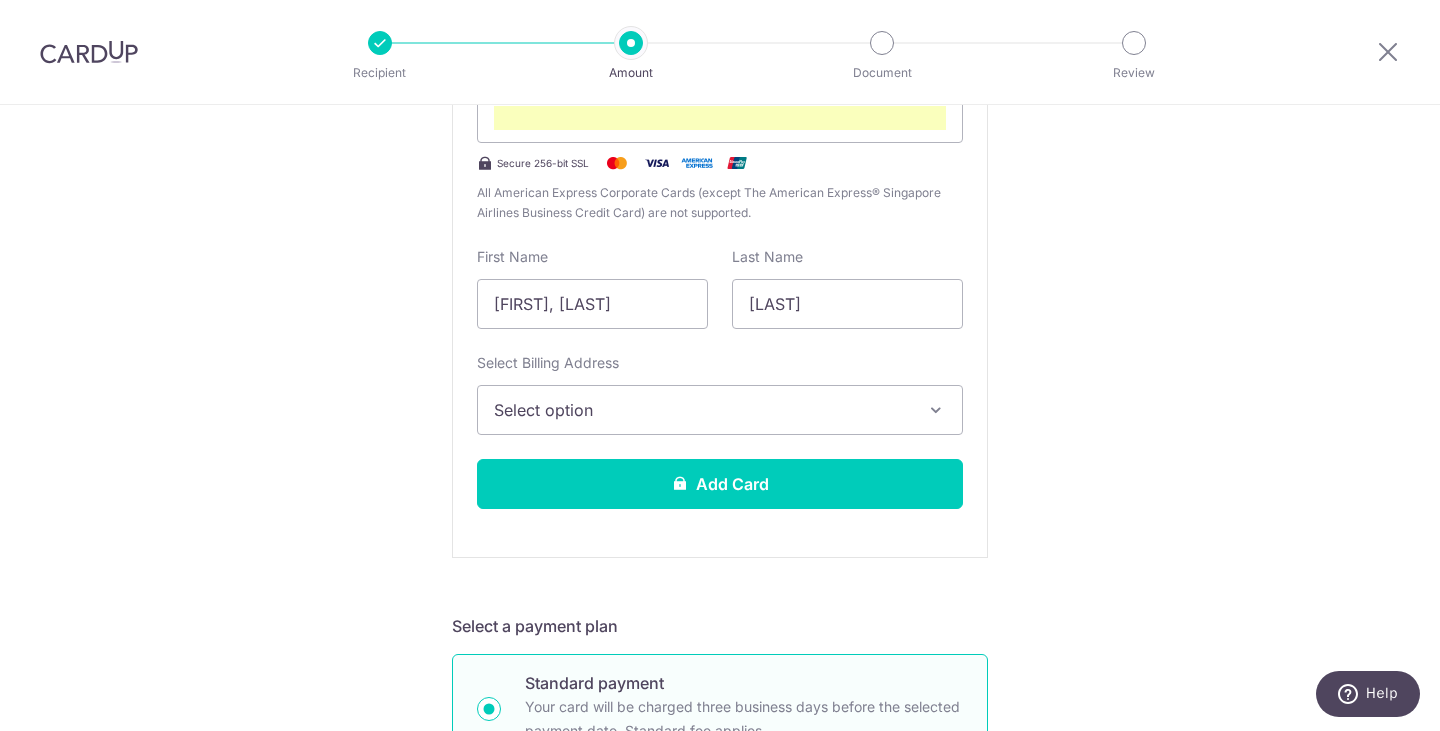 scroll, scrollTop: 515, scrollLeft: 0, axis: vertical 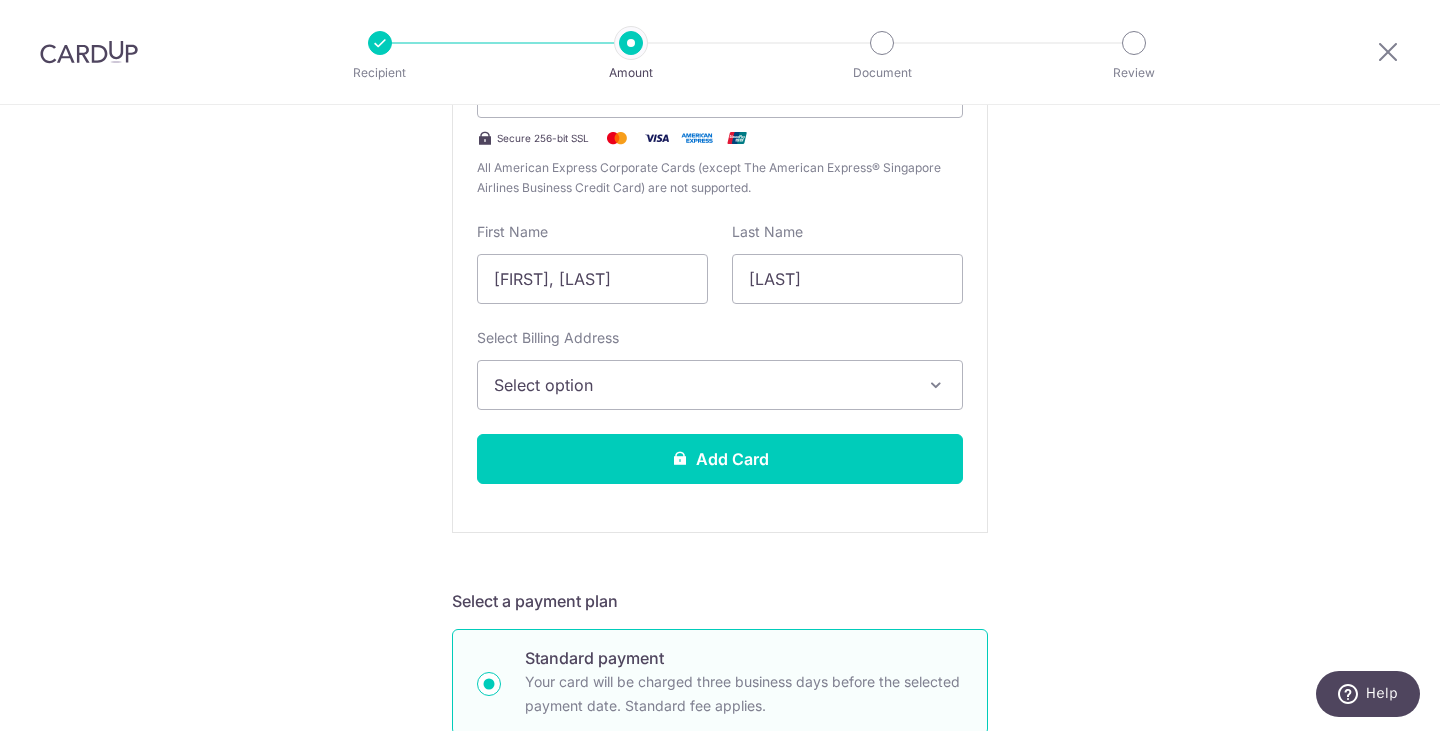 click on "Select option" at bounding box center [720, 385] 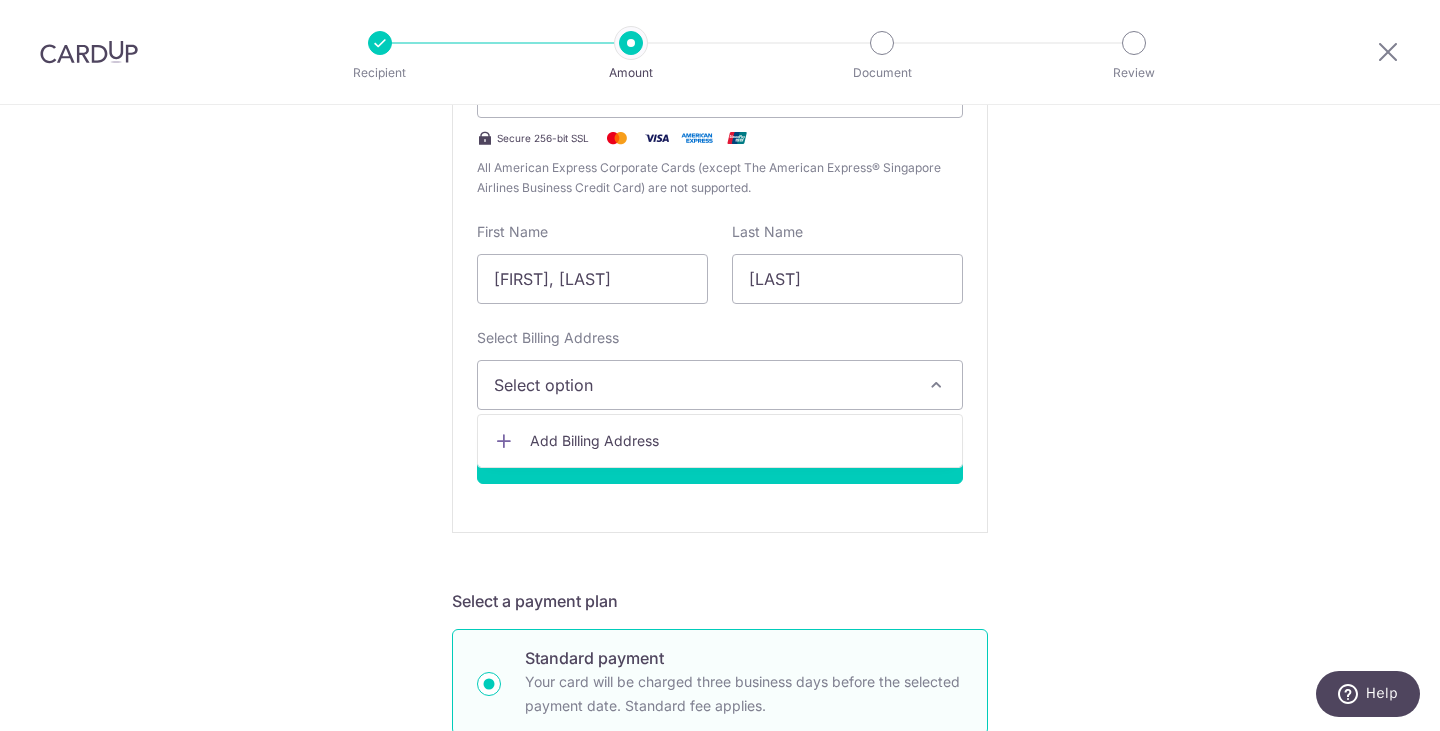 click on "Tell us more about your payment
Enter payment amount
SGD
1,813.25
1813.25
GST
(optional)
SGD
Select Card
Add new card
Add credit card
Secure 256-bit SSL
Text
New card details" at bounding box center (720, 887) 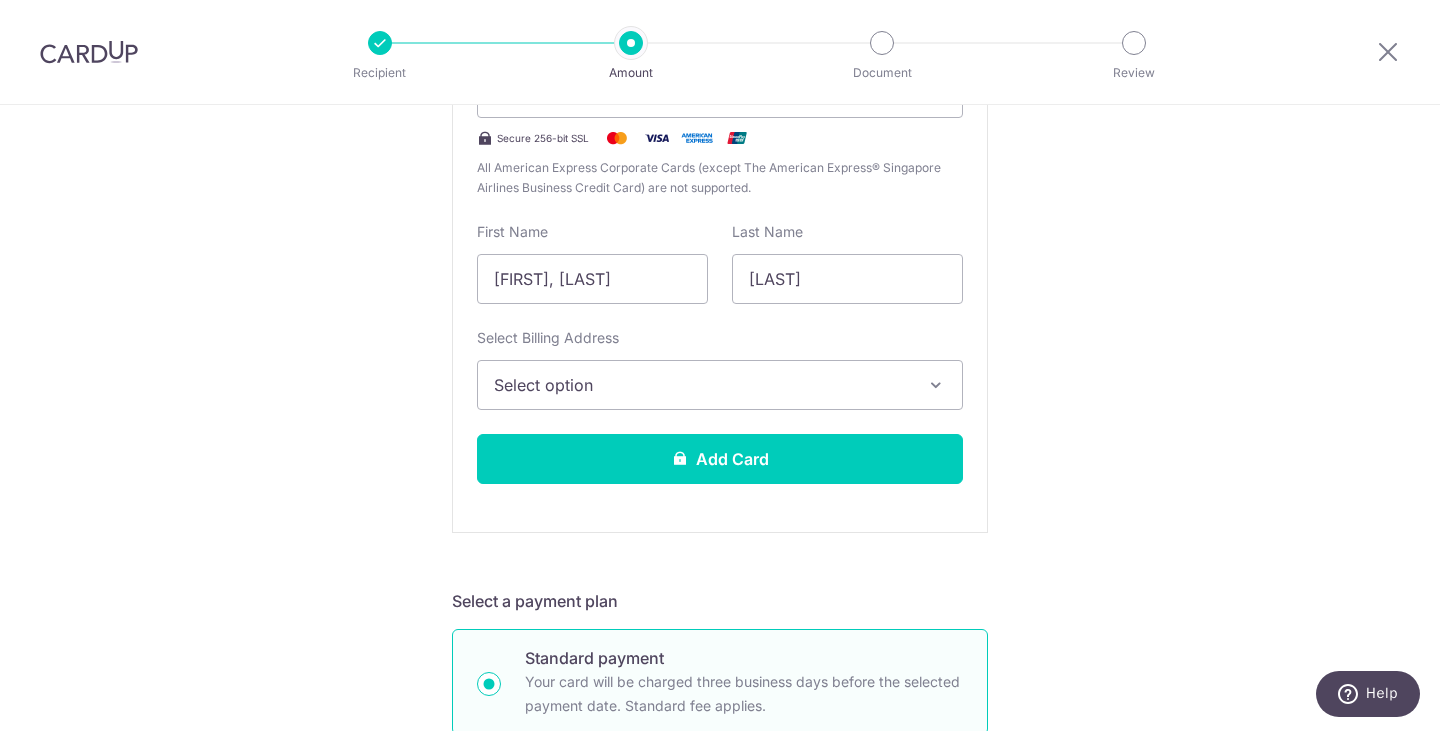 drag, startPoint x: 576, startPoint y: 373, endPoint x: 571, endPoint y: 428, distance: 55.226807 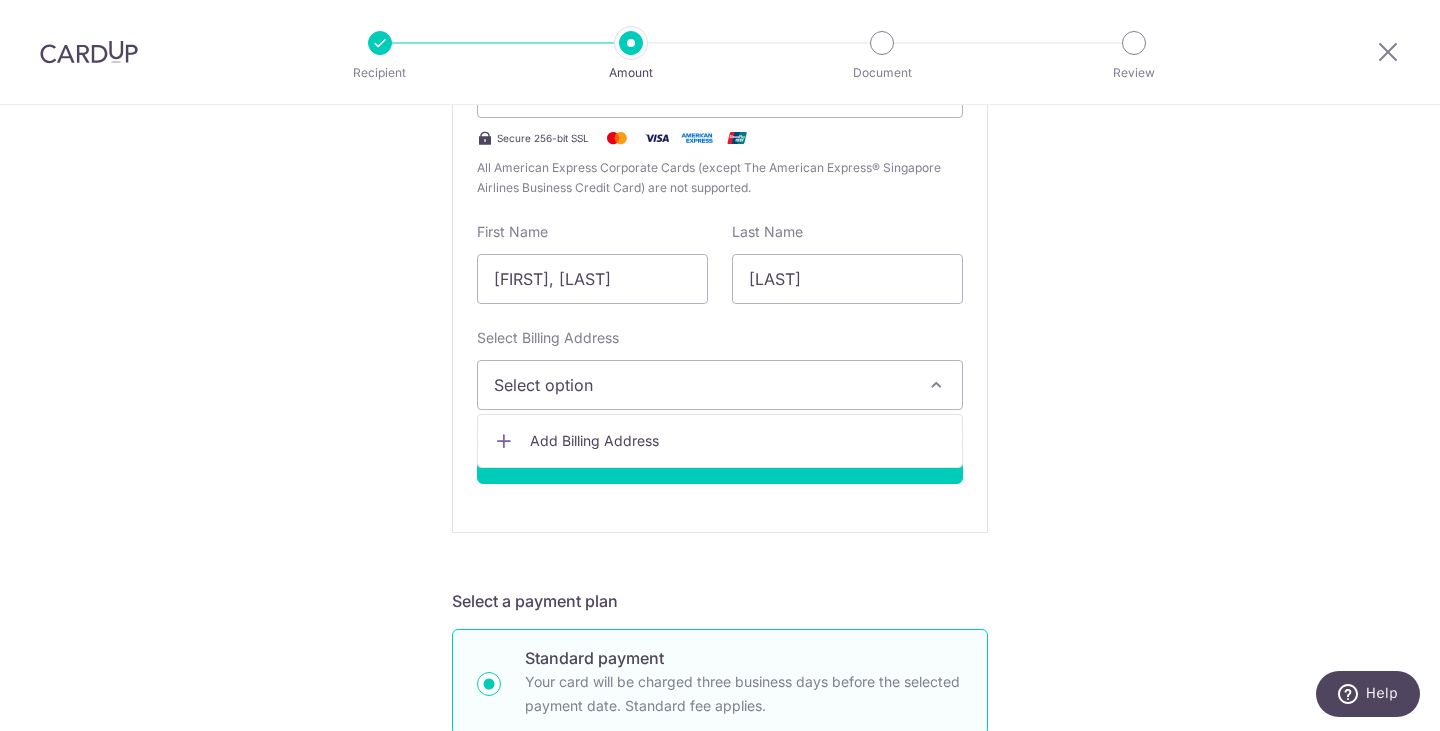 click on "Add Billing Address" at bounding box center (738, 441) 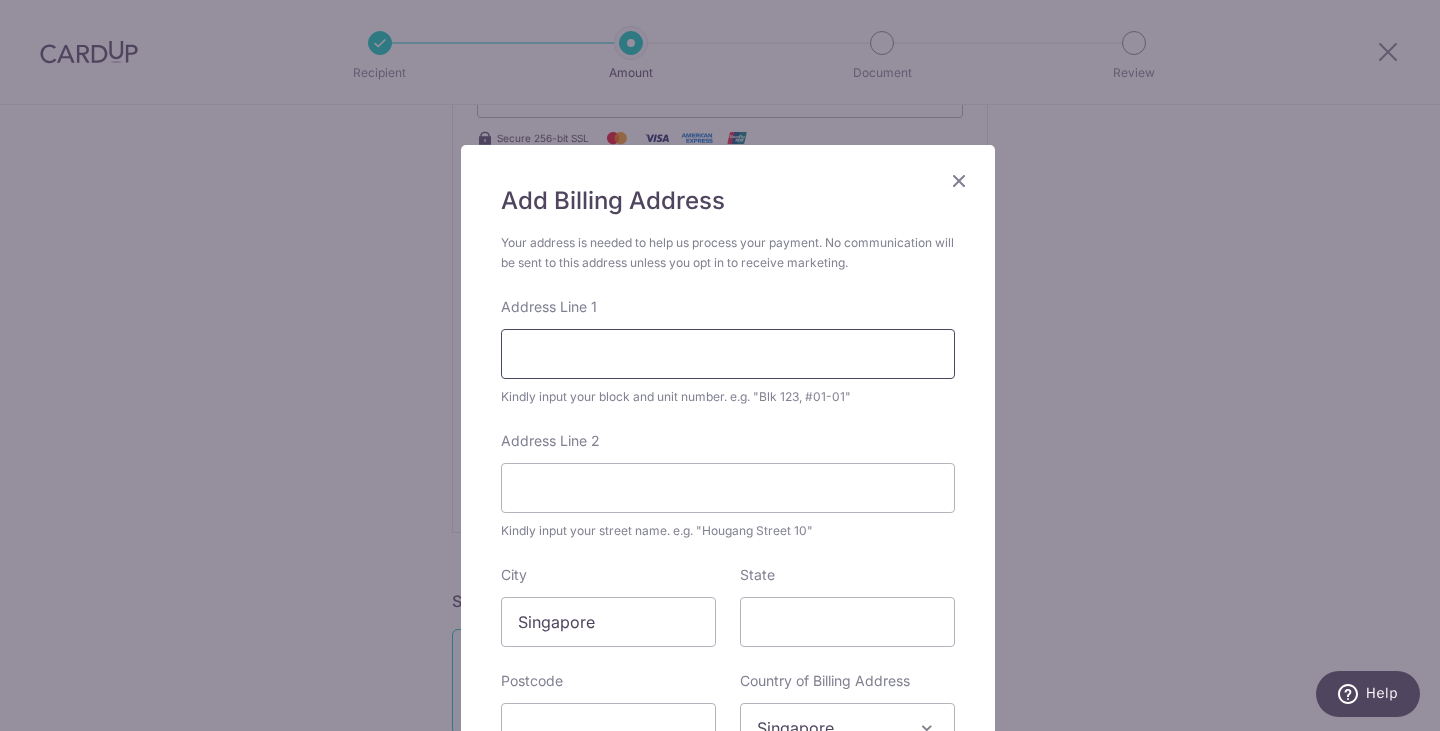 click on "Address Line 1" at bounding box center [728, 354] 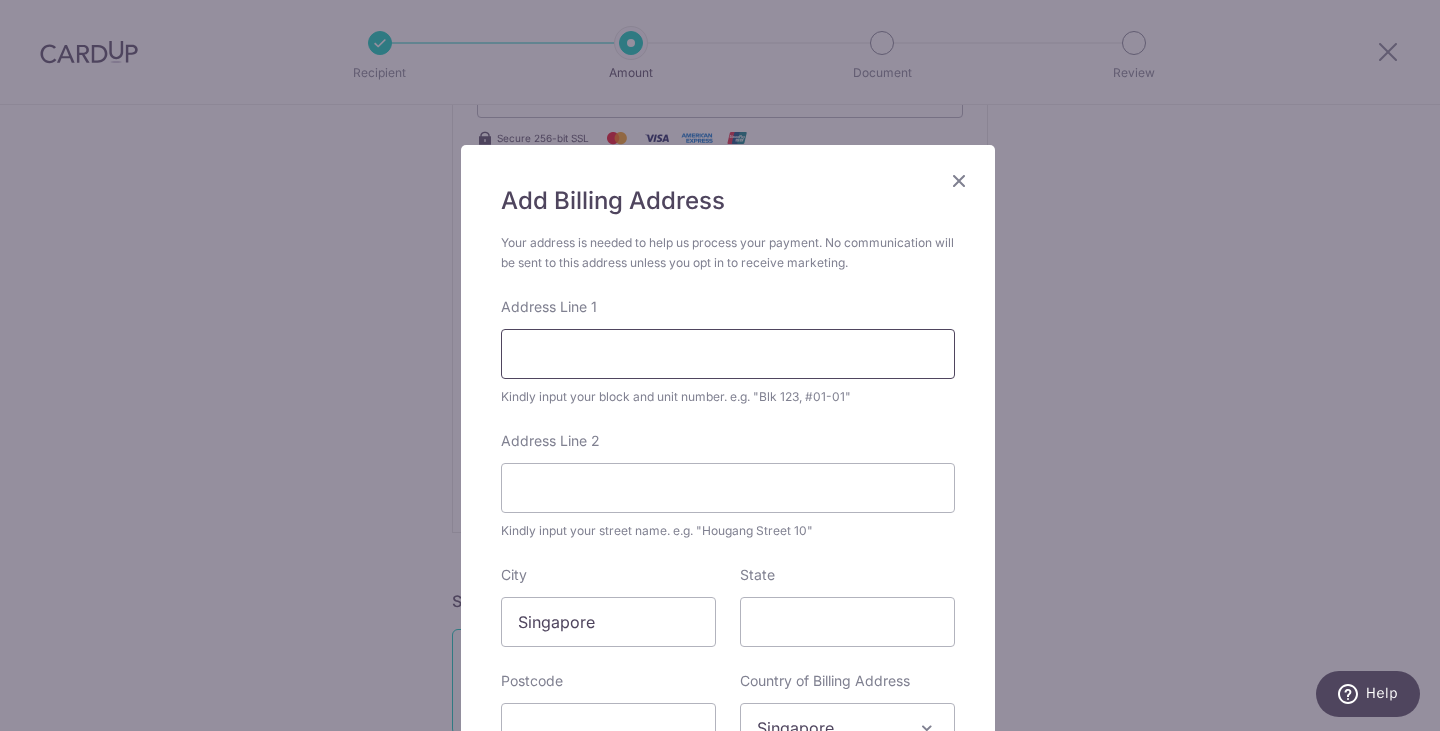 type on "129 Geylang East Ave 2" 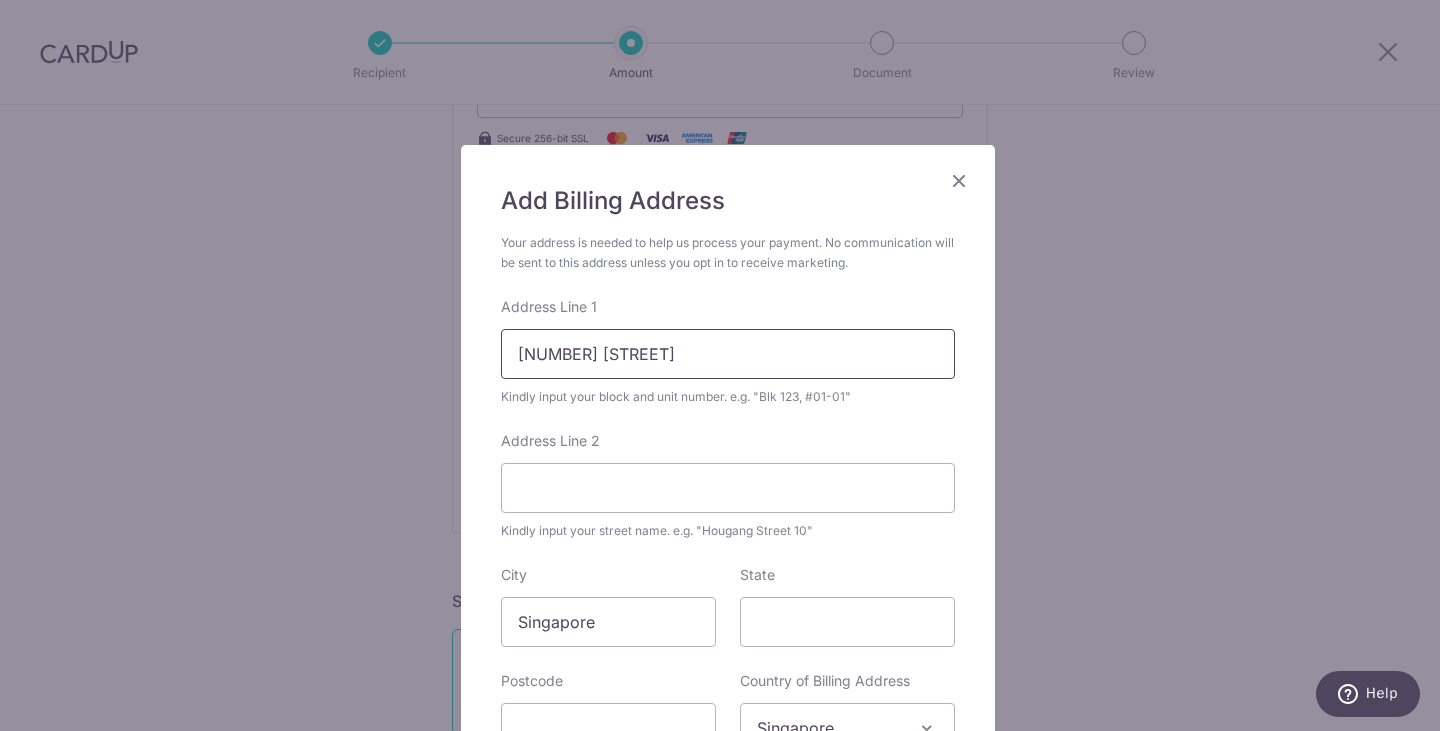 type on "02-106" 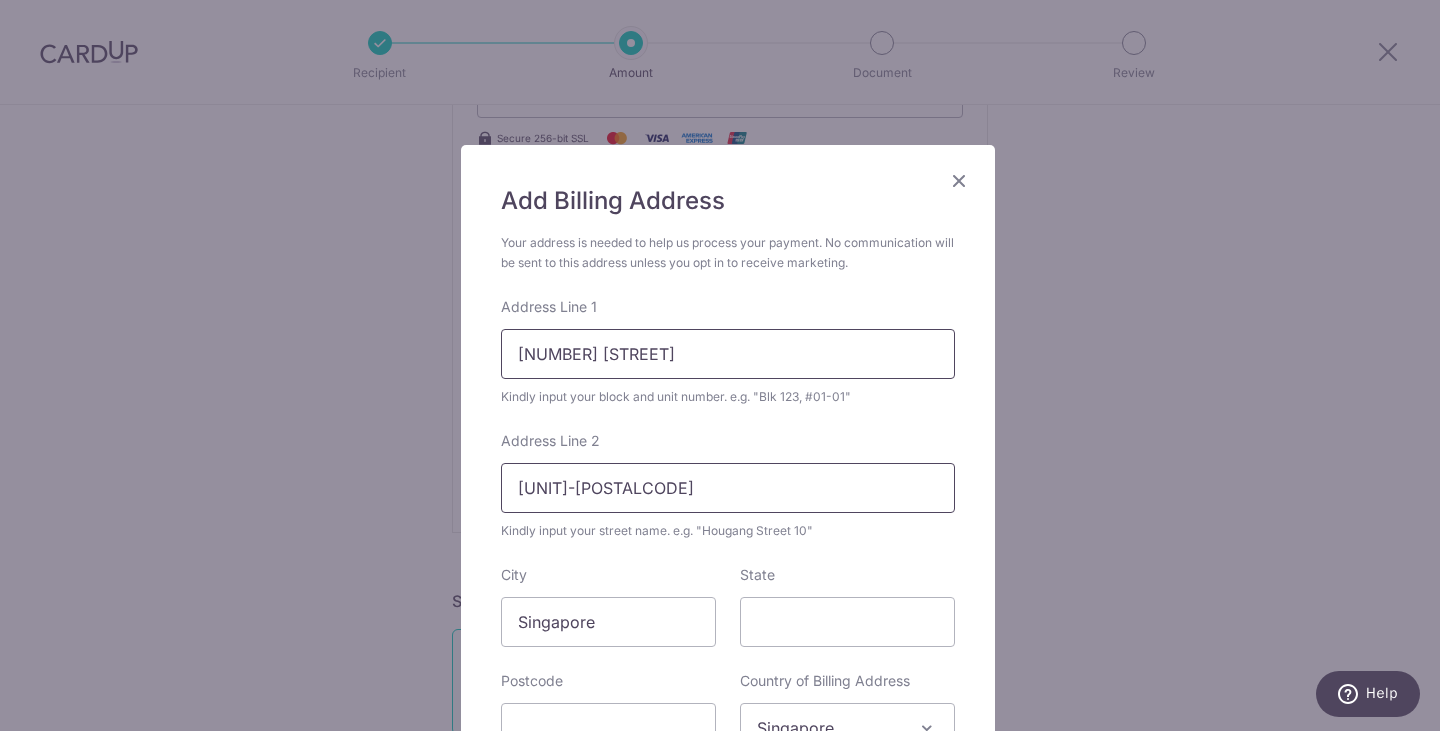 type on "380129" 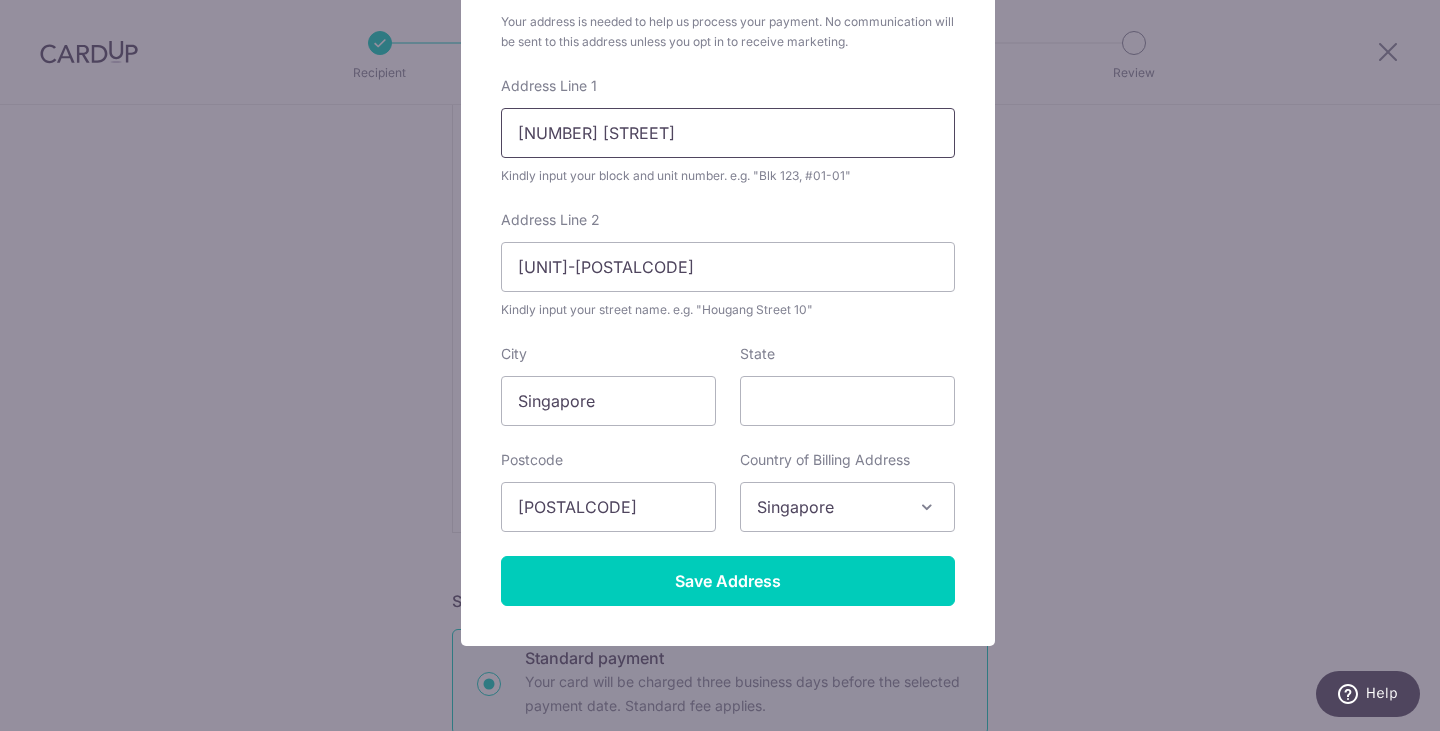 scroll, scrollTop: 222, scrollLeft: 0, axis: vertical 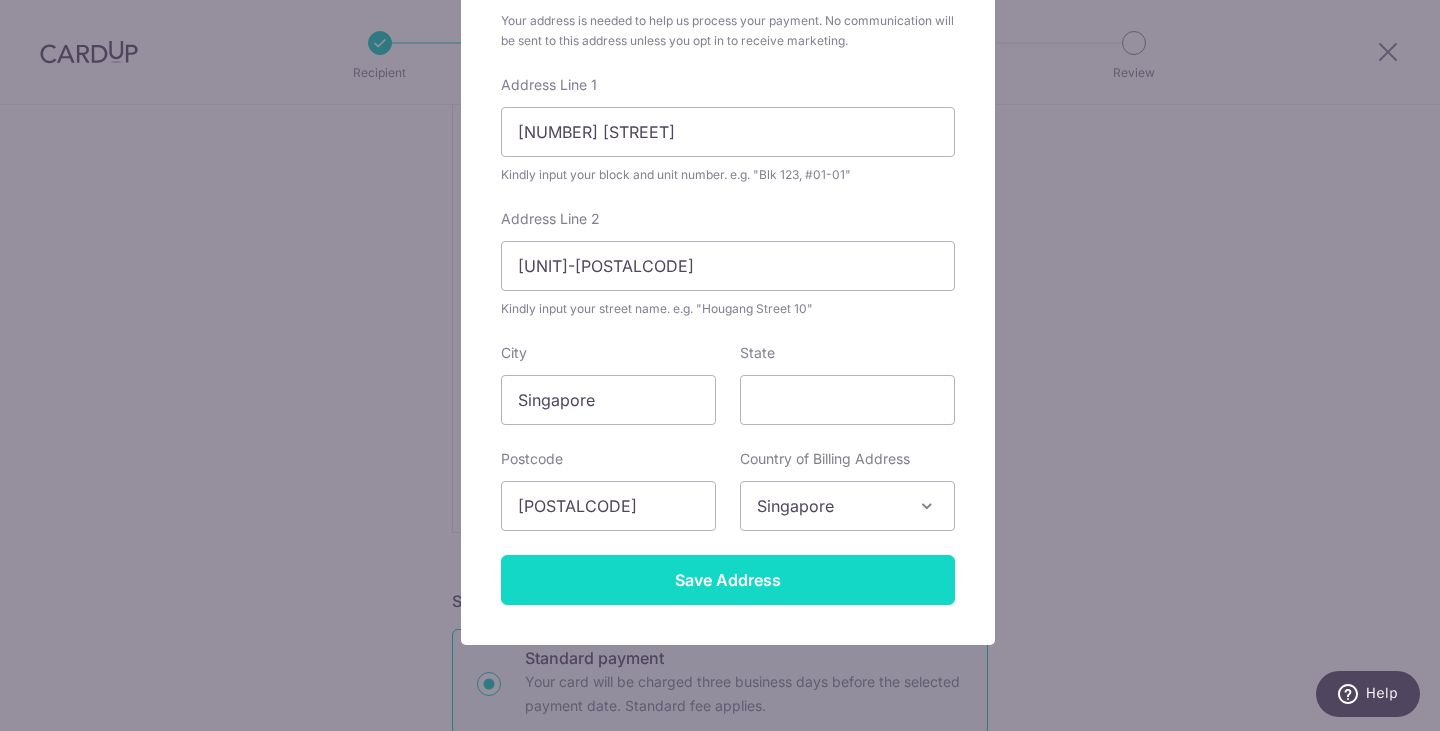 click on "Save Address" at bounding box center [728, 580] 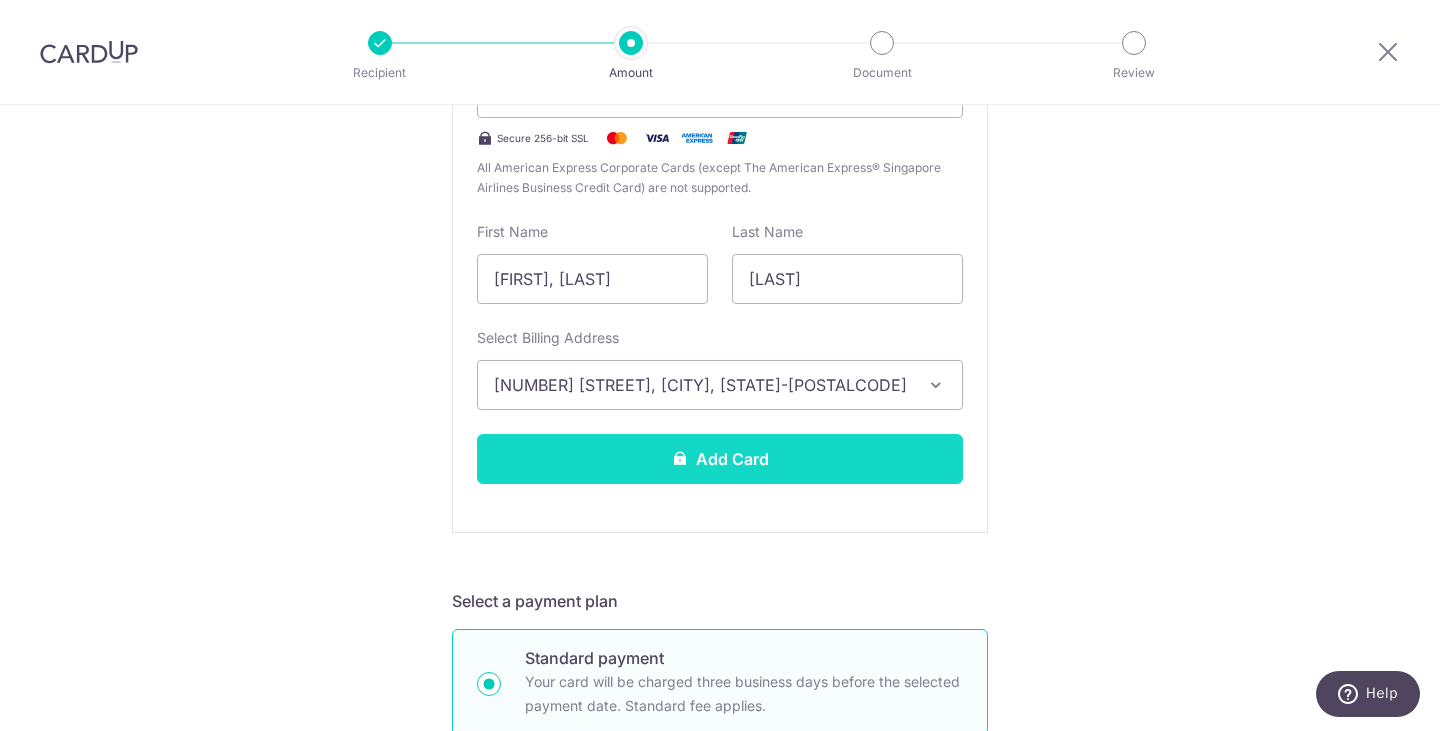 click on "Add Card" at bounding box center (720, 459) 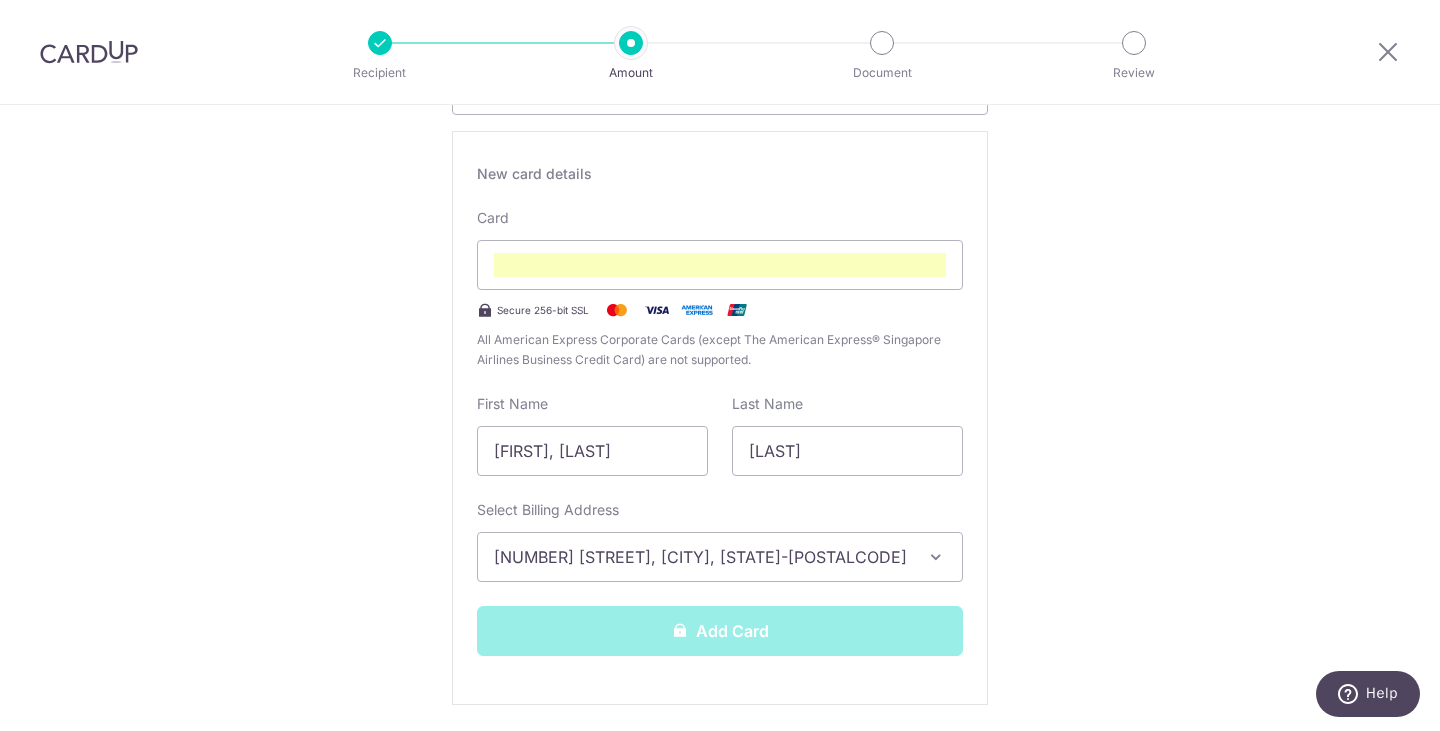 scroll, scrollTop: 500, scrollLeft: 0, axis: vertical 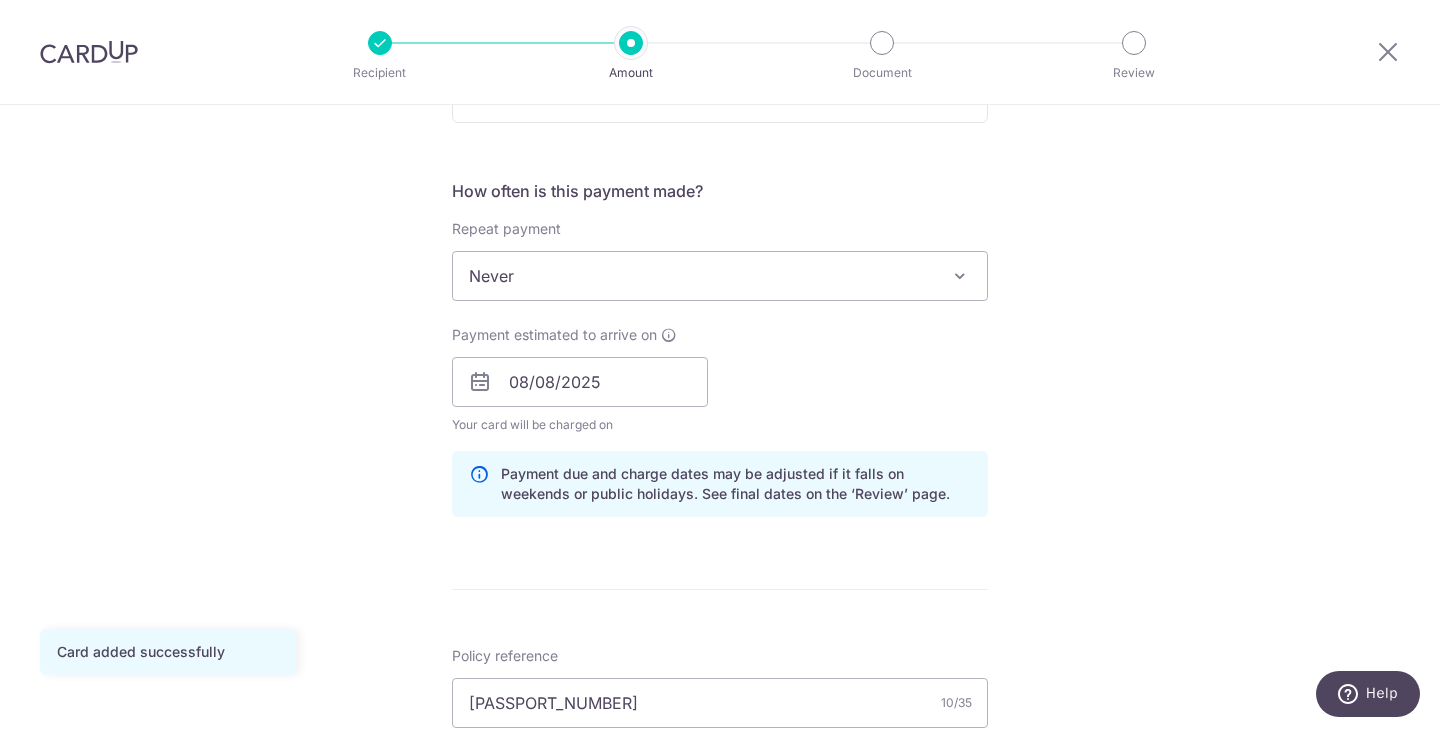 click on "Never" at bounding box center [720, 276] 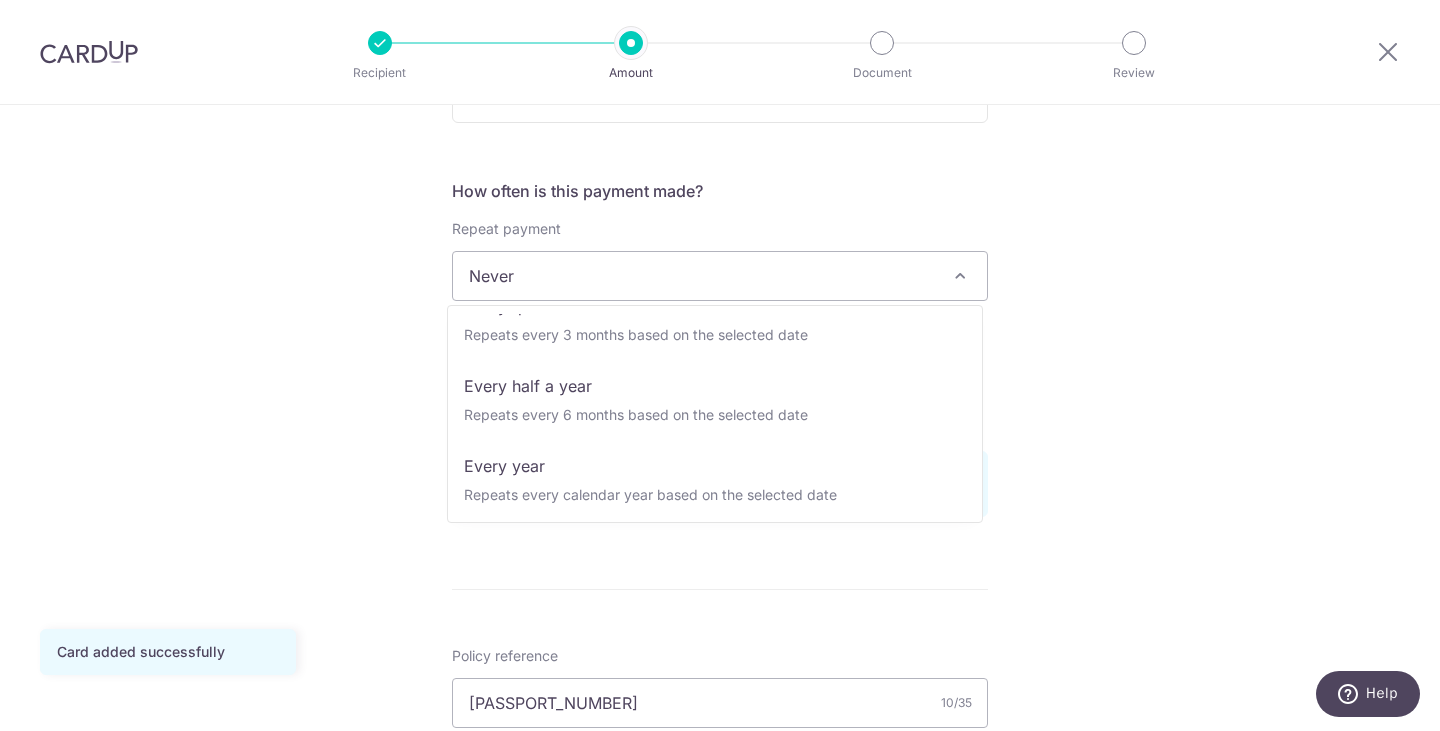 scroll, scrollTop: 280, scrollLeft: 0, axis: vertical 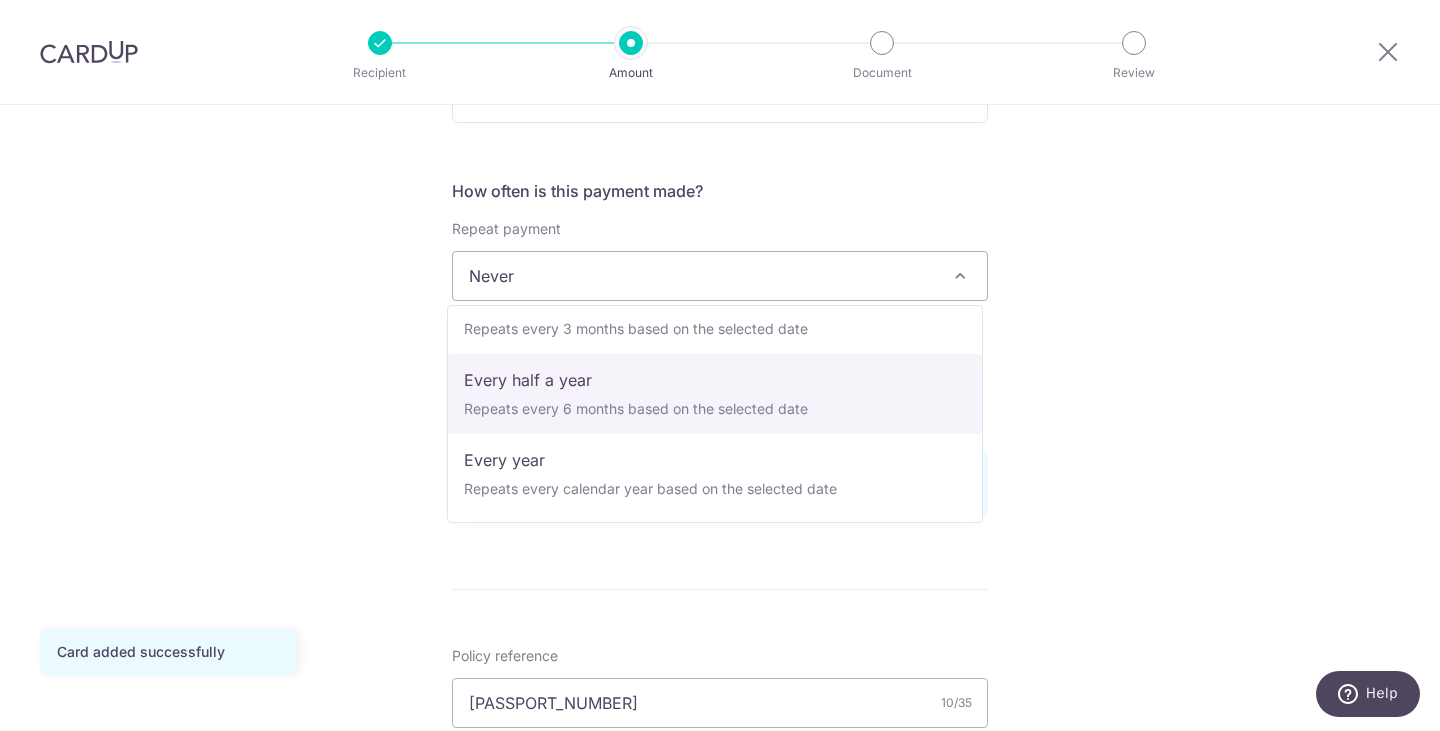 select on "6" 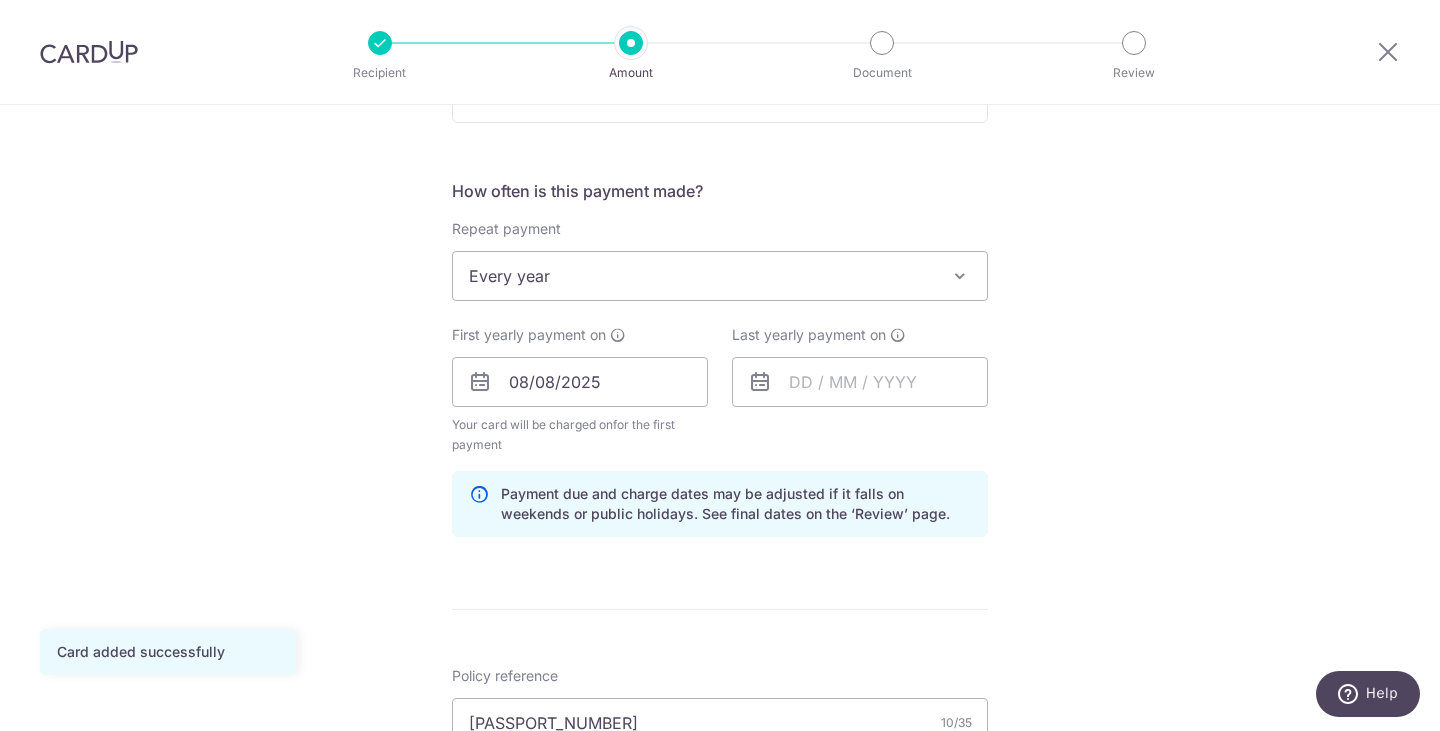 click on "Tell us more about your payment
Enter payment amount
SGD
1,813.25
1813.25
GST
(optional)
SGD
Card added successfully
Select Card
**** 0817
Add credit card
Your Cards
**** 0817
Secure 256-bit SSL" at bounding box center [720, 427] 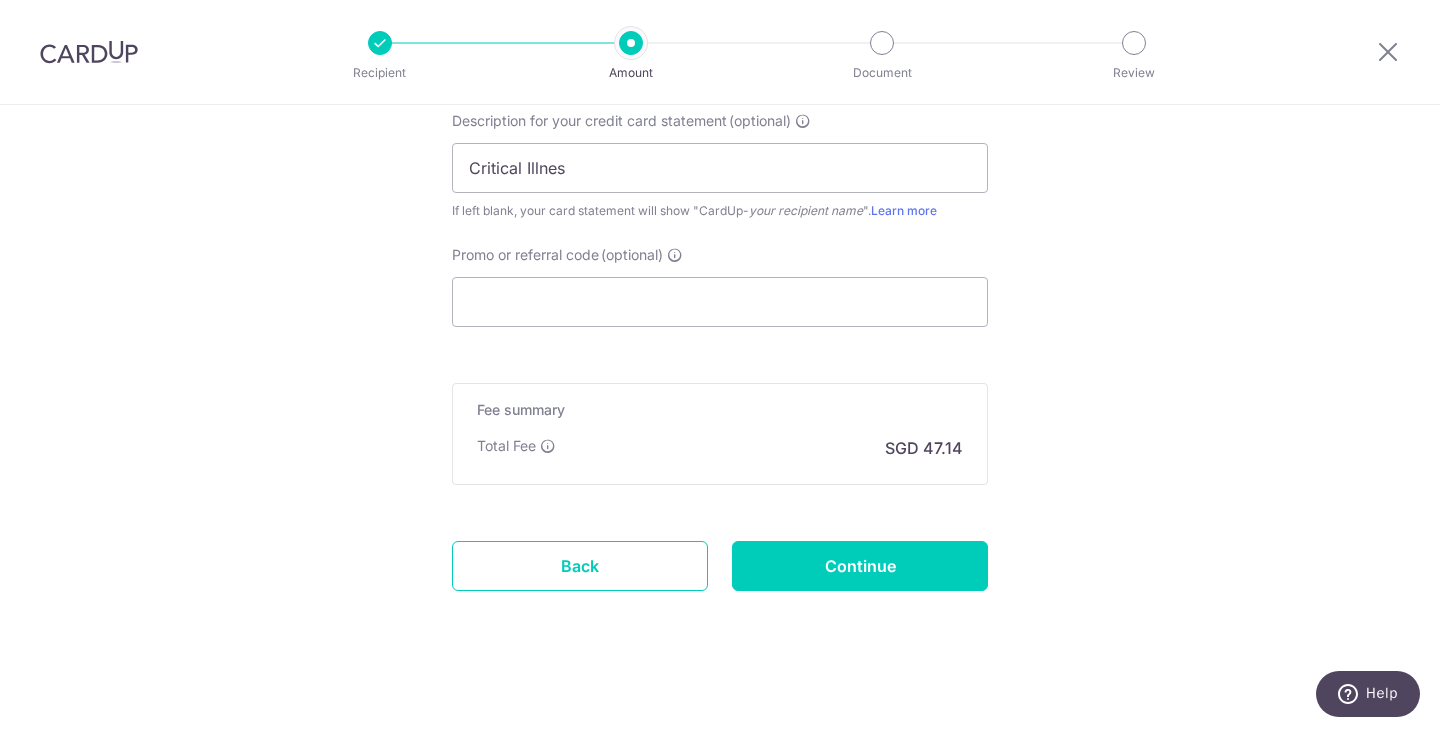 scroll, scrollTop: 1419, scrollLeft: 0, axis: vertical 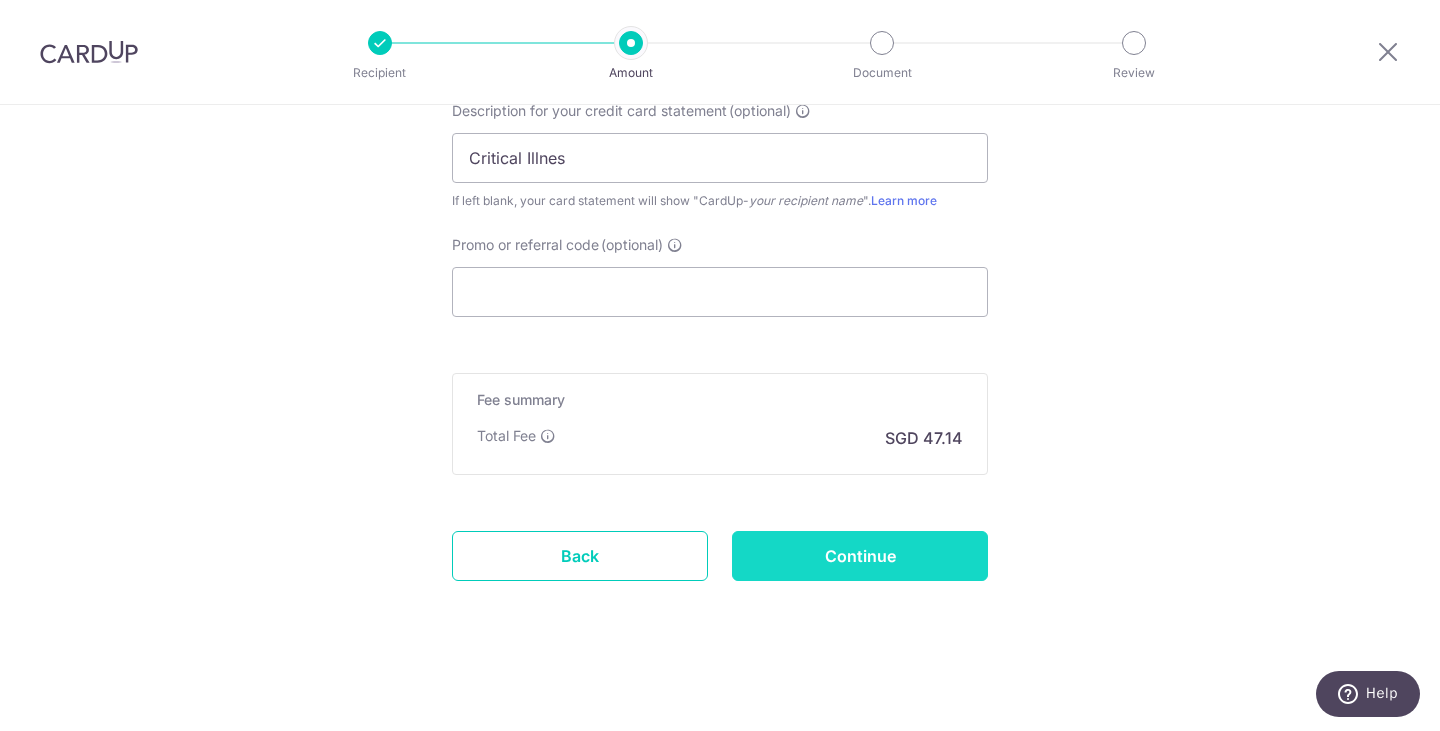 click on "Continue" at bounding box center (860, 556) 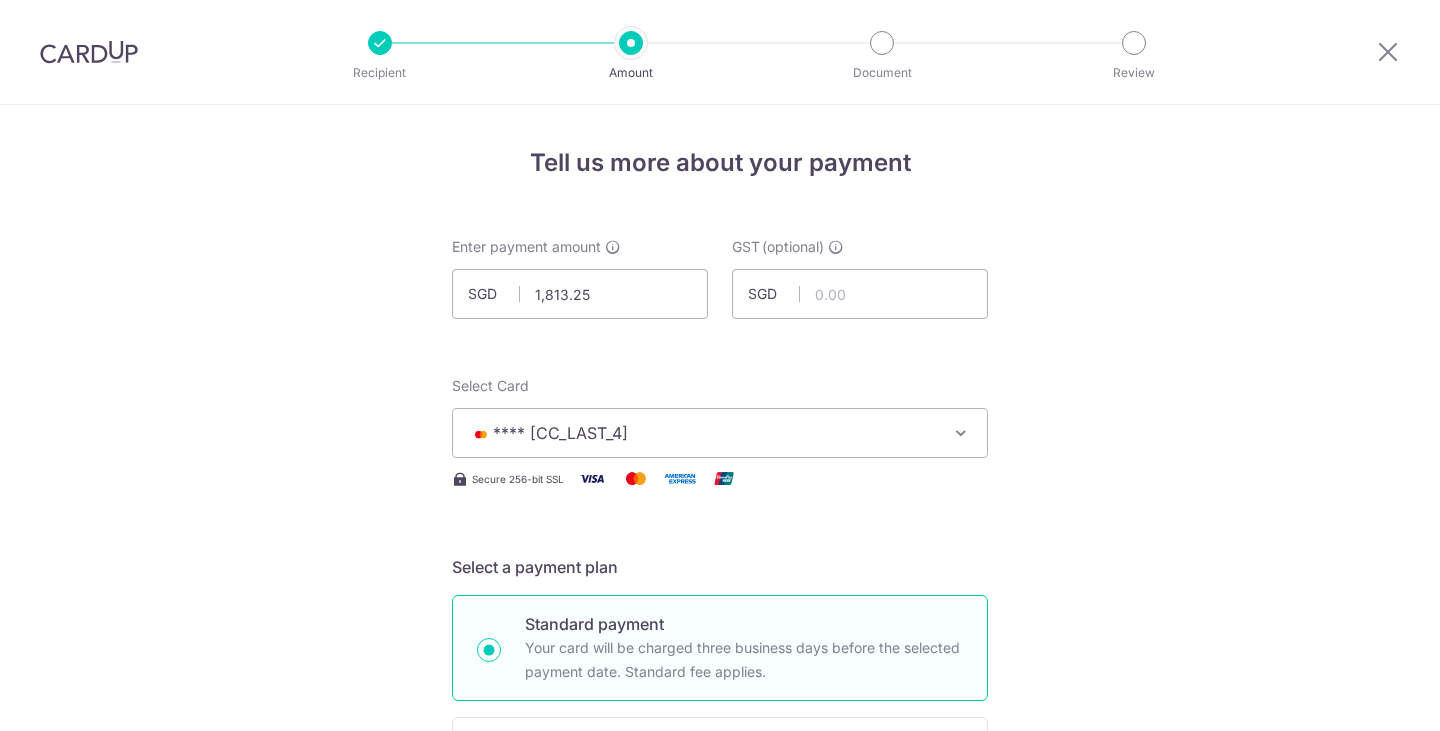 scroll, scrollTop: 0, scrollLeft: 0, axis: both 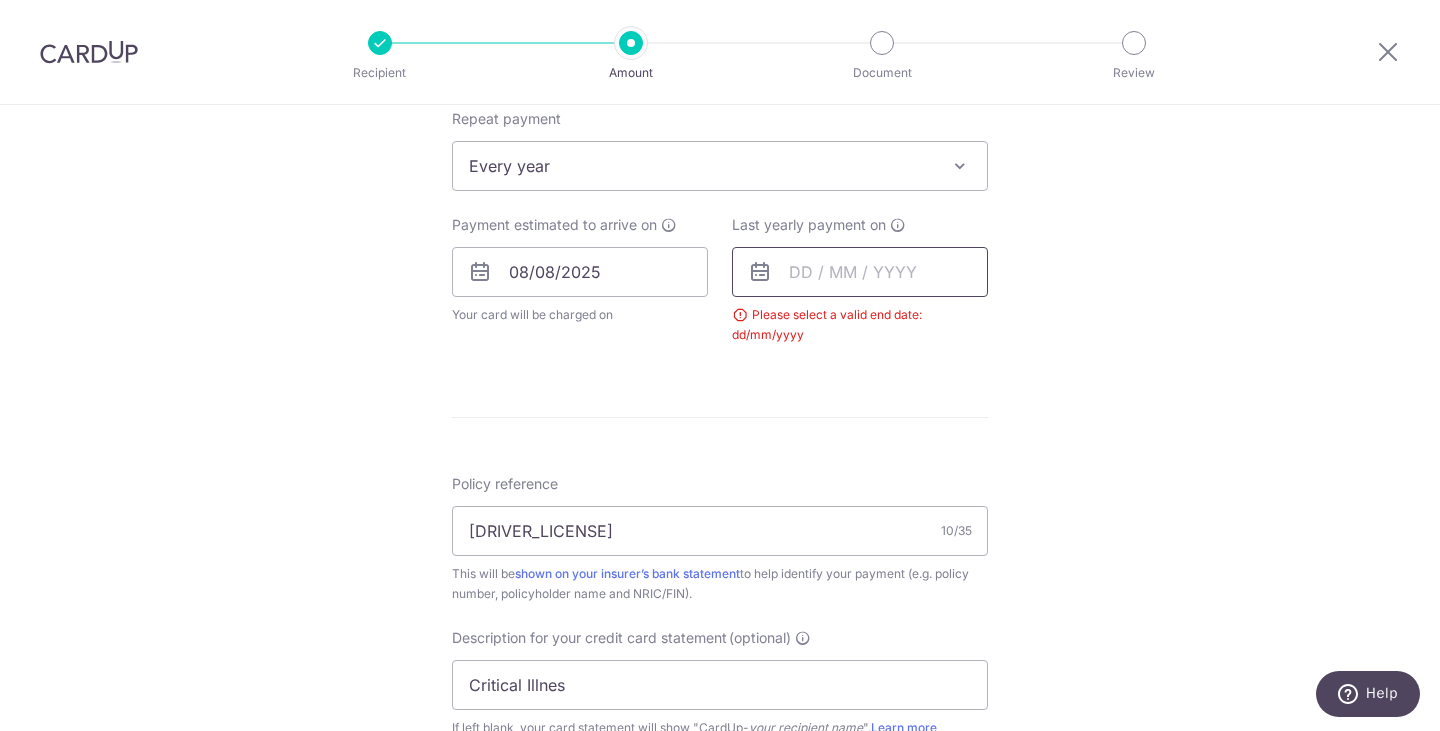 click at bounding box center (860, 272) 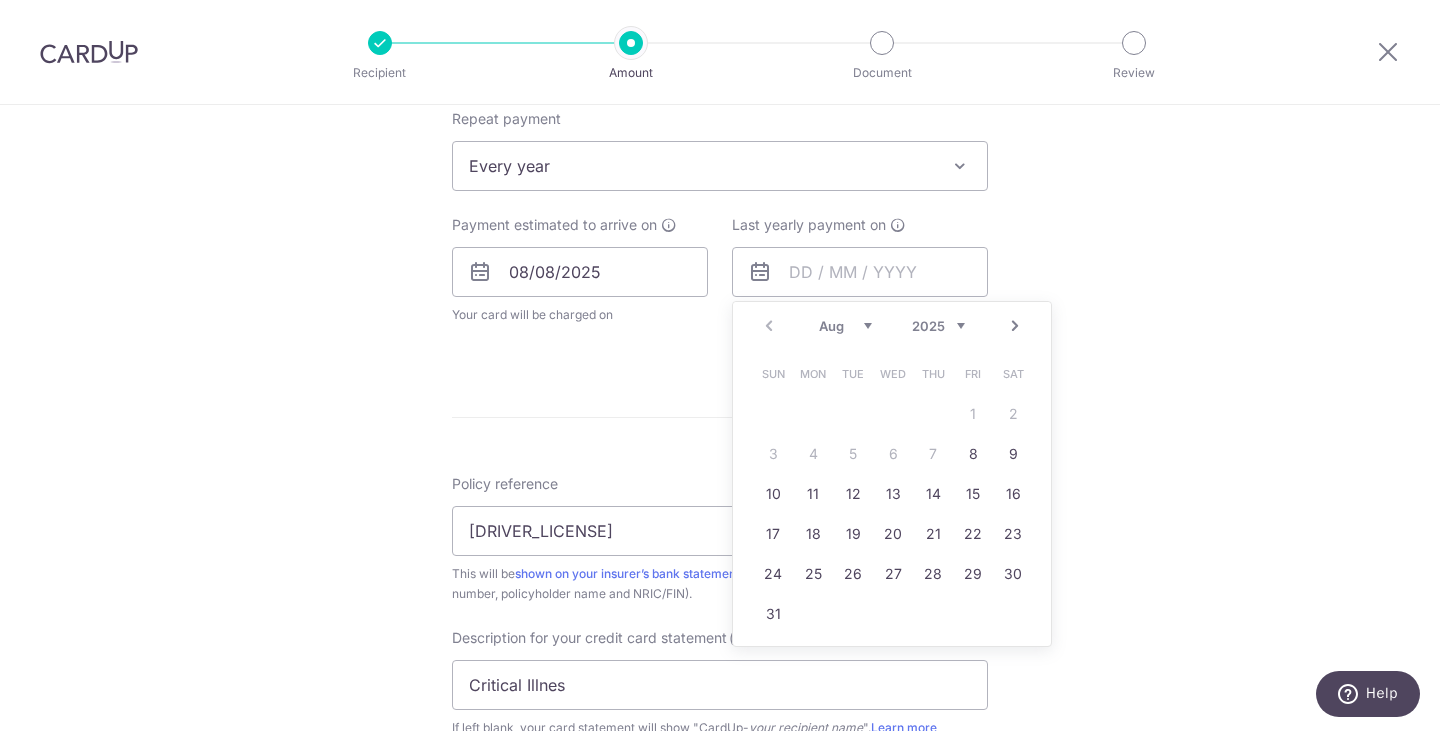click on "2025 2026 2027 2028 2029 2030 2031 2032 2033 2034 2035" at bounding box center [938, 326] 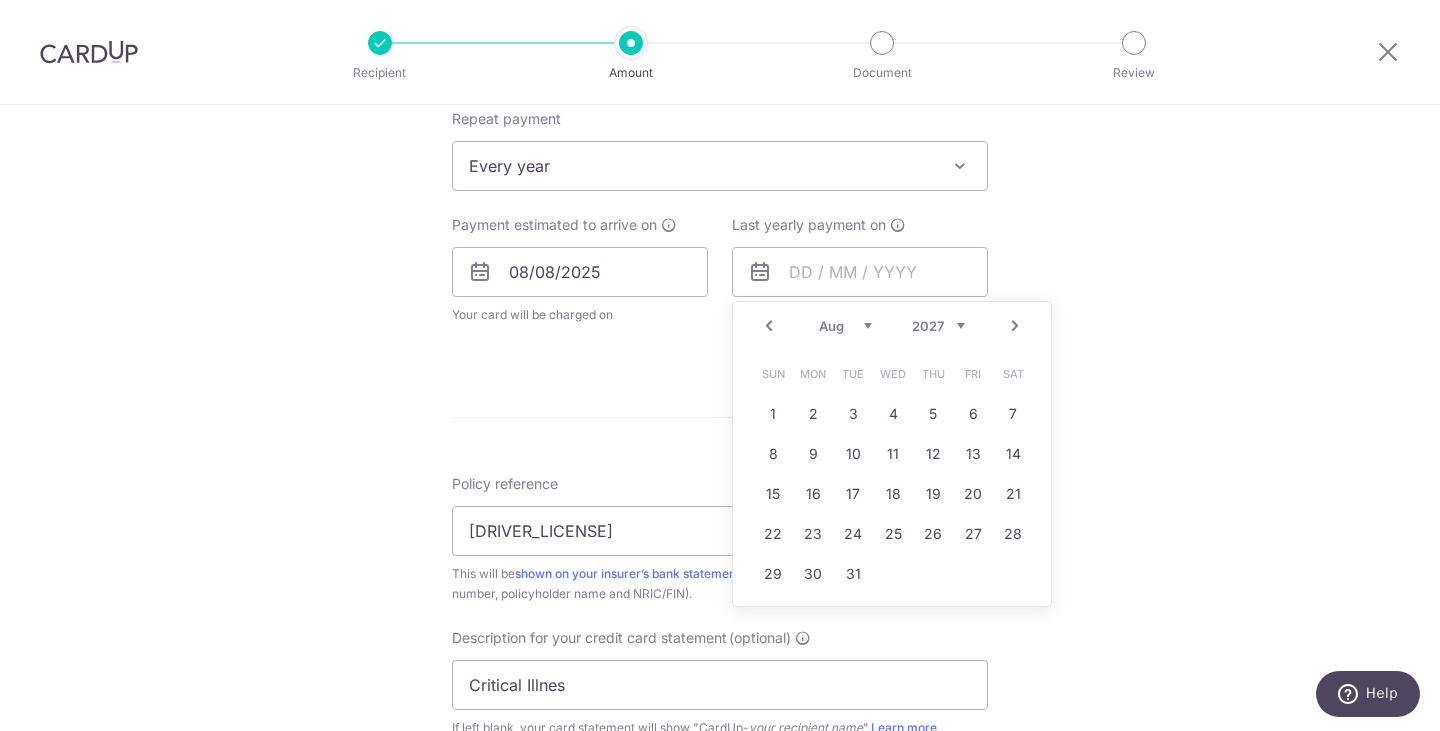 click on "Tell us more about your payment
Enter payment amount
SGD
1,813.25
1813.25
GST
(optional)
SGD
Select Card
**** 0817
Add credit card
Your Cards
**** 0817
Secure 256-bit SSL" at bounding box center (720, 276) 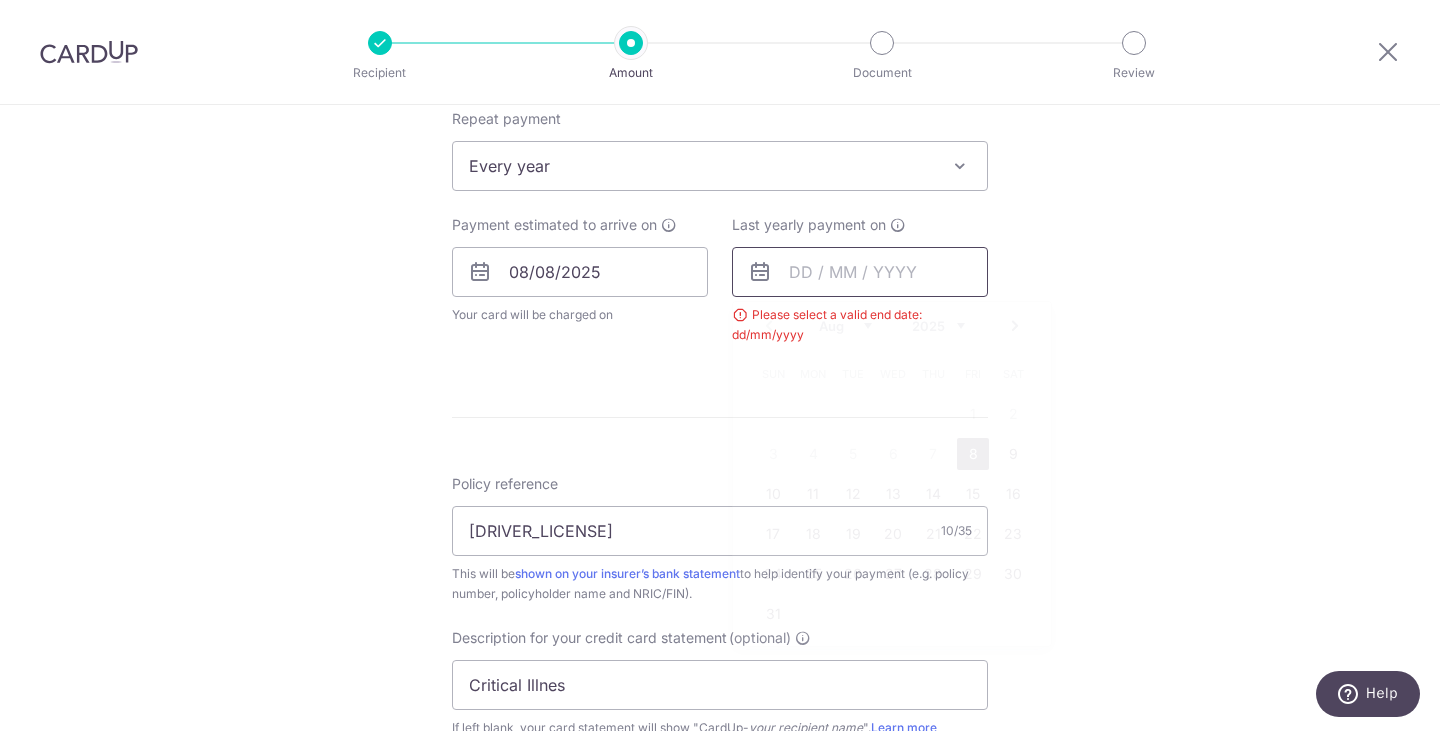 click at bounding box center [860, 272] 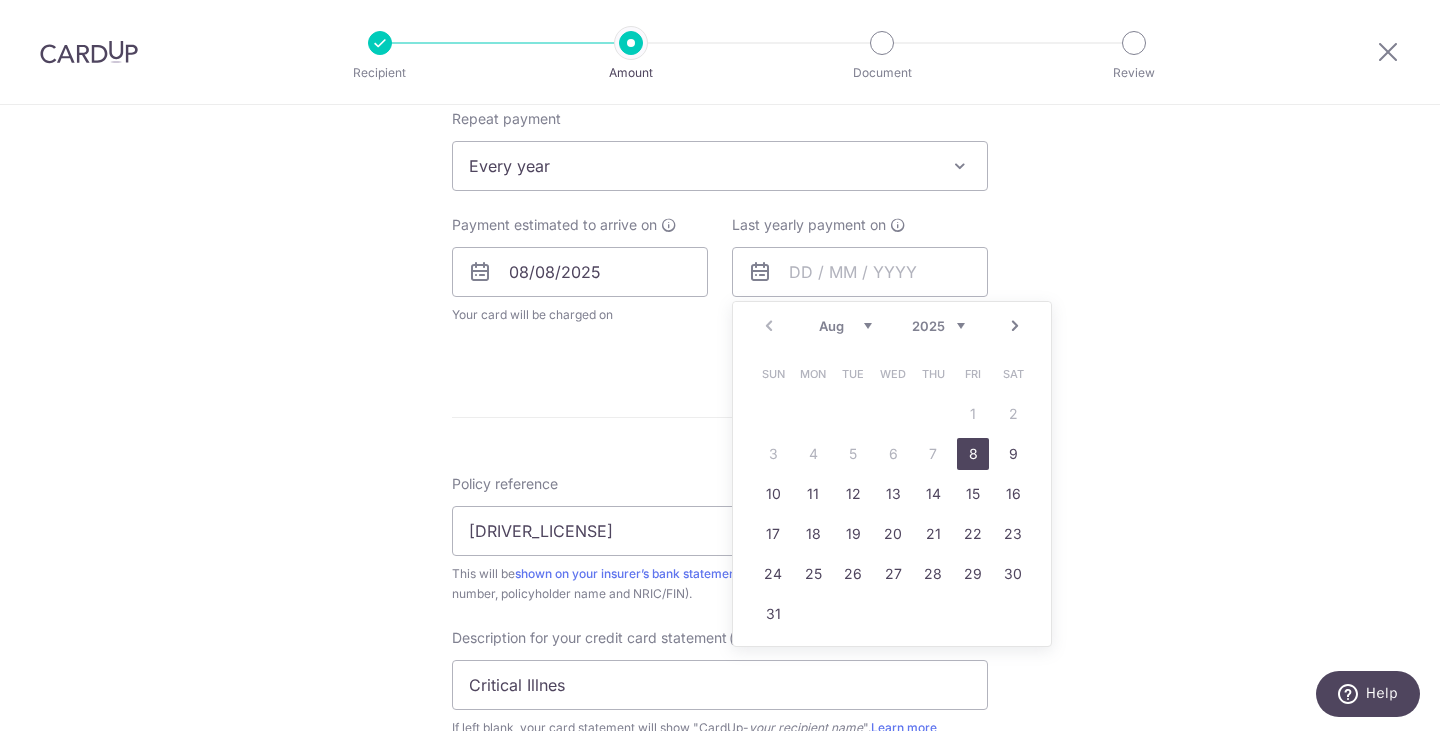 click on "Prev Next Aug Sep Oct Nov Dec 2025 2026 2027 2028 2029 2030 2031 2032 2033 2034 2035" at bounding box center (892, 326) 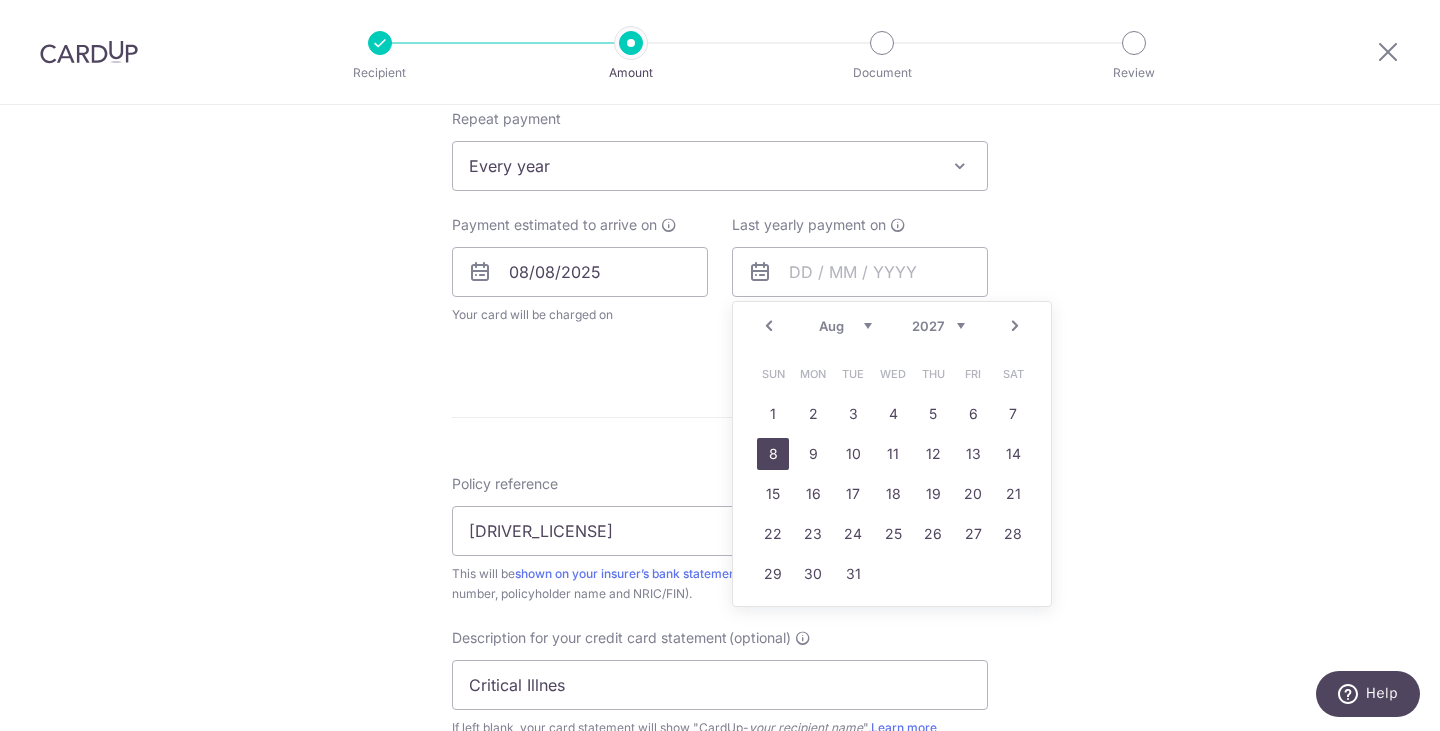 click on "8" at bounding box center (773, 454) 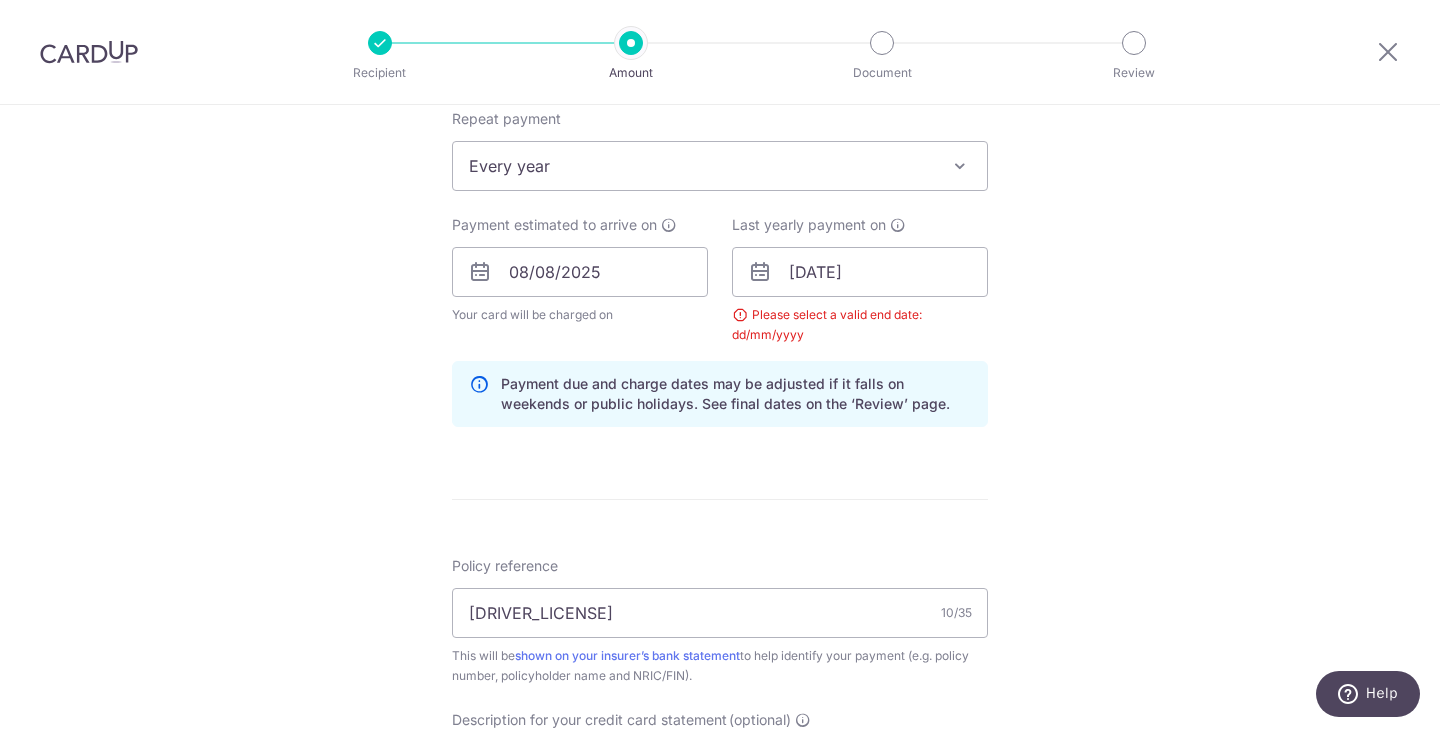 click on "Tell us more about your payment
Enter payment amount
SGD
1,813.25
1813.25
GST
(optional)
SGD
Select Card
**** 0817
Add credit card
Your Cards
**** 0817
Secure 256-bit SSL" at bounding box center [720, 317] 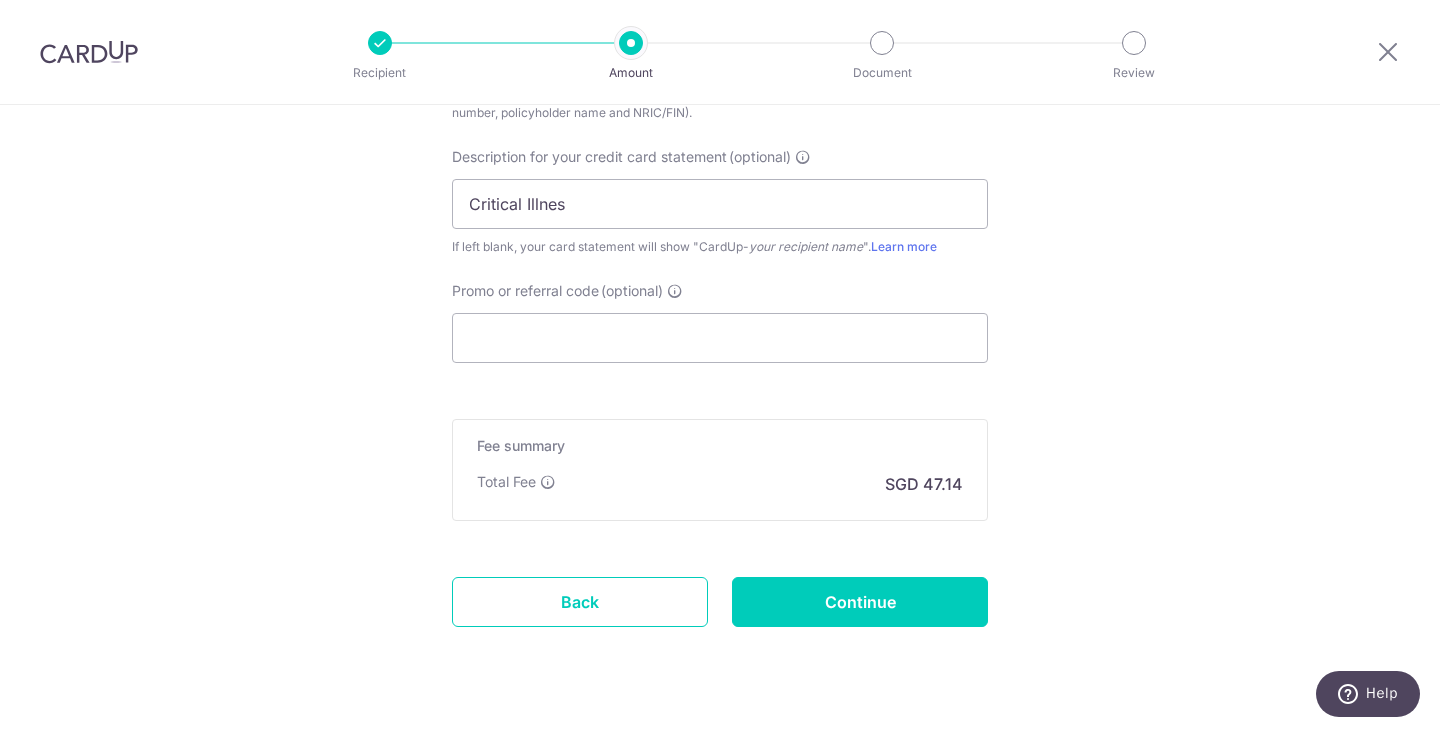 scroll, scrollTop: 1410, scrollLeft: 0, axis: vertical 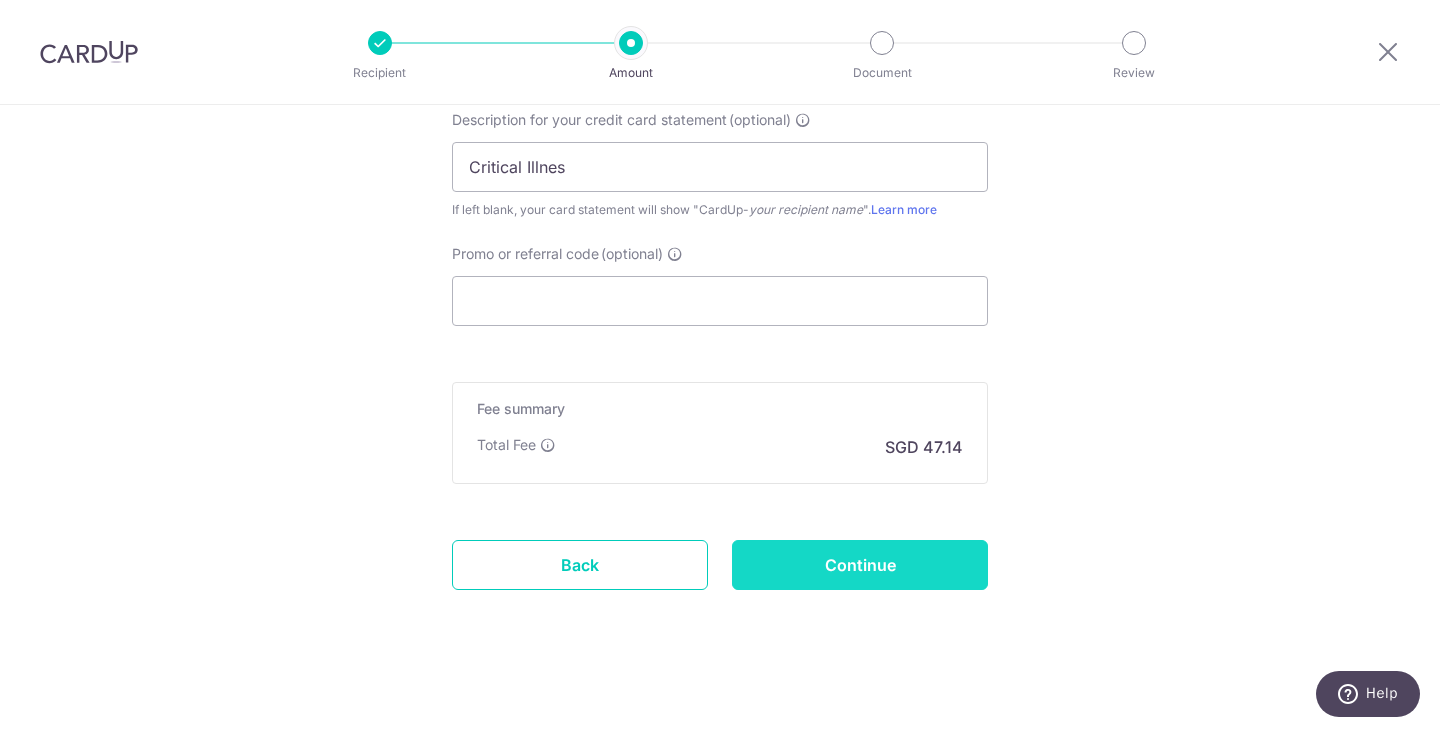 click on "Continue" at bounding box center (860, 565) 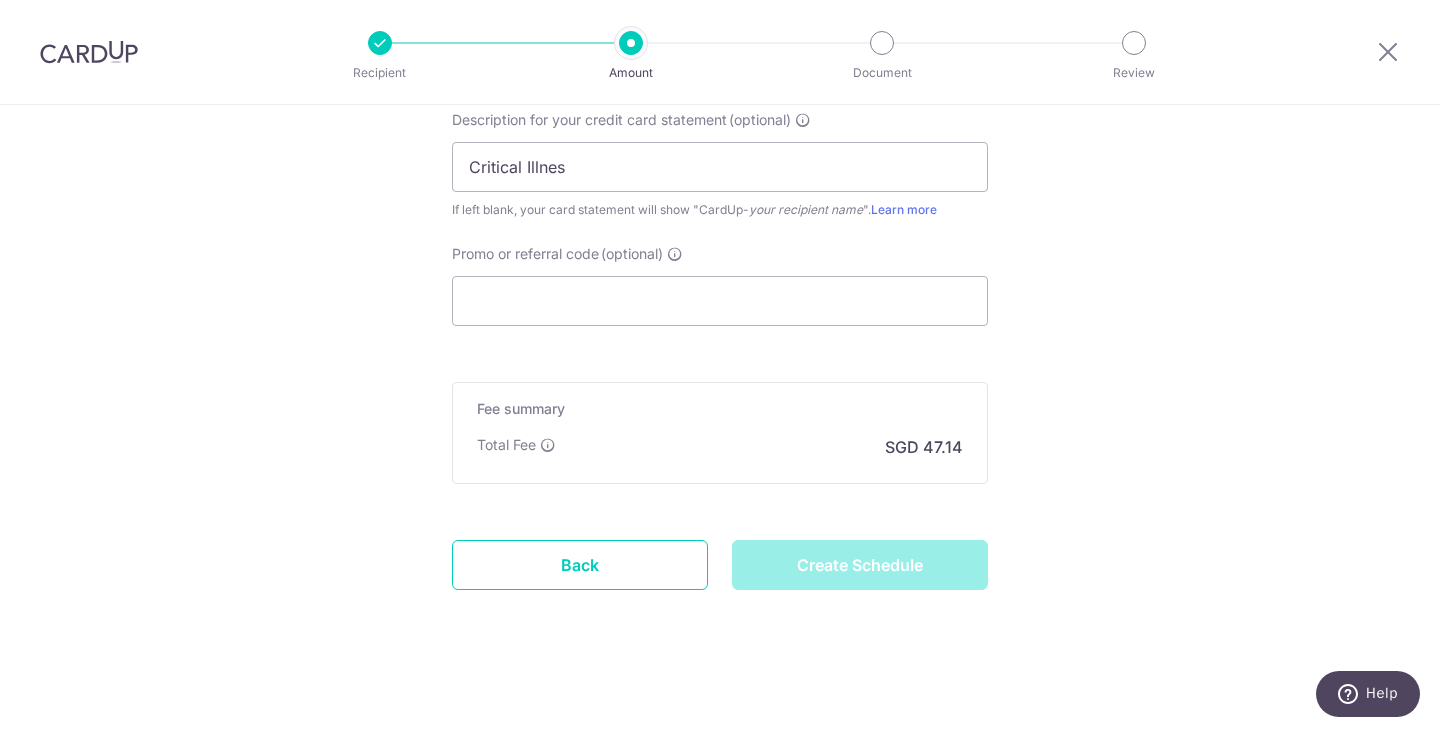 type on "Create Schedule" 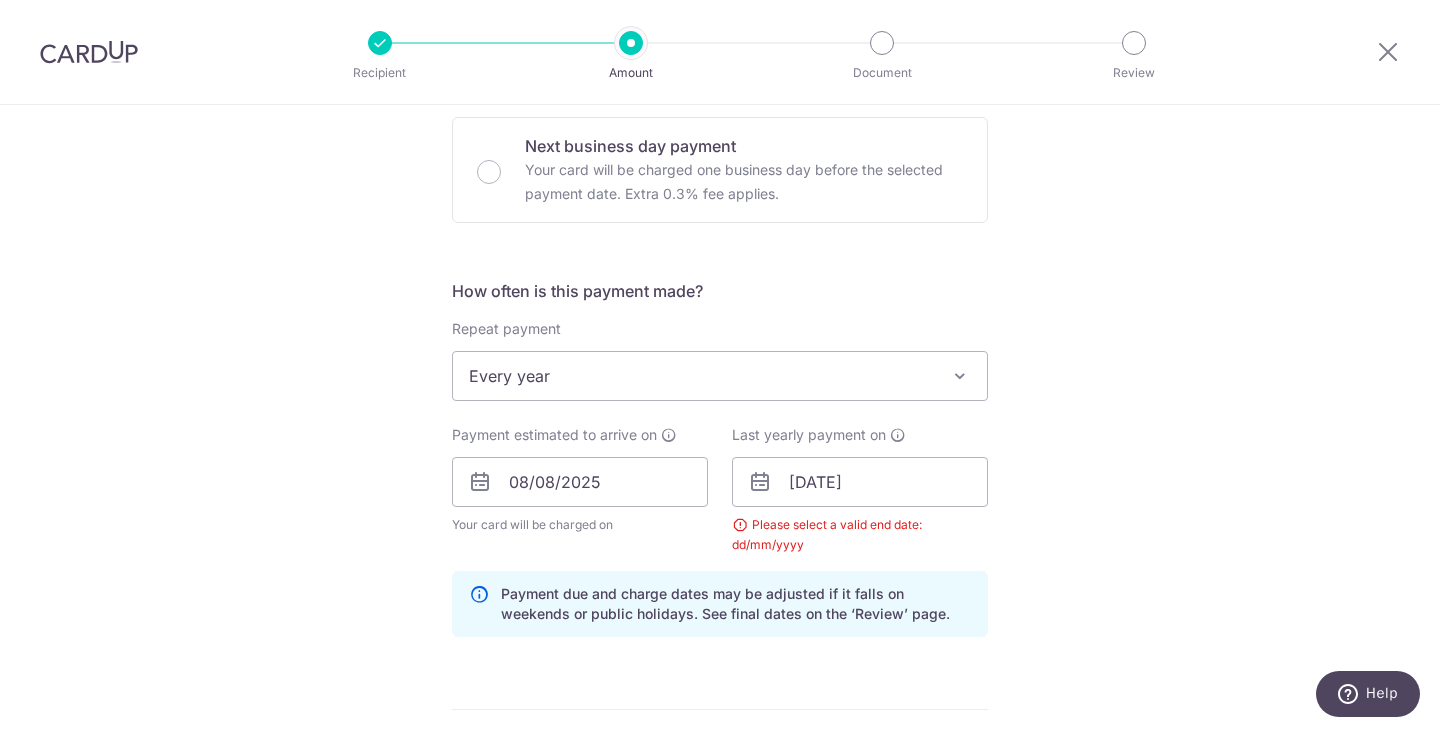 scroll, scrollTop: 800, scrollLeft: 0, axis: vertical 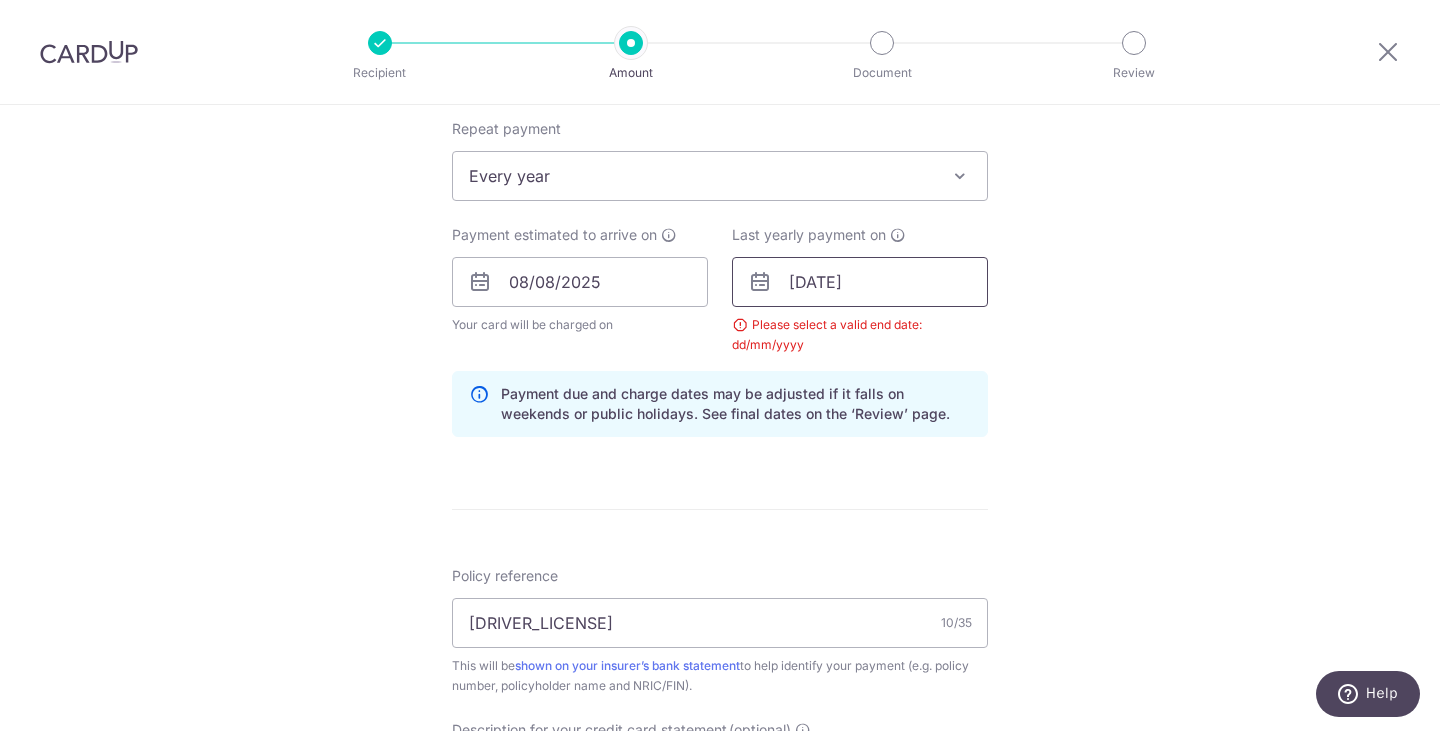 click on "[DATE]" at bounding box center [860, 282] 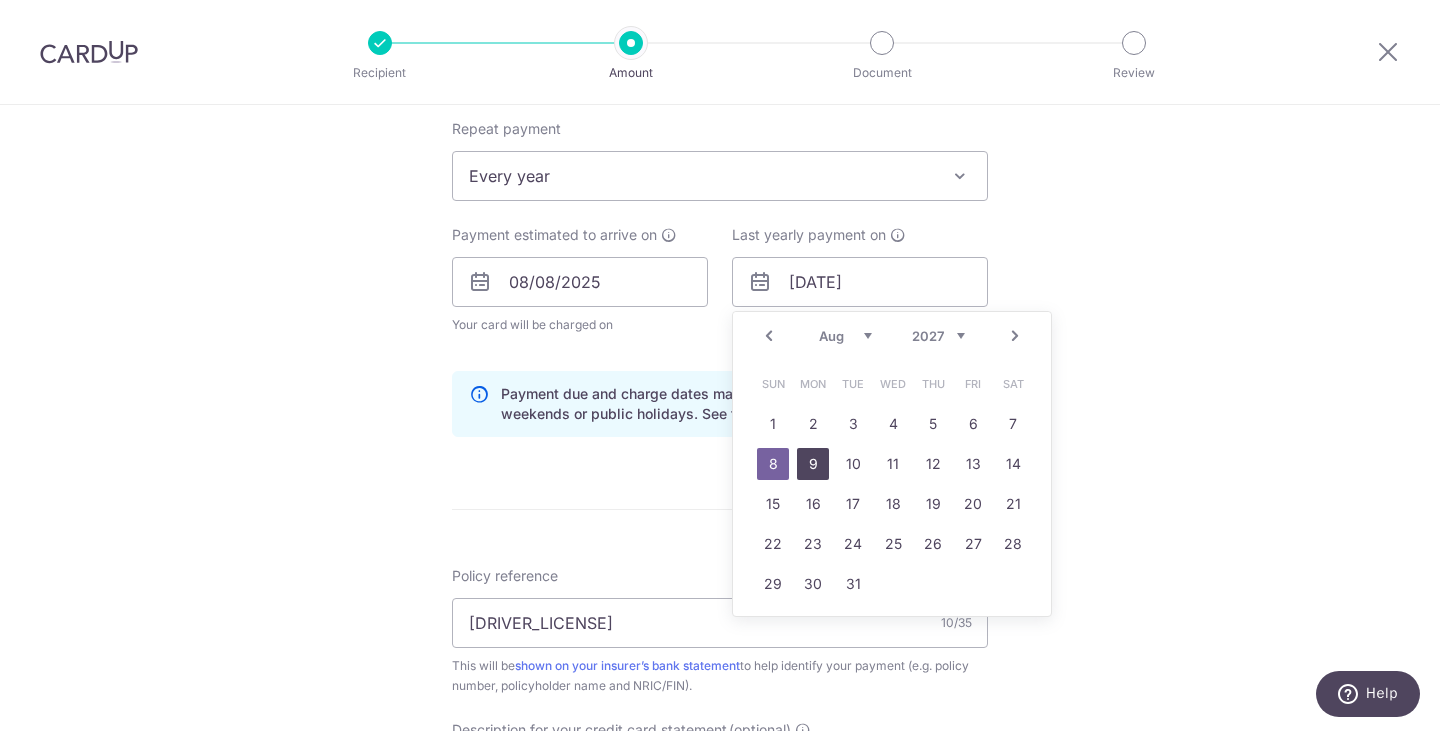 click on "9" at bounding box center [813, 464] 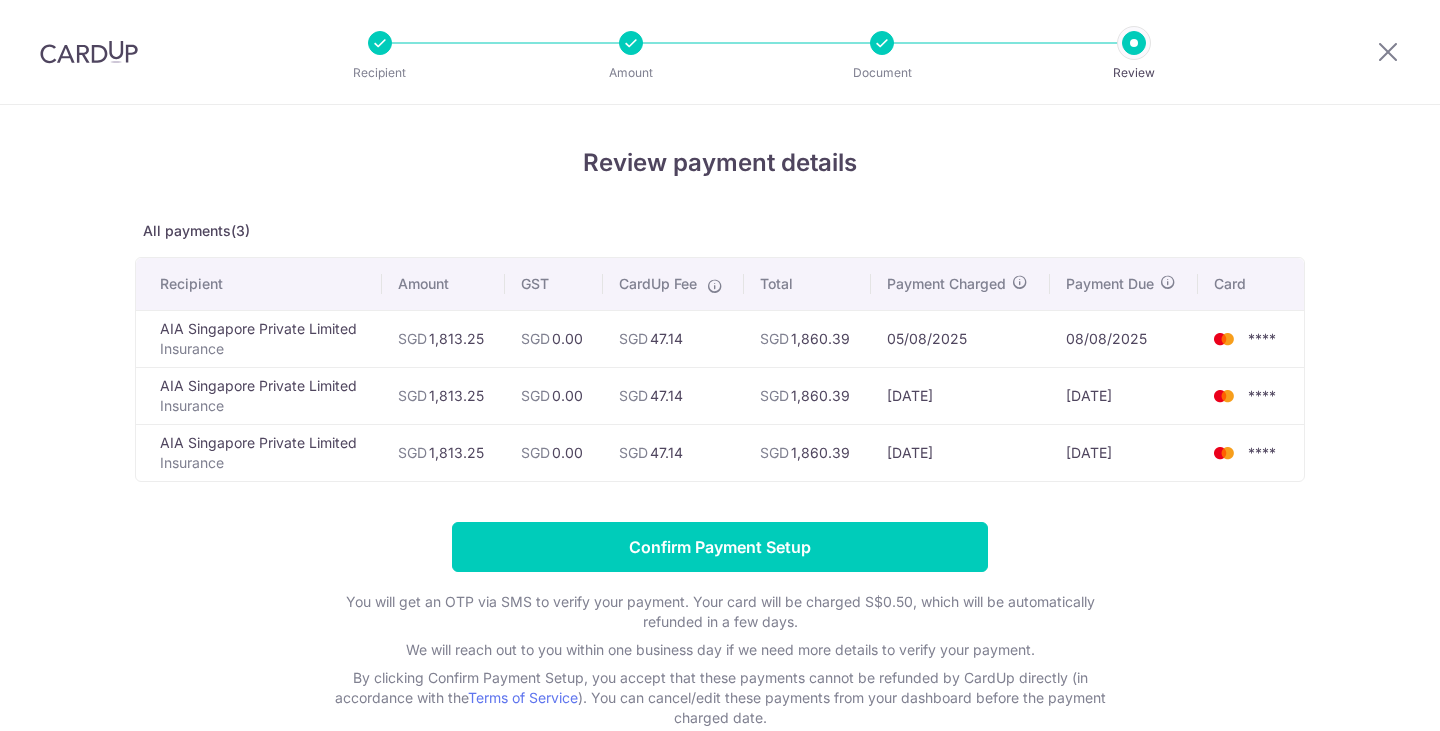 scroll, scrollTop: 0, scrollLeft: 0, axis: both 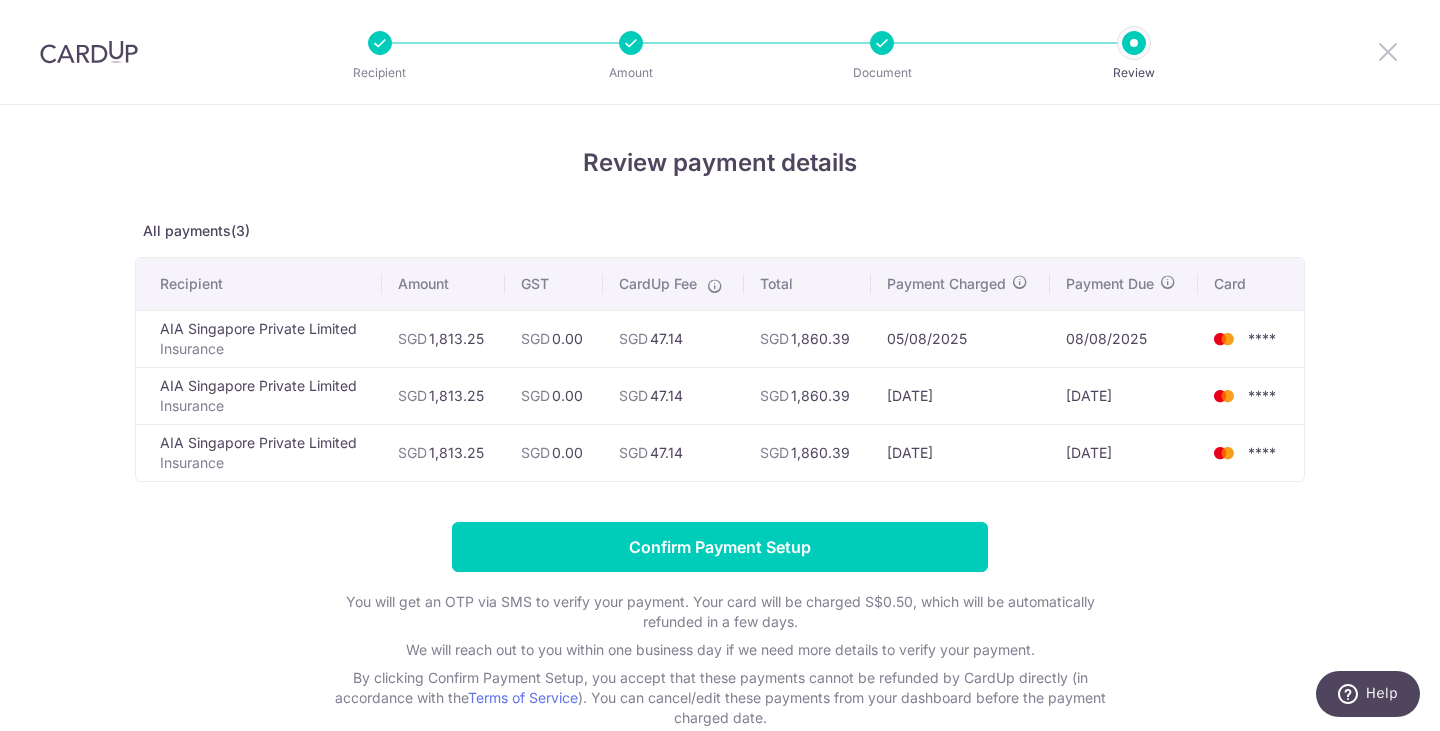 click at bounding box center [1388, 51] 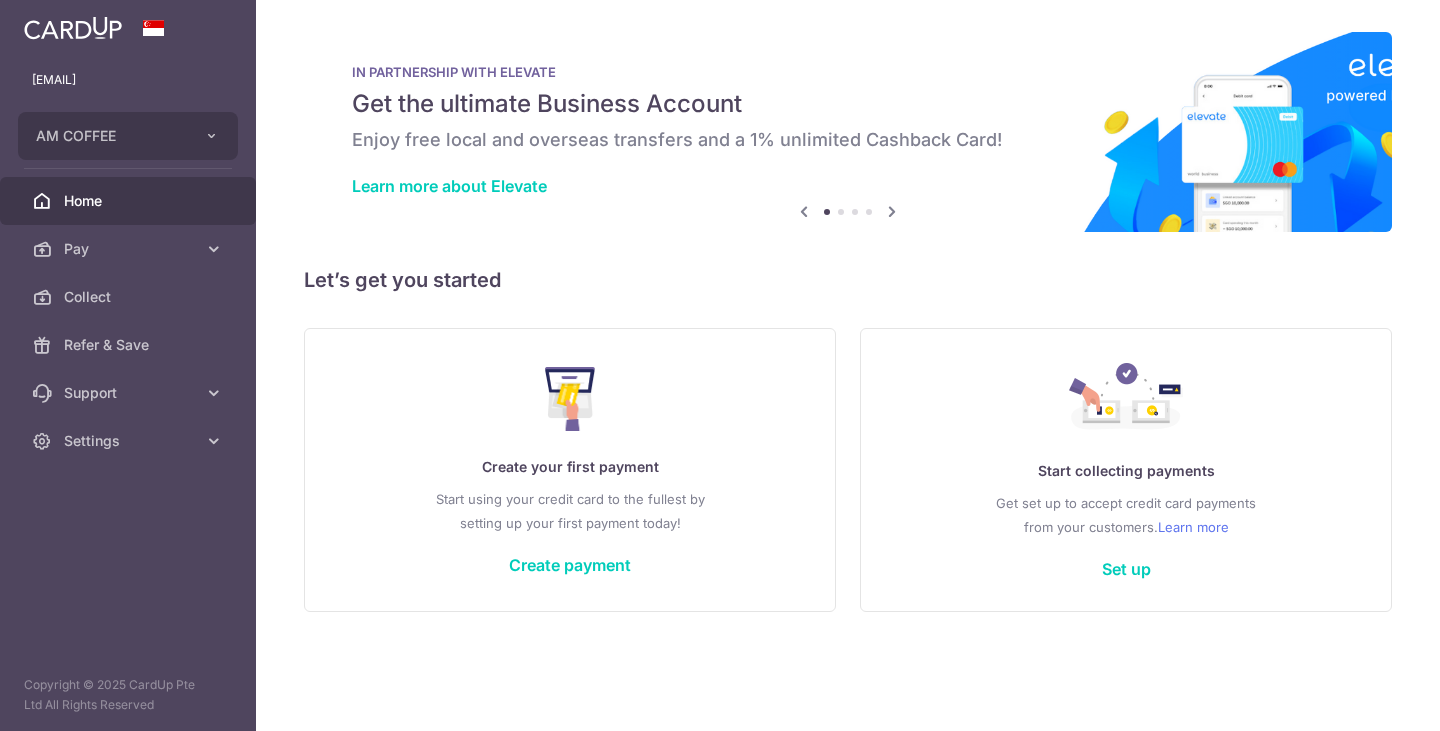 scroll, scrollTop: 0, scrollLeft: 0, axis: both 